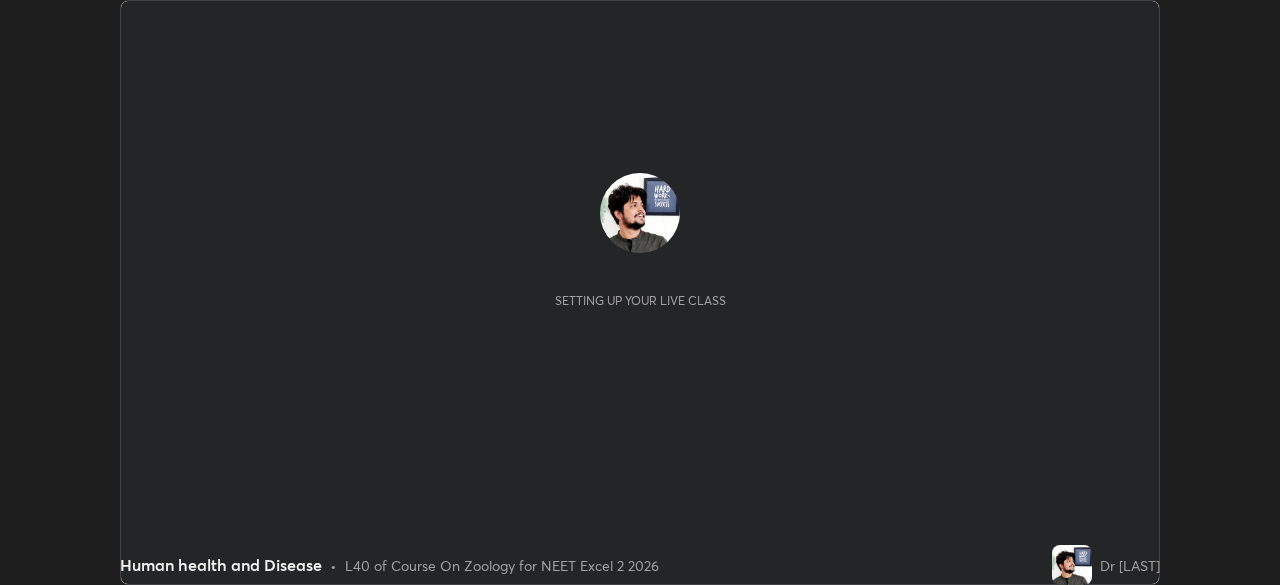 scroll, scrollTop: 0, scrollLeft: 0, axis: both 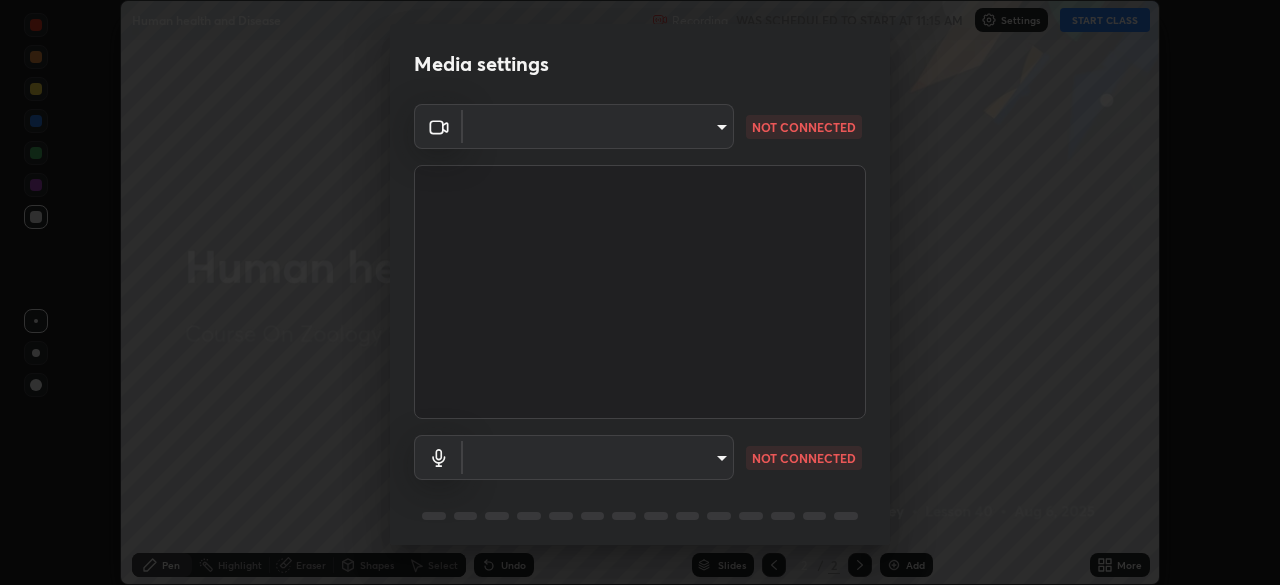 type on "ca2a7f33afe0fd030c916fdd2ec90d924ab41553388ee536aa1d754fc76036d0" 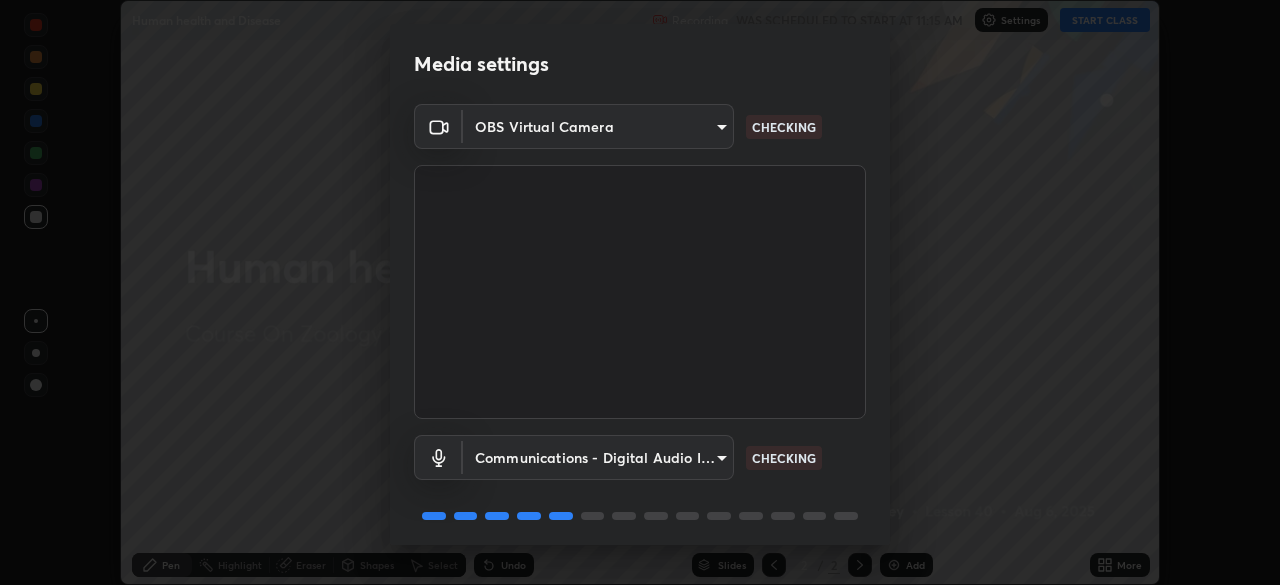 scroll, scrollTop: 71, scrollLeft: 0, axis: vertical 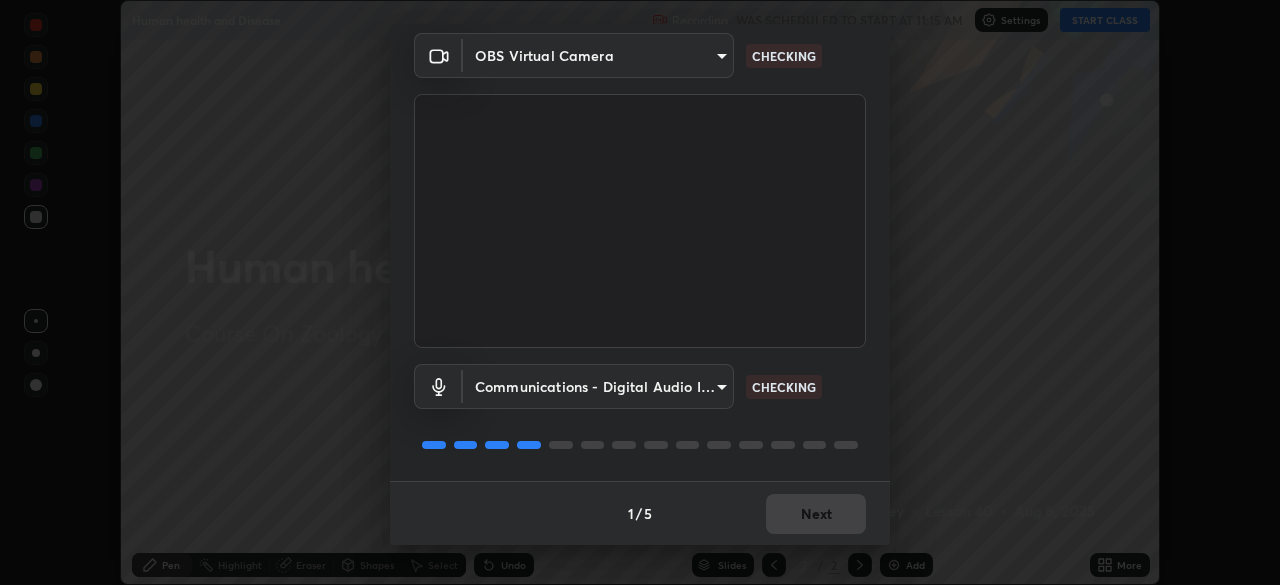 click on "1 / 5 Next" at bounding box center (640, 513) 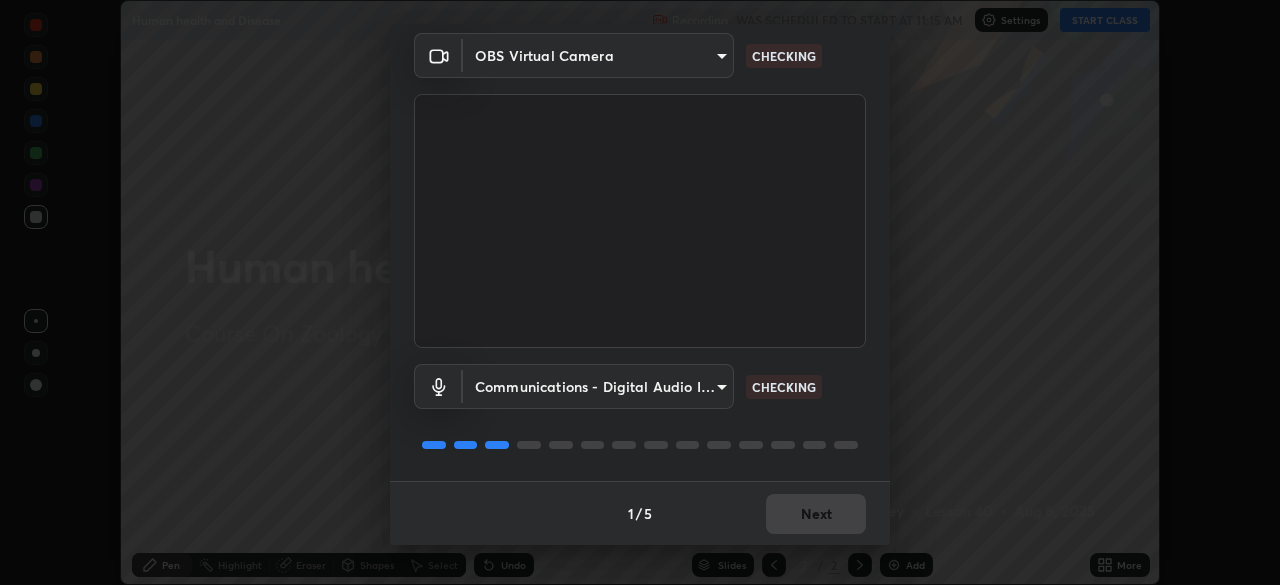 click on "1 / 5 Next" at bounding box center (640, 513) 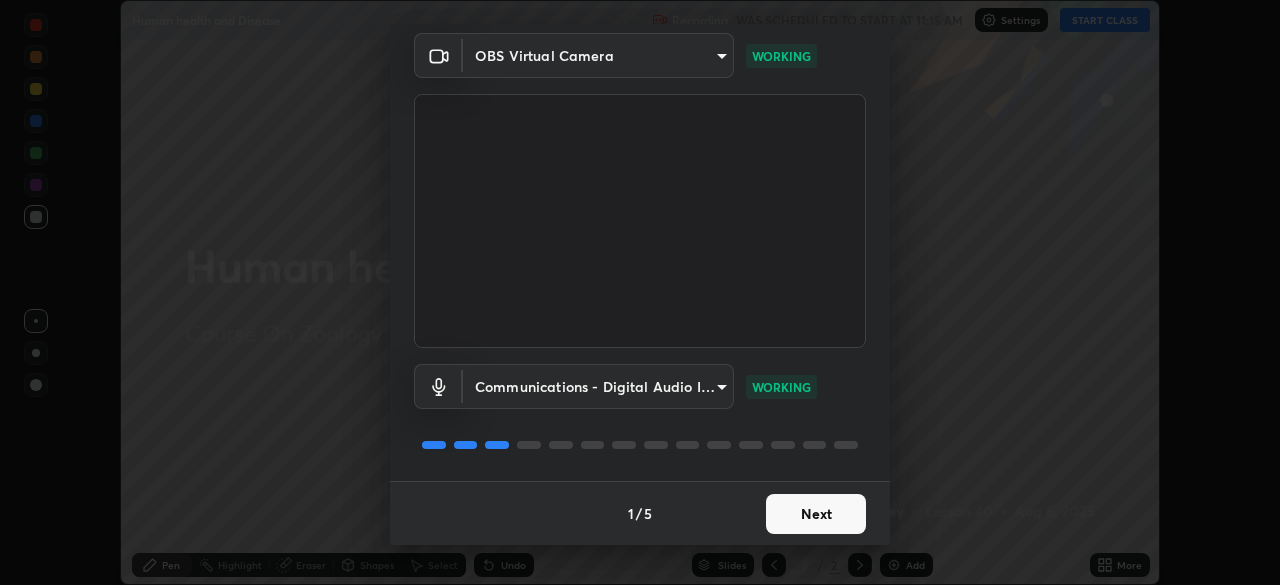 click on "Next" at bounding box center [816, 514] 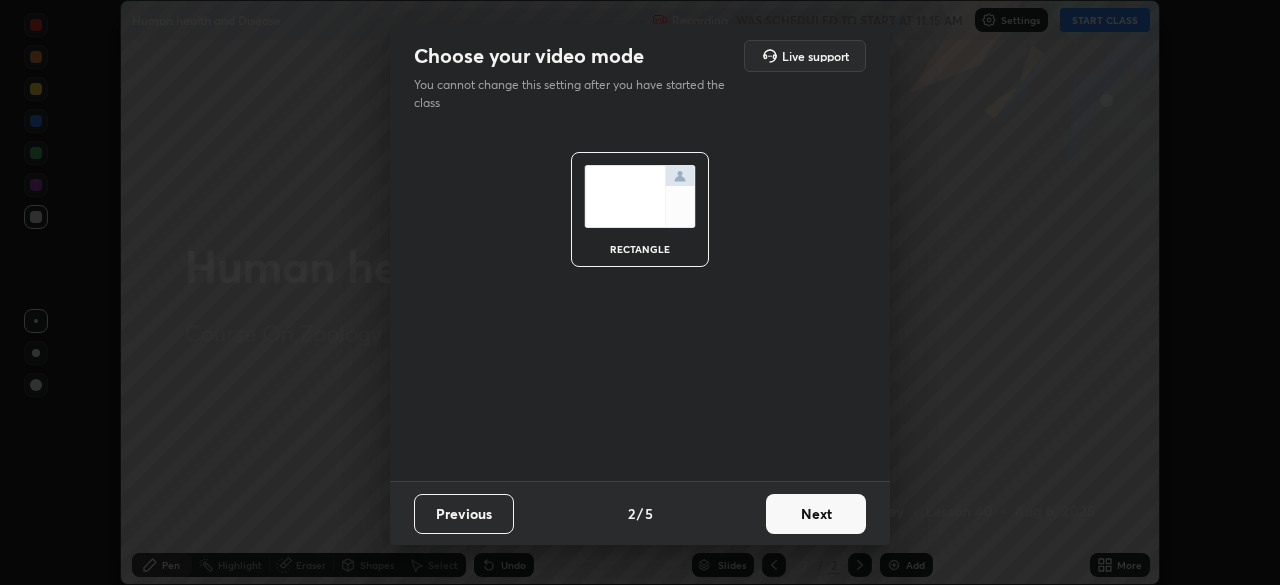 scroll, scrollTop: 0, scrollLeft: 0, axis: both 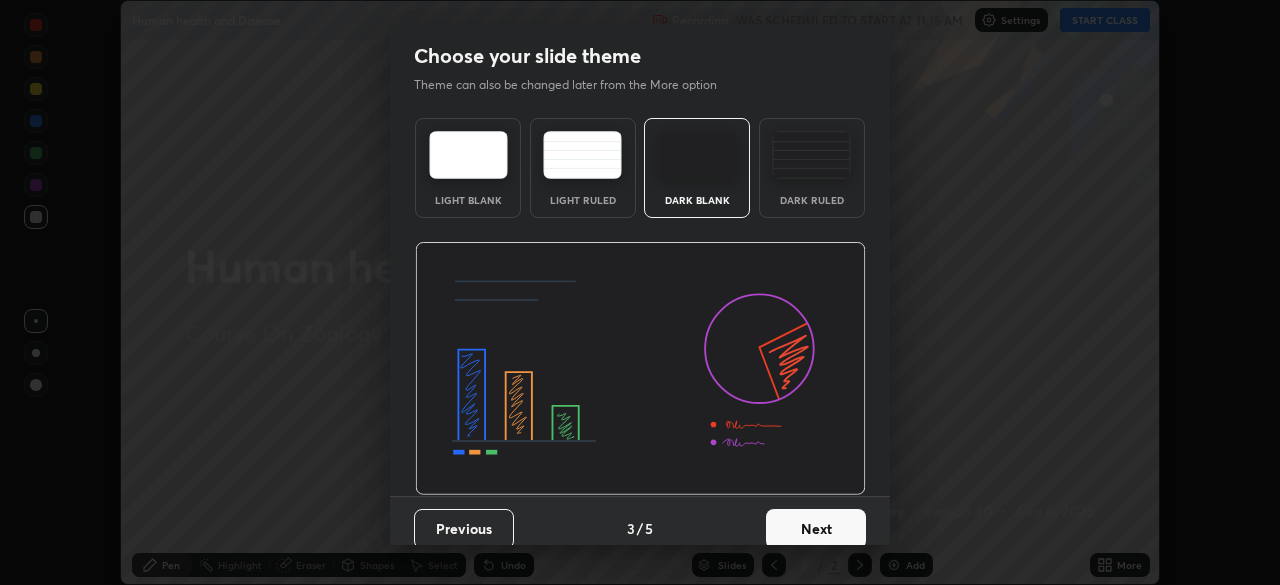 click on "Next" at bounding box center (816, 529) 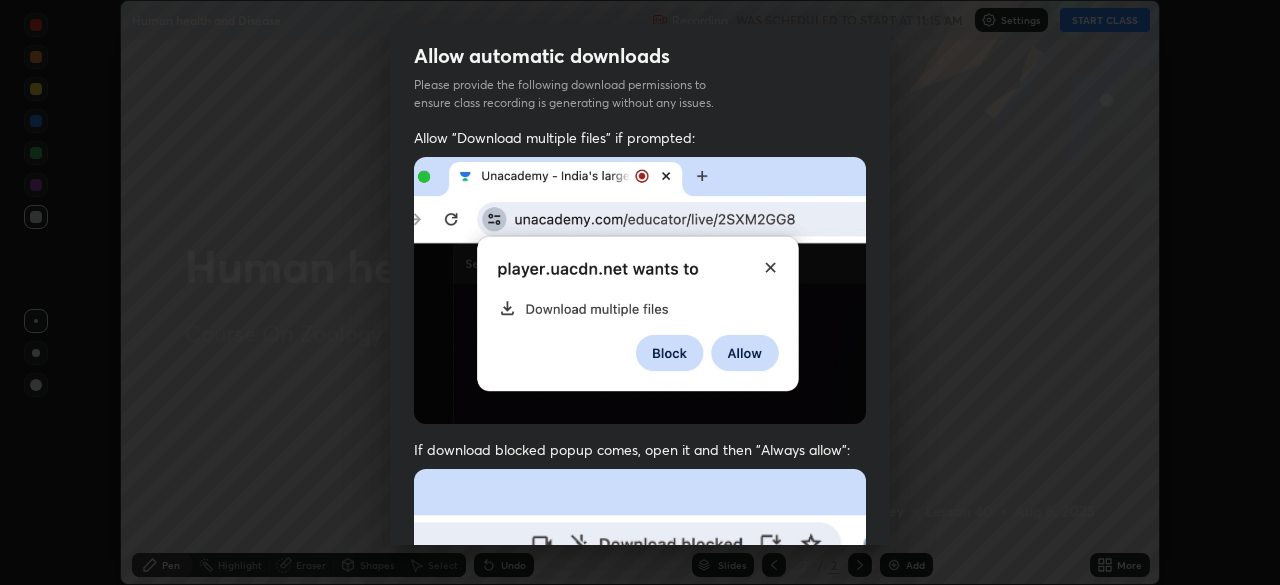 click on "Previous 5 / 5 Done" at bounding box center (640, 1002) 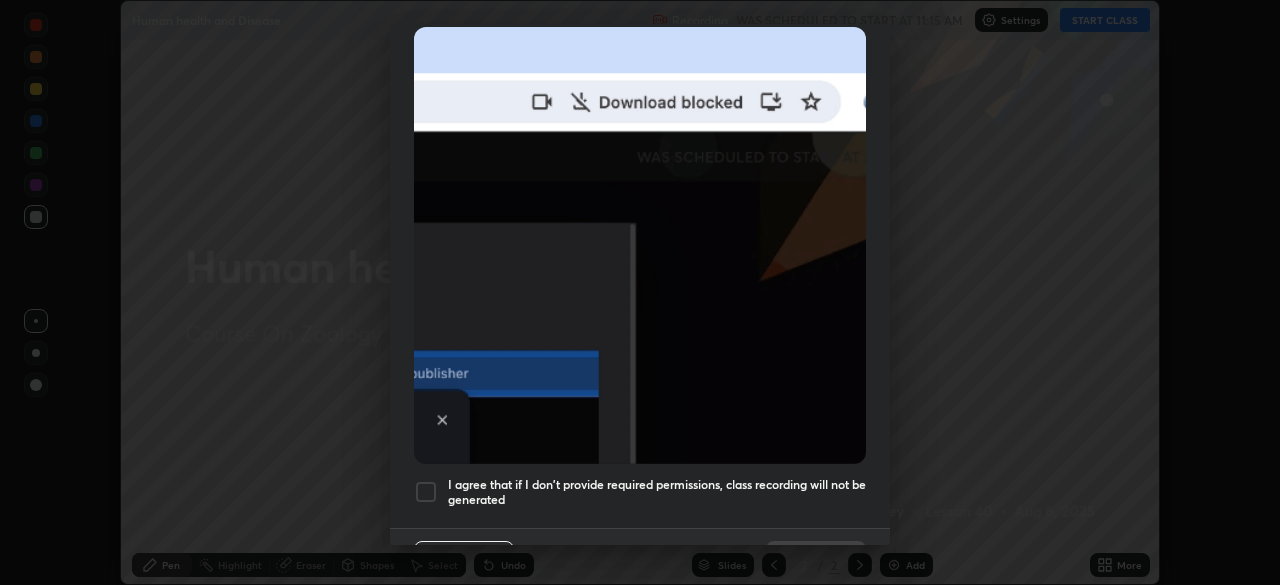 scroll, scrollTop: 479, scrollLeft: 0, axis: vertical 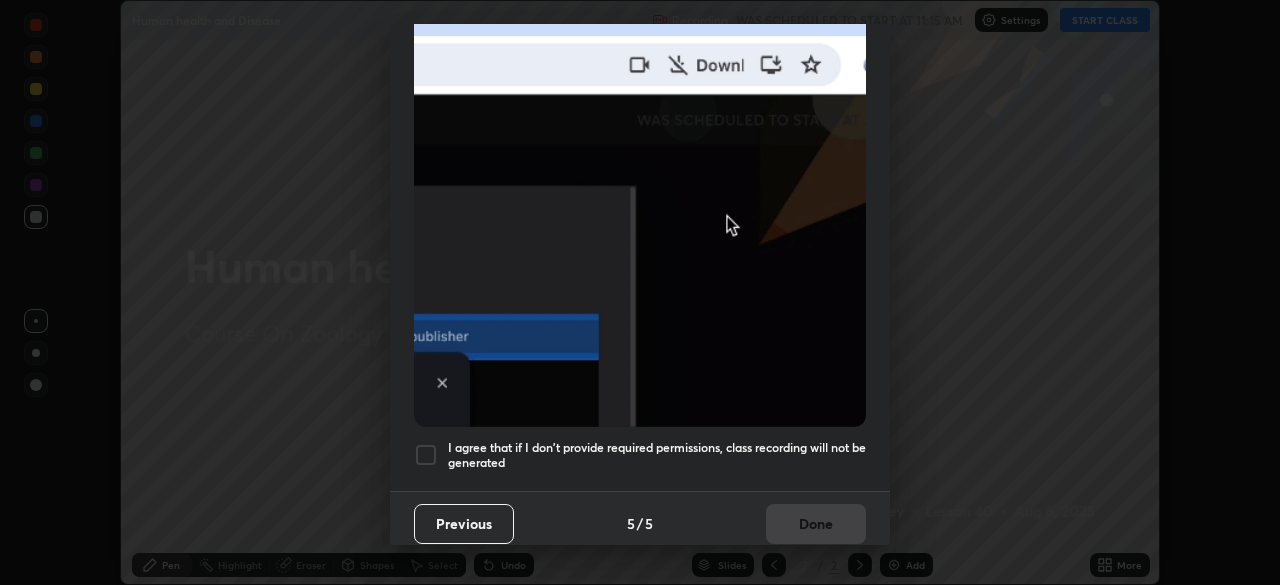 click at bounding box center (426, 455) 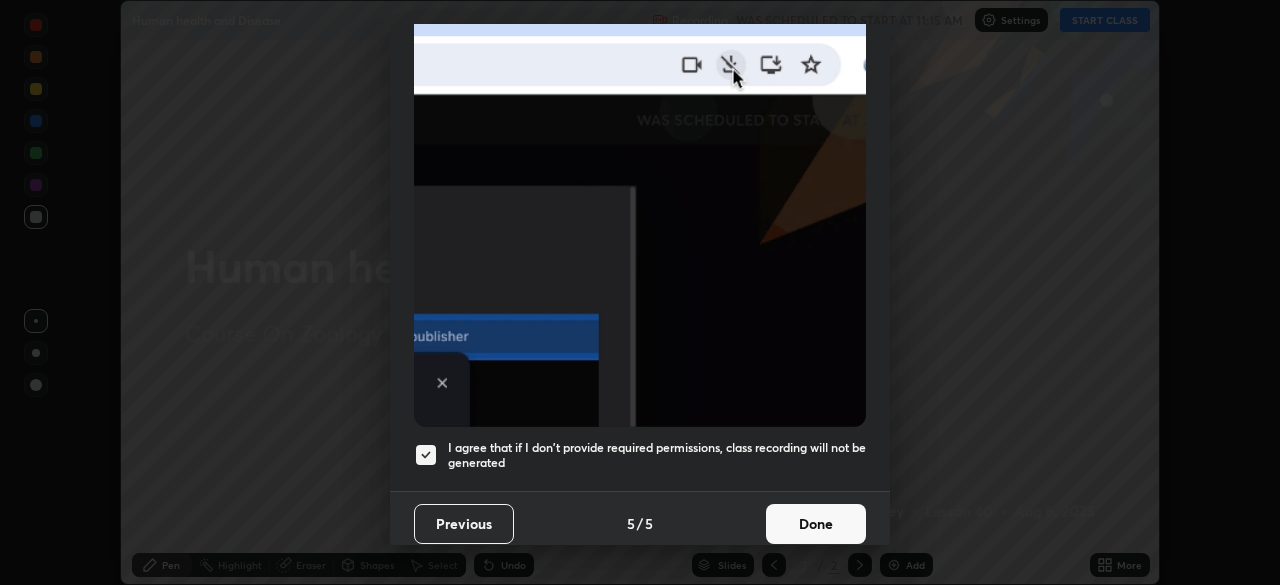 click on "Done" at bounding box center (816, 524) 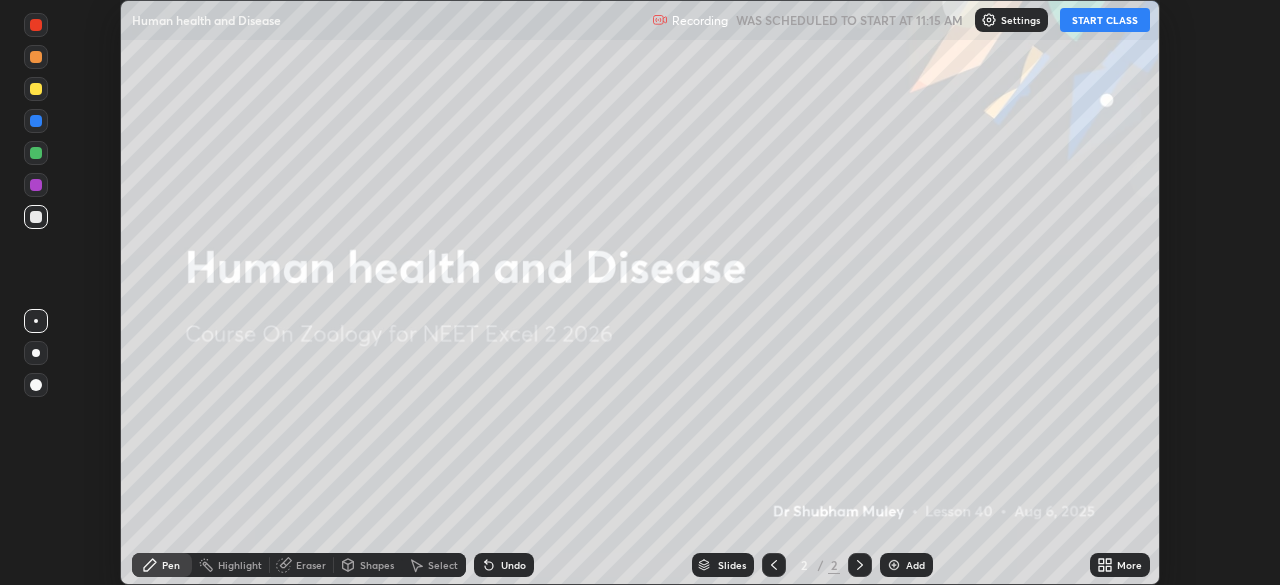 click on "START CLASS" at bounding box center (1105, 20) 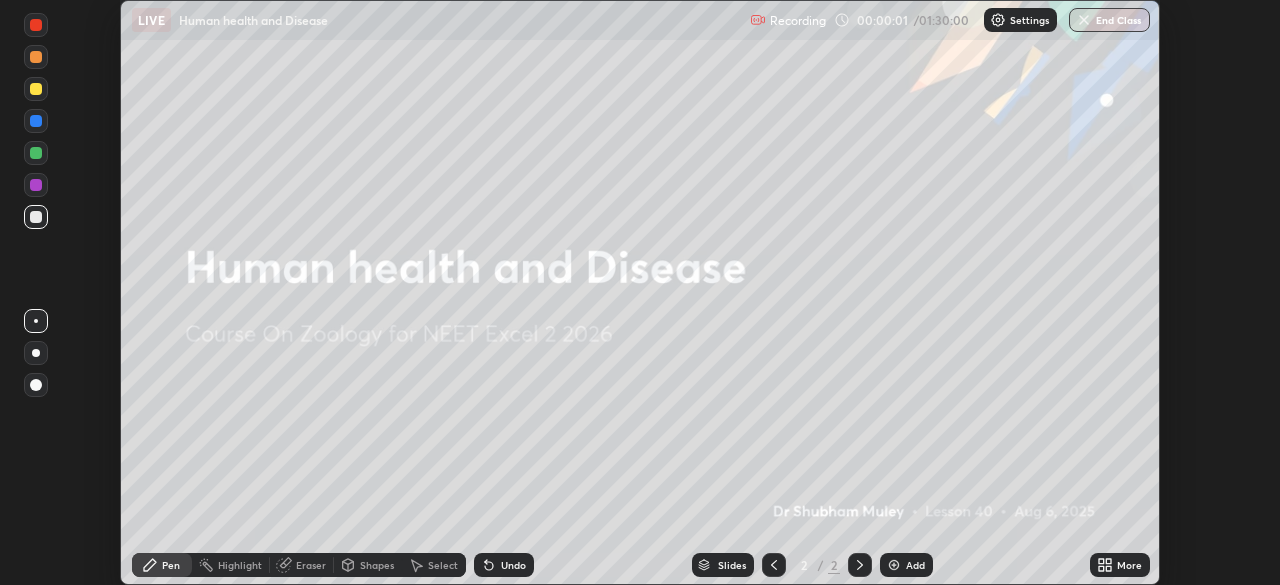 click 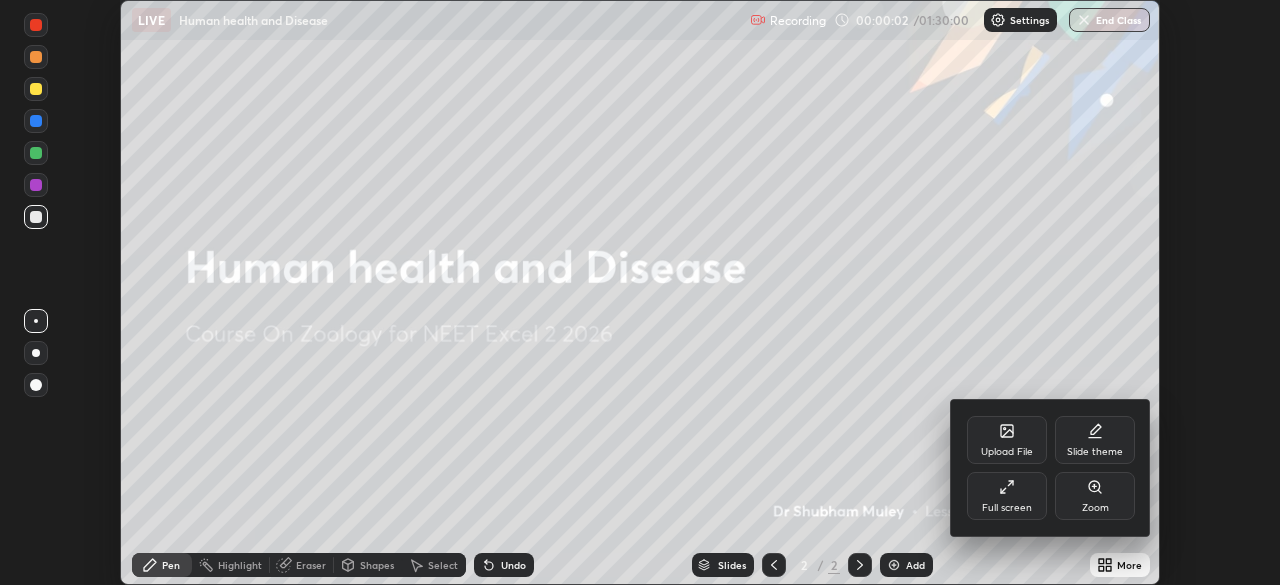 click on "Upload File" at bounding box center [1007, 440] 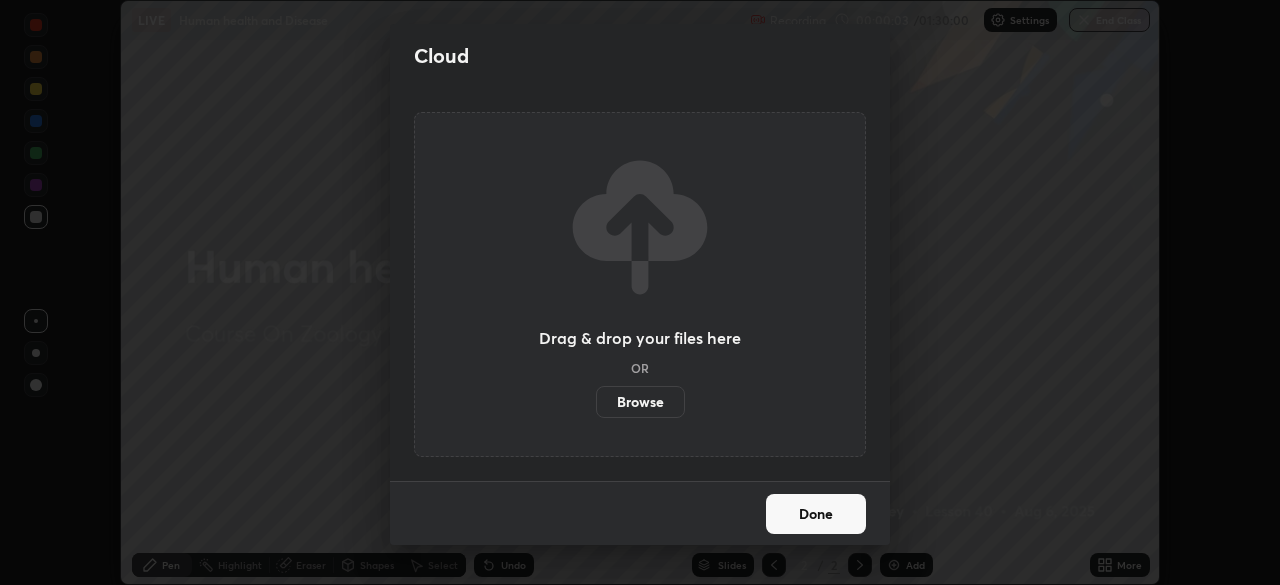 click on "Browse" at bounding box center [640, 402] 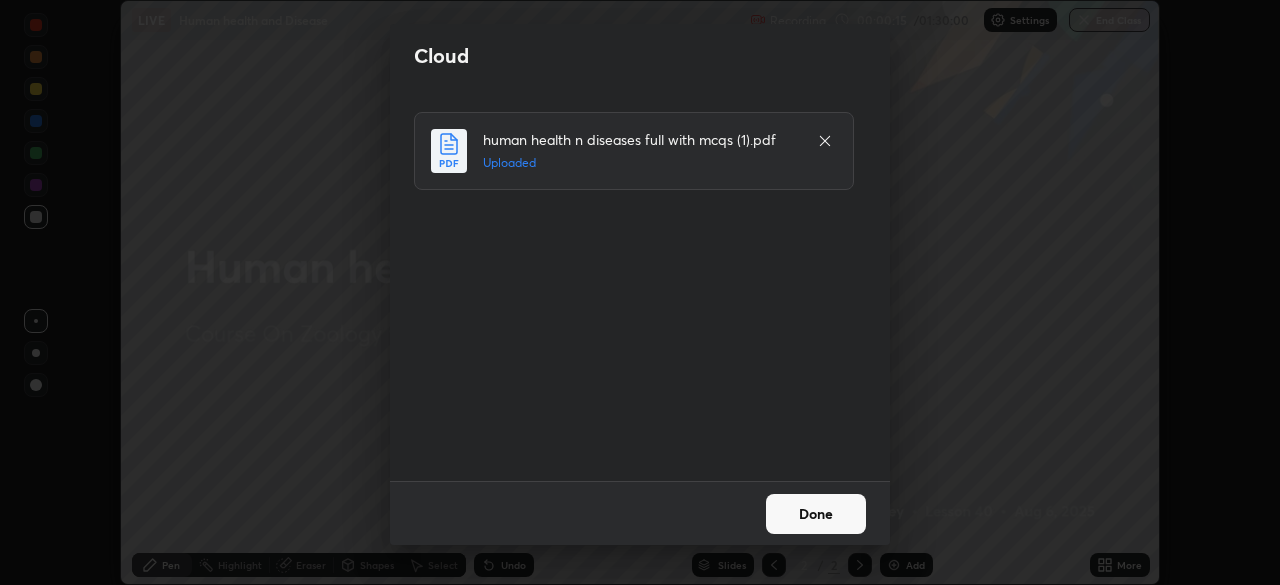 click on "Done" at bounding box center [816, 514] 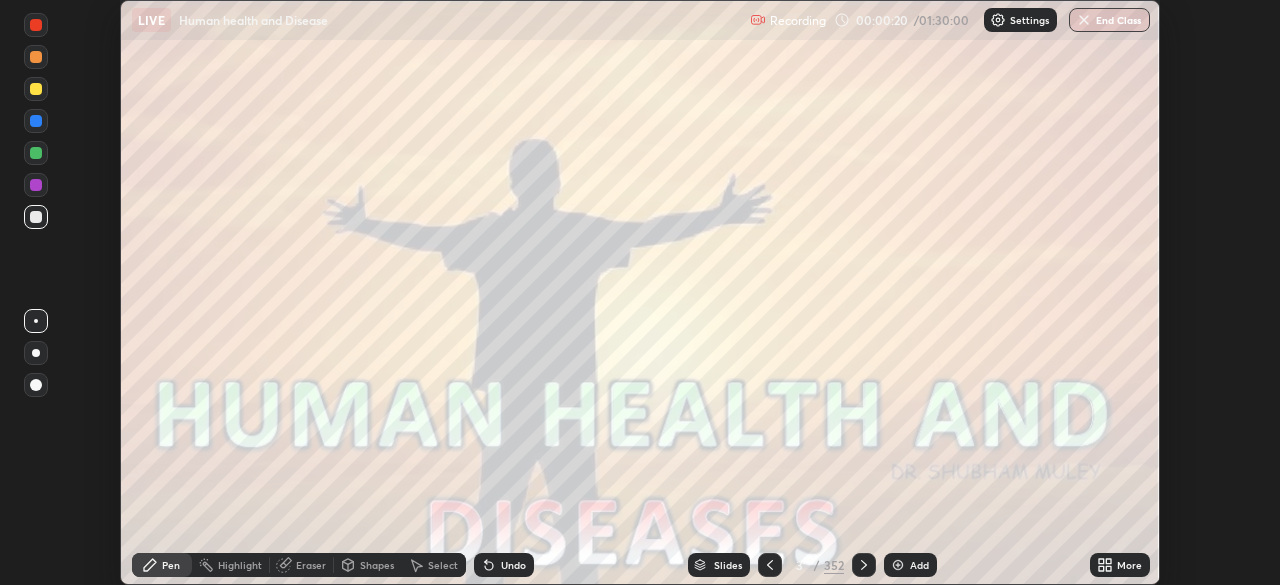 click 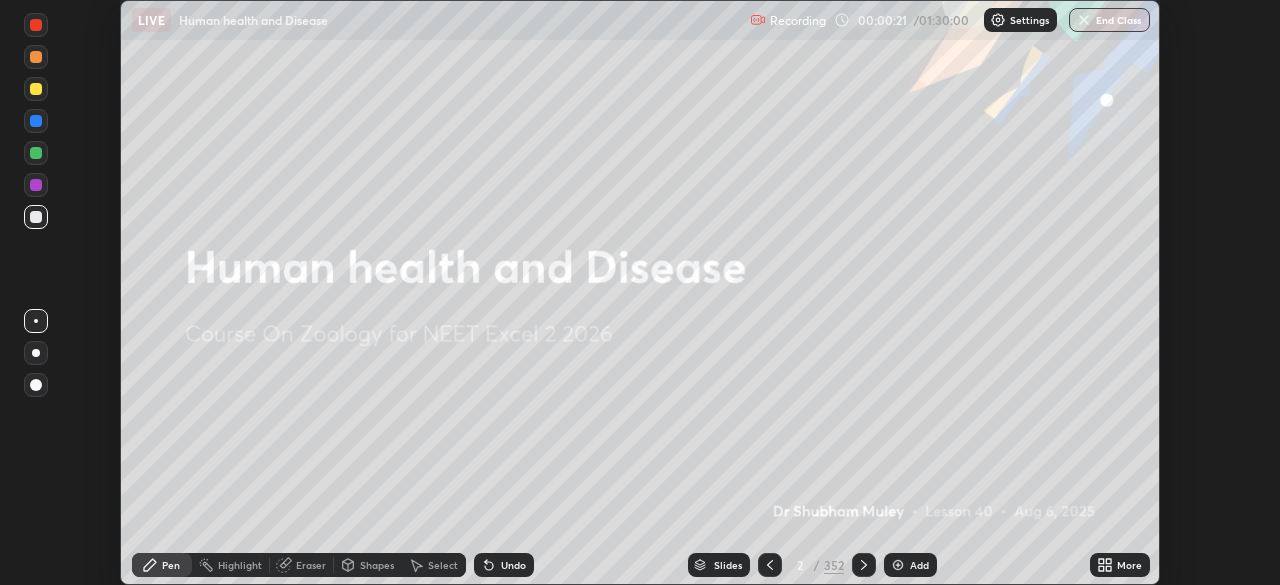 click on "Slides" at bounding box center (728, 565) 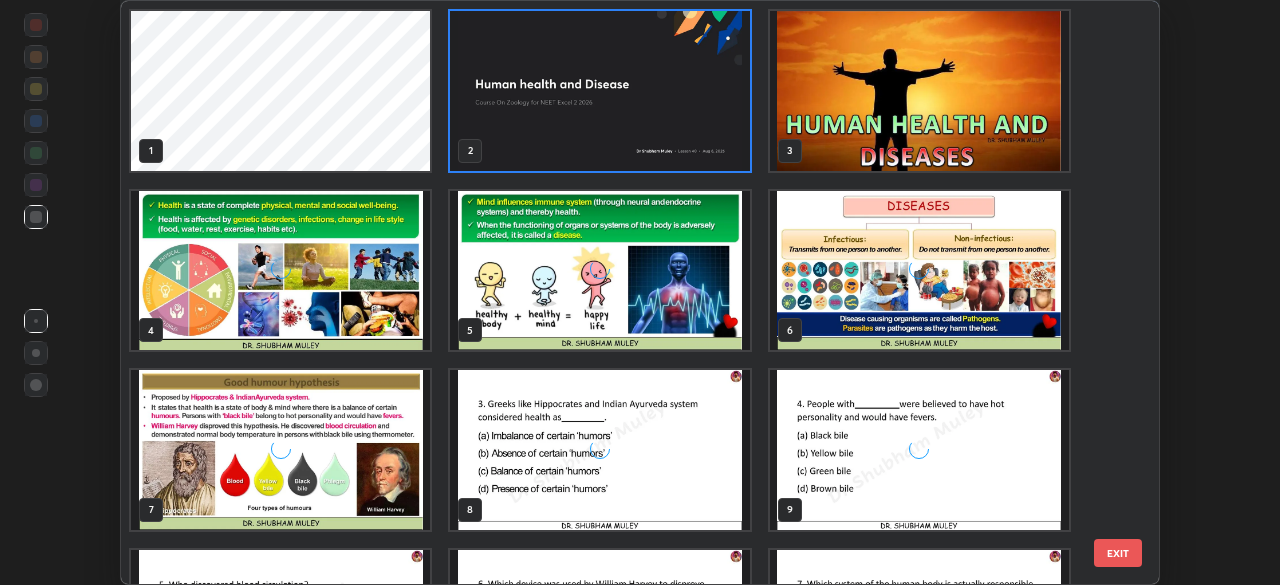scroll, scrollTop: 7, scrollLeft: 11, axis: both 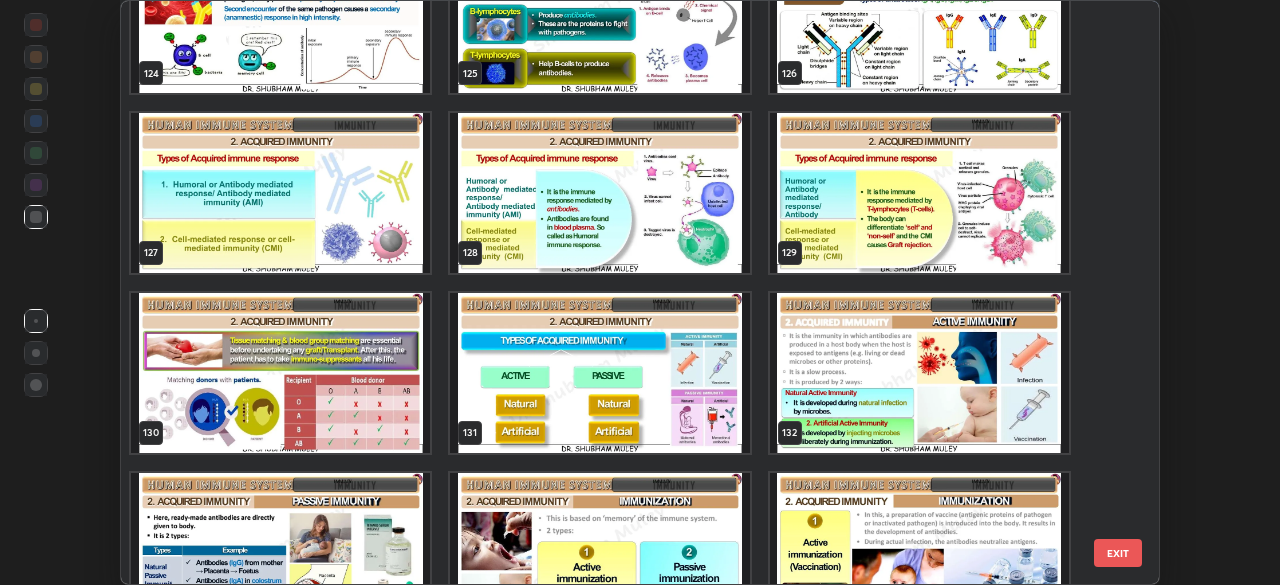 click at bounding box center [919, 373] 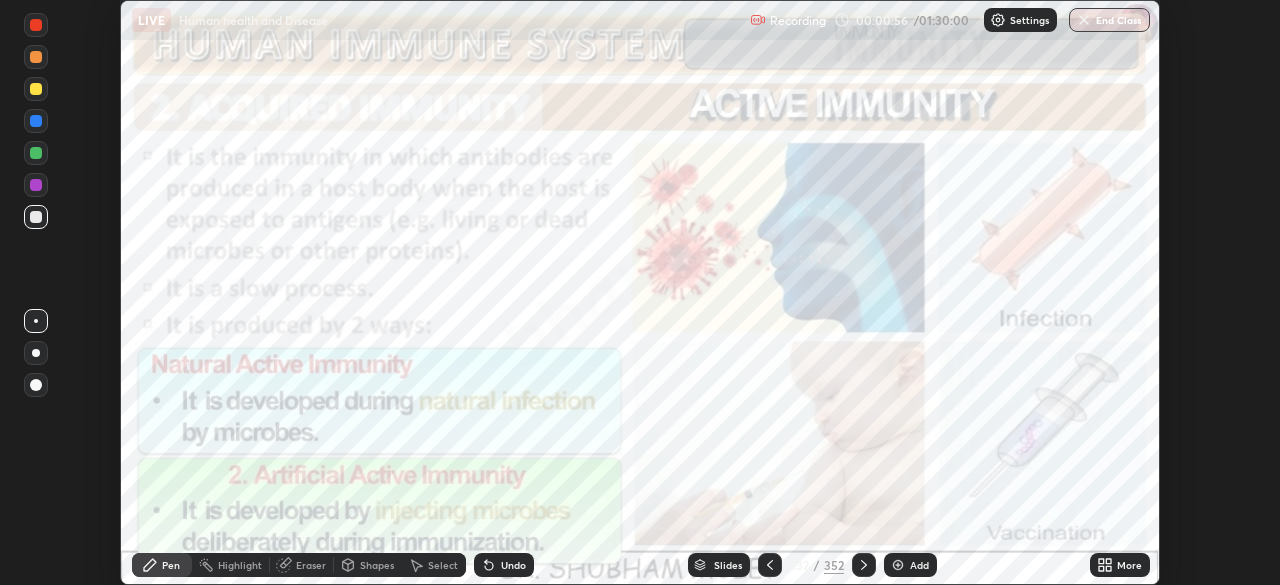 click 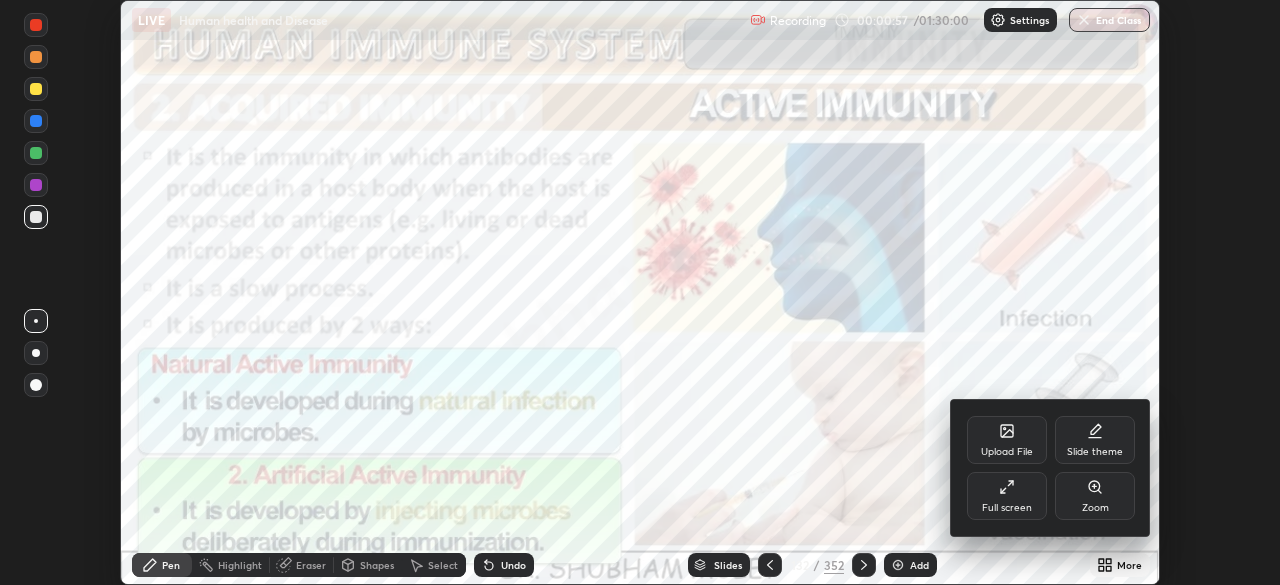 click on "Full screen" at bounding box center [1007, 508] 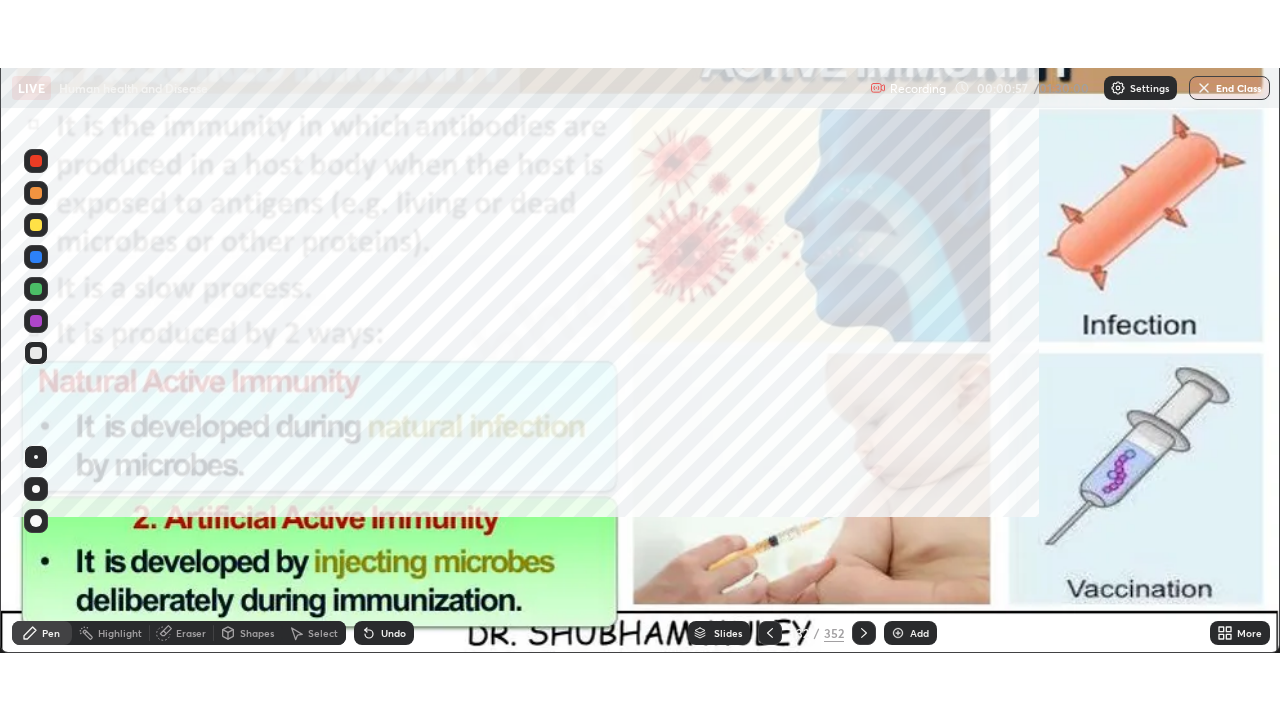 scroll, scrollTop: 99280, scrollLeft: 98720, axis: both 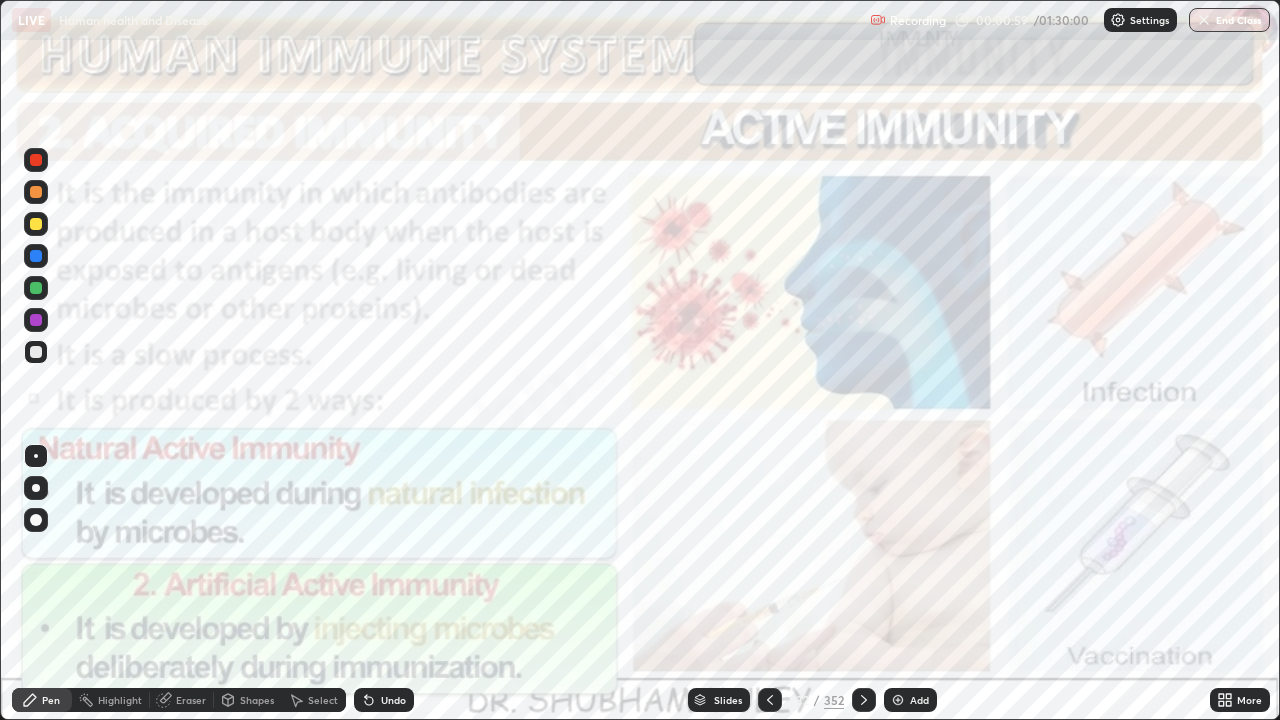 click 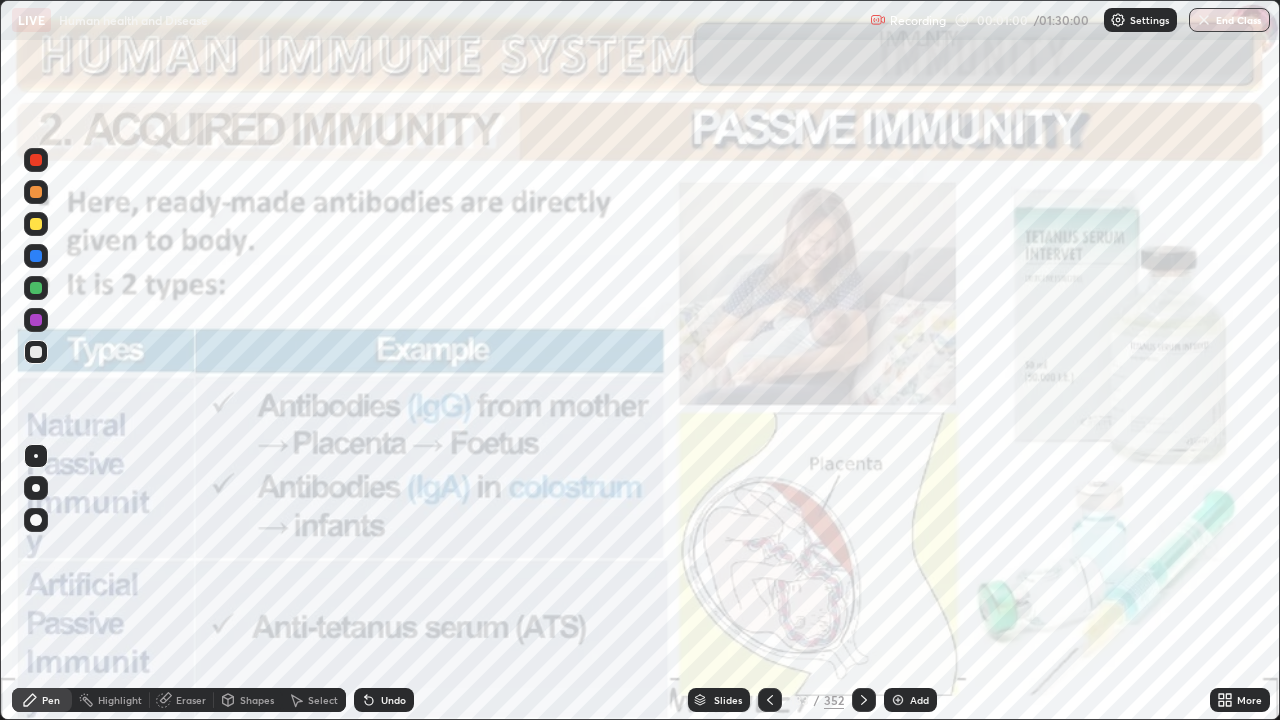 click 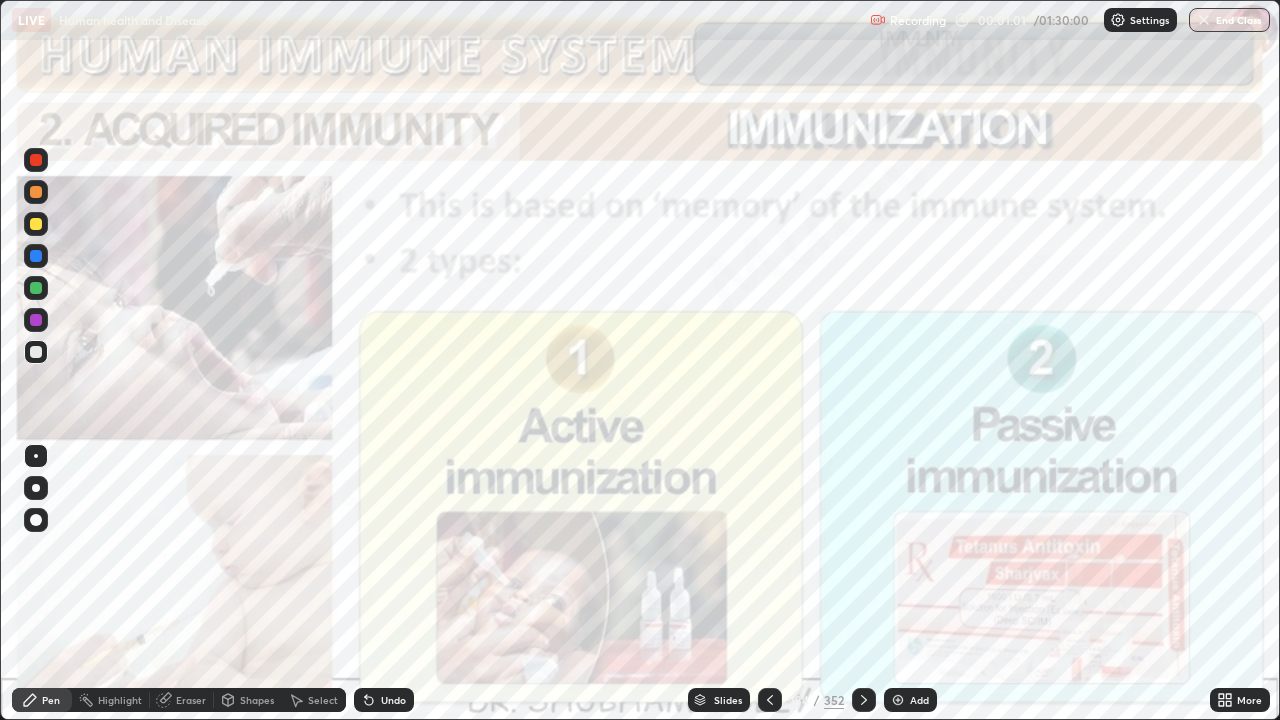 click 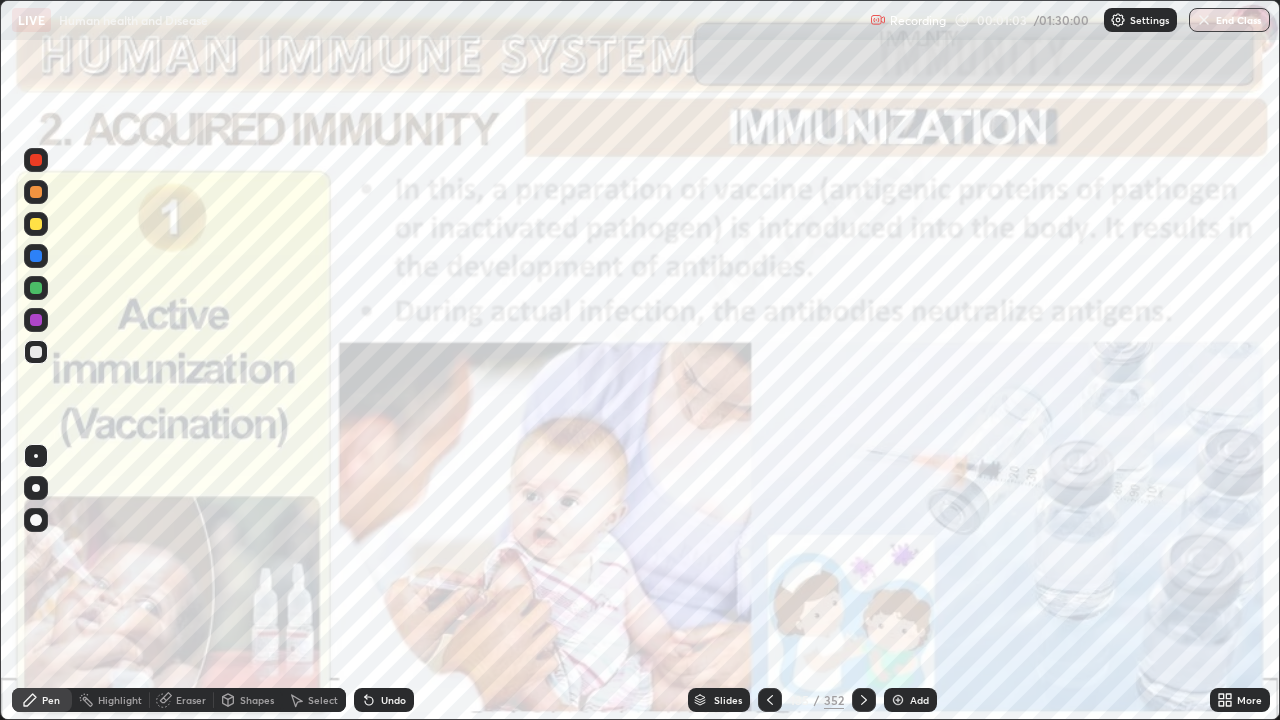click at bounding box center (770, 700) 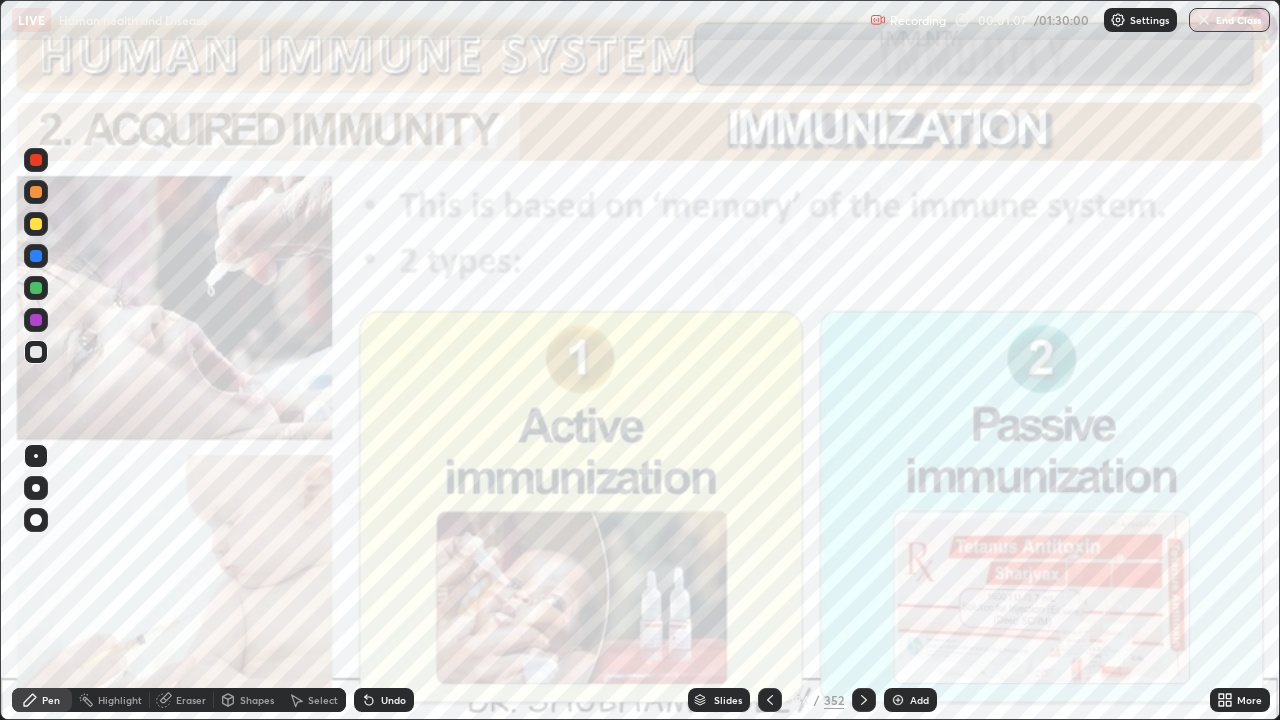 click at bounding box center [898, 700] 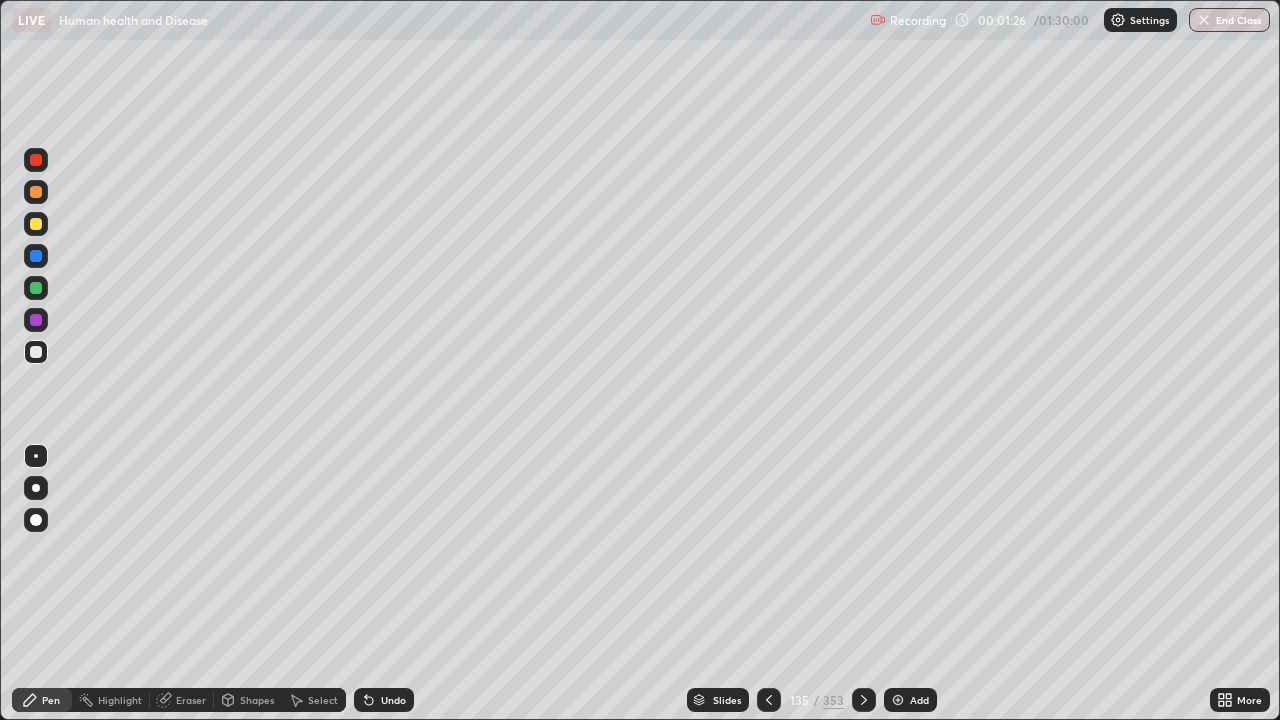 click at bounding box center (36, 224) 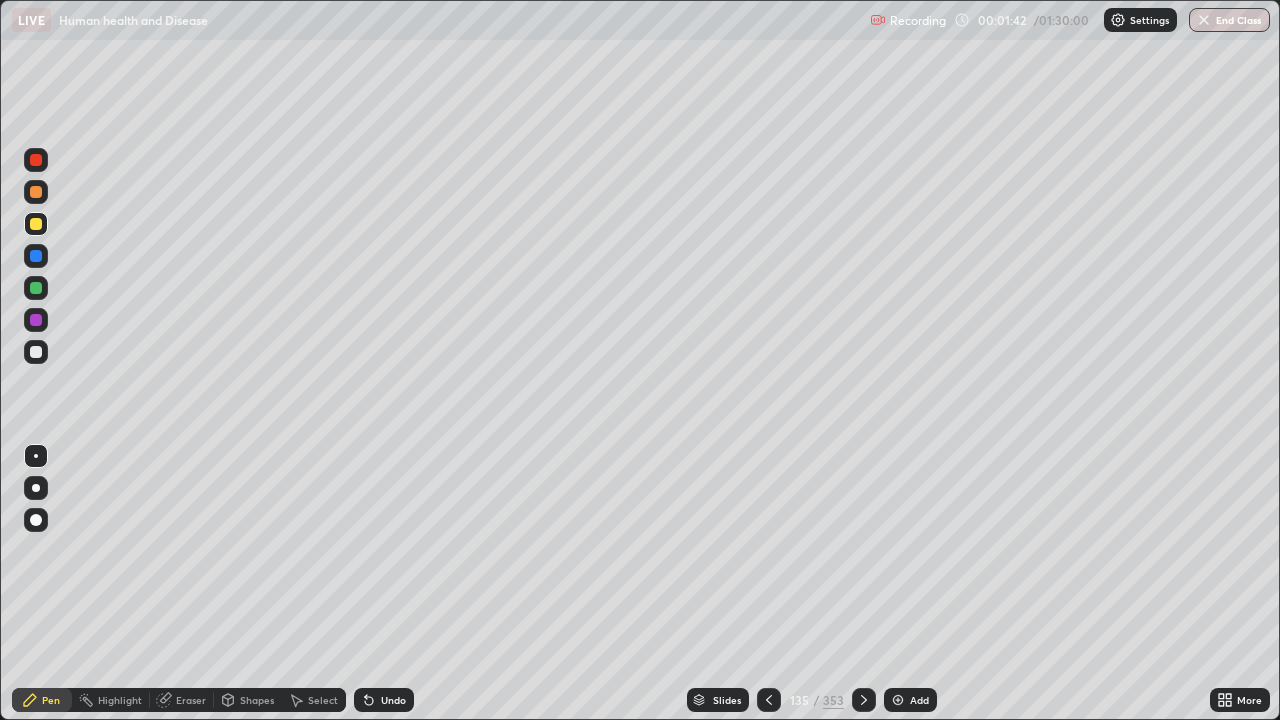 click at bounding box center (36, 352) 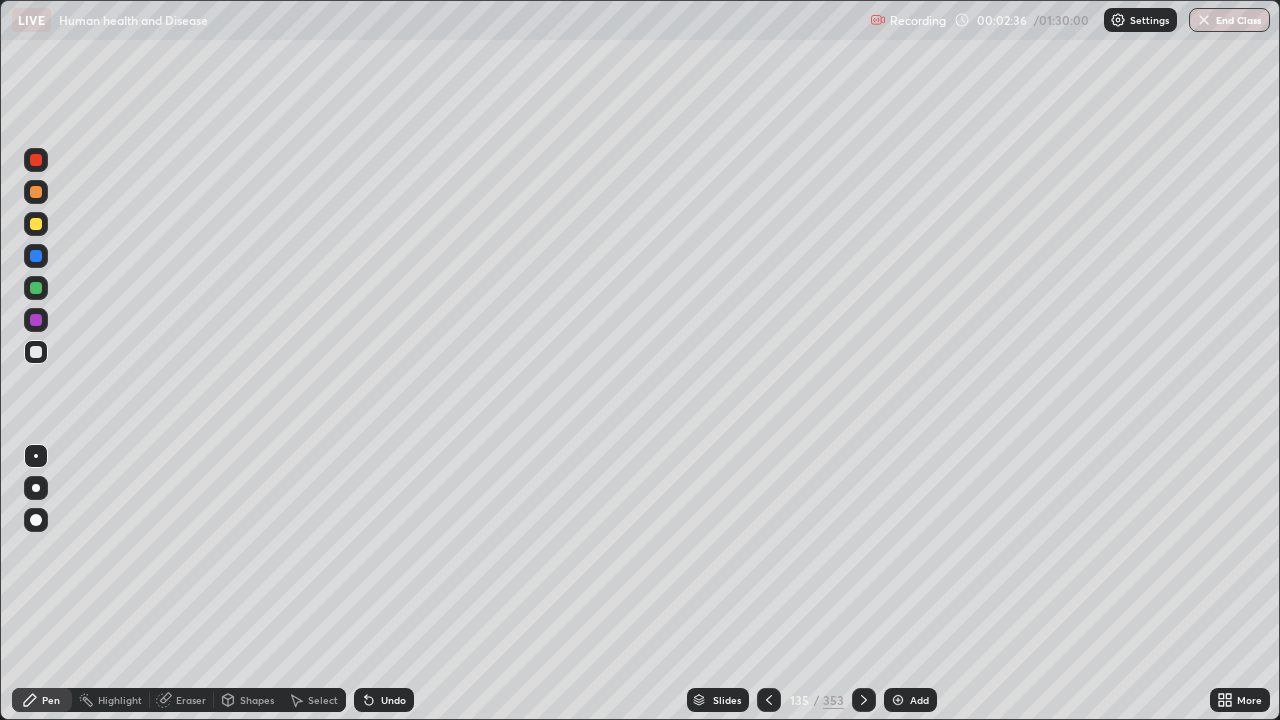 click at bounding box center (36, 224) 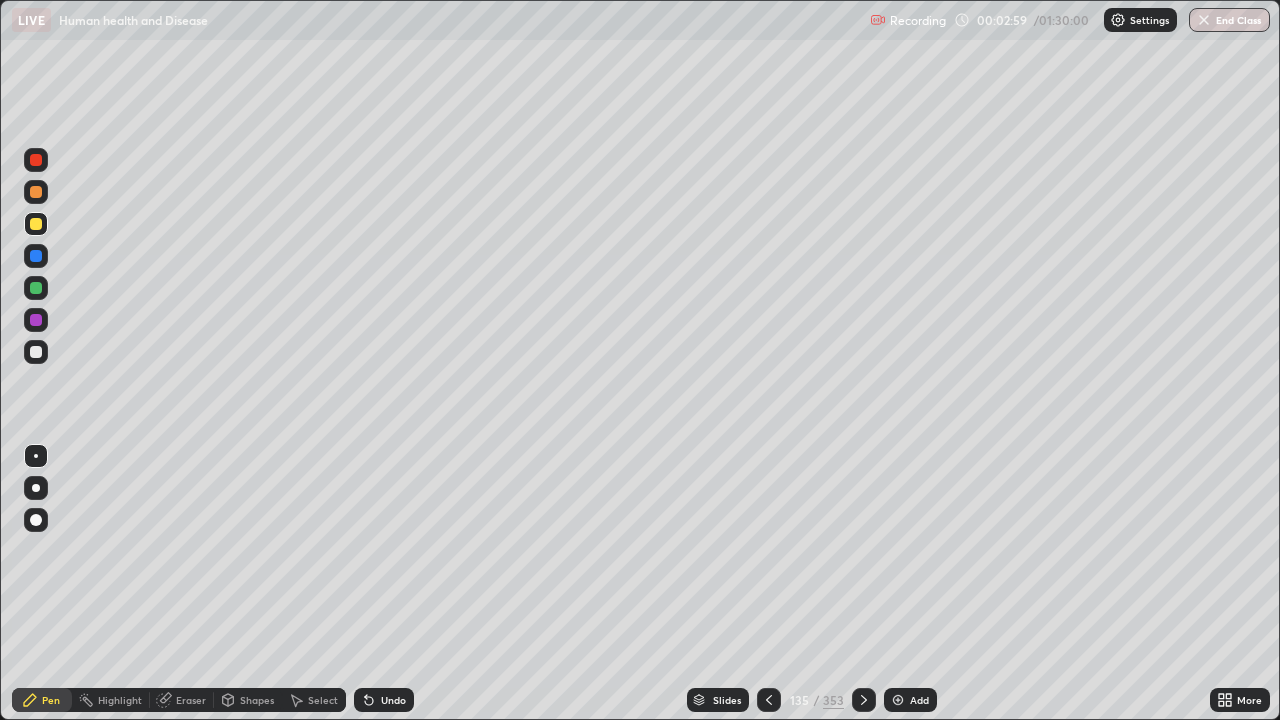 click on "Undo" at bounding box center (393, 700) 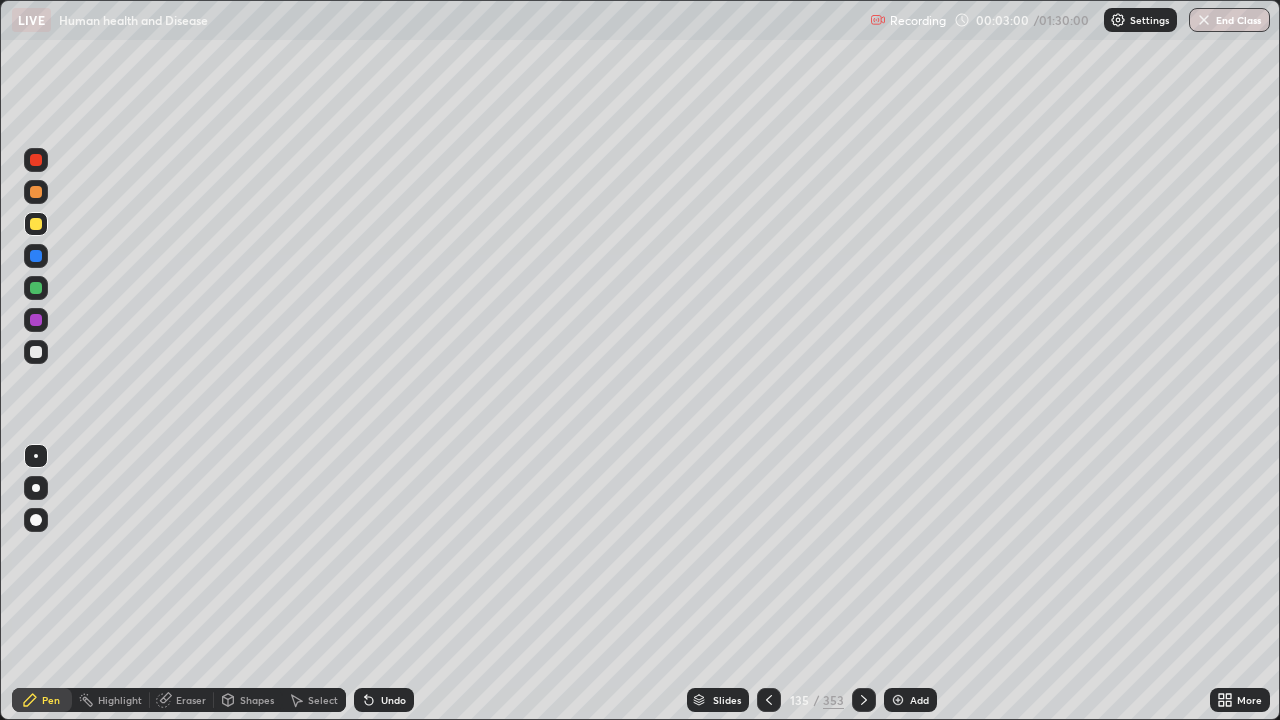 click on "Undo" at bounding box center (393, 700) 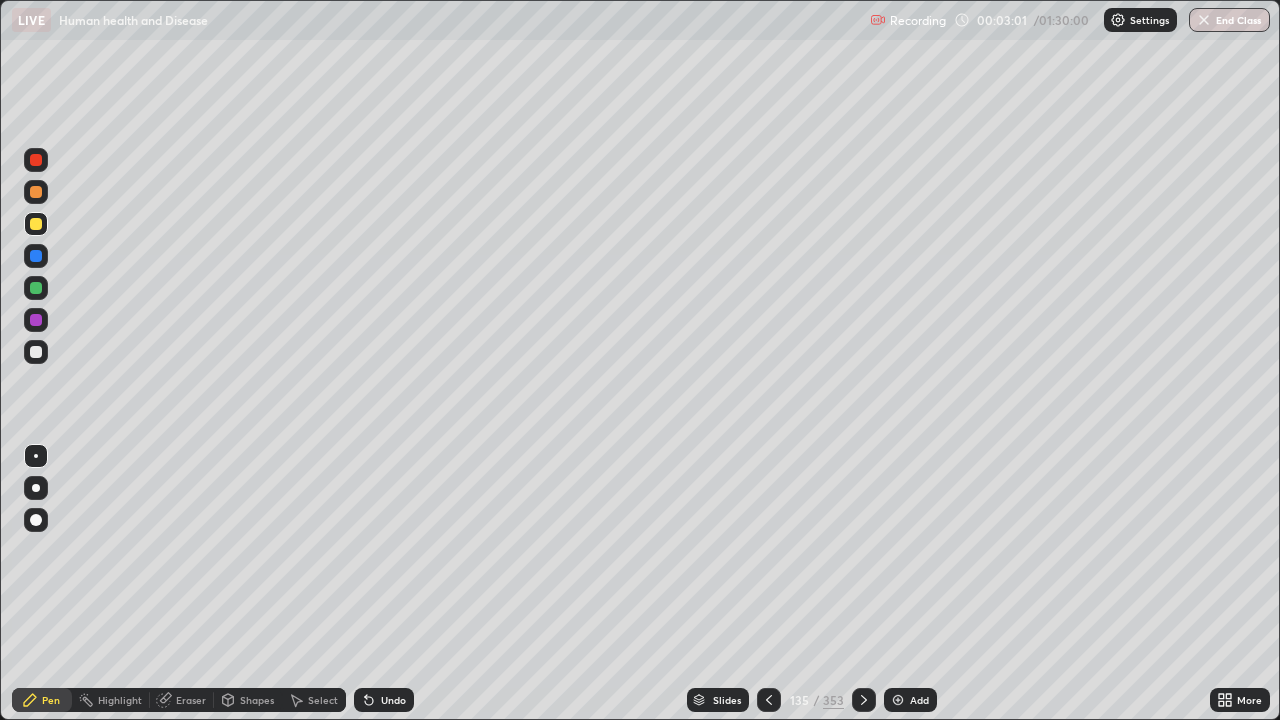 click on "Undo" at bounding box center (384, 700) 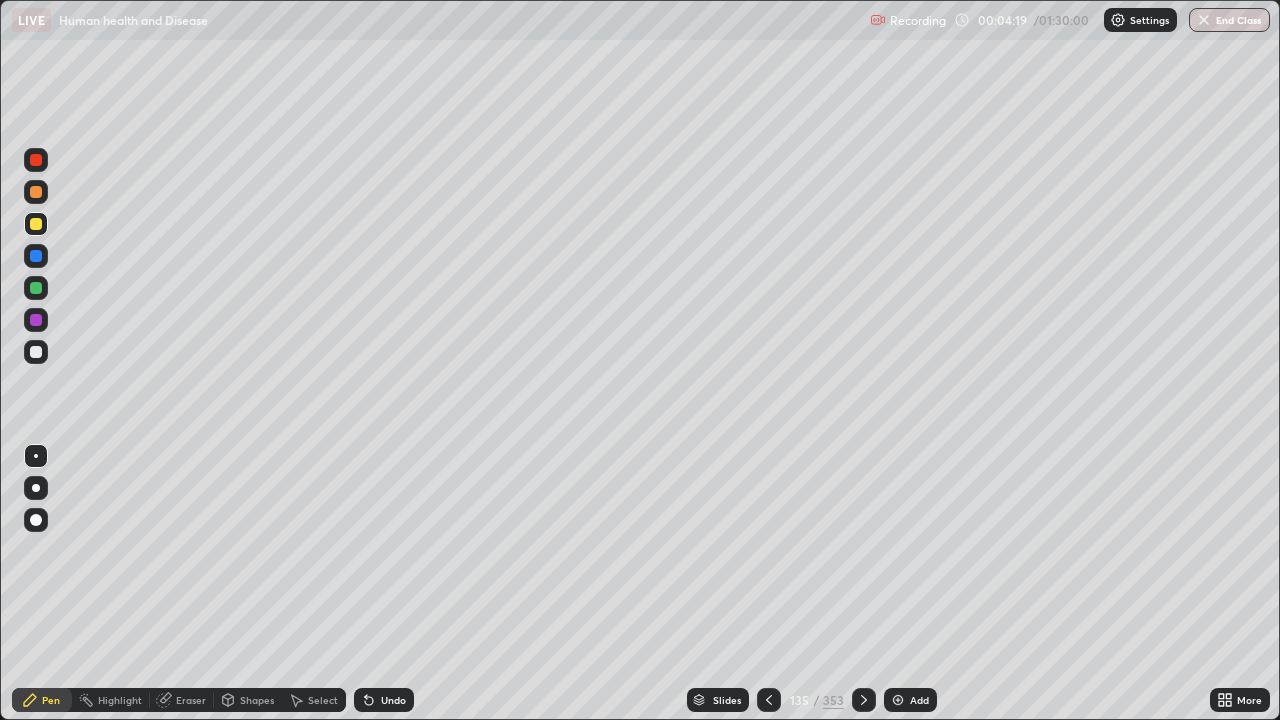 click on "Add" at bounding box center (919, 700) 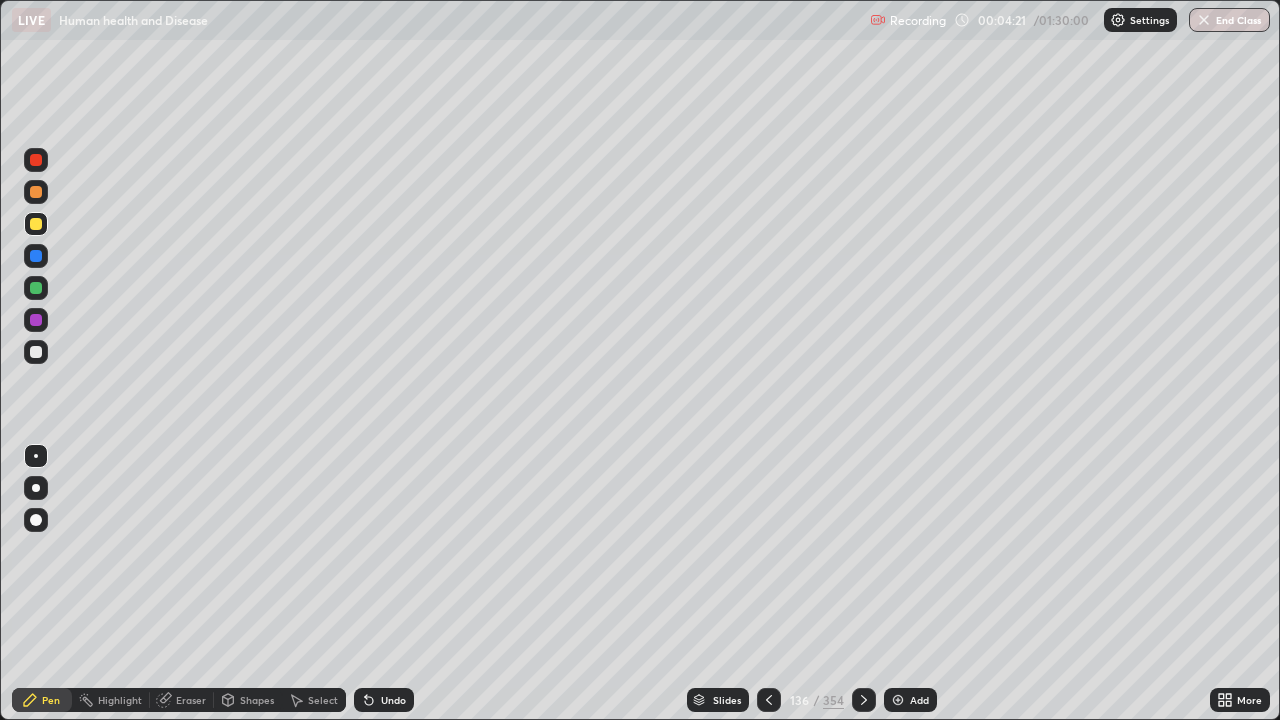 click at bounding box center [36, 352] 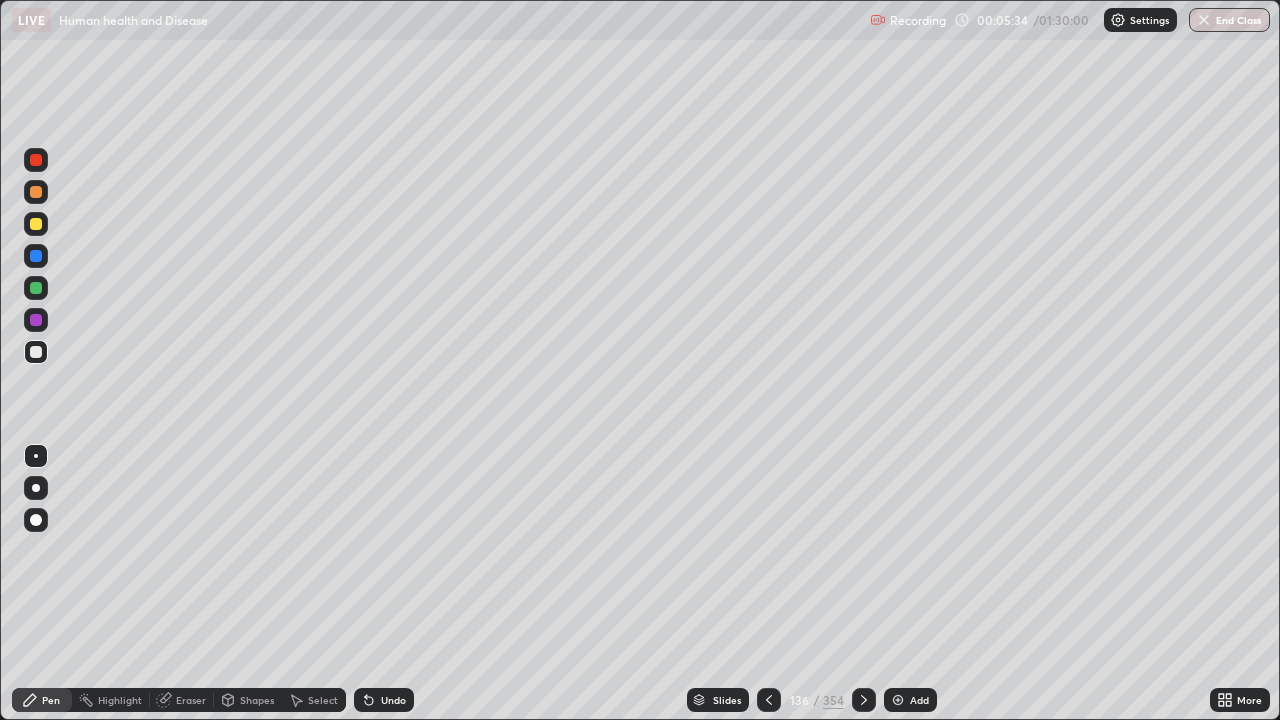 click on "Add" at bounding box center (919, 700) 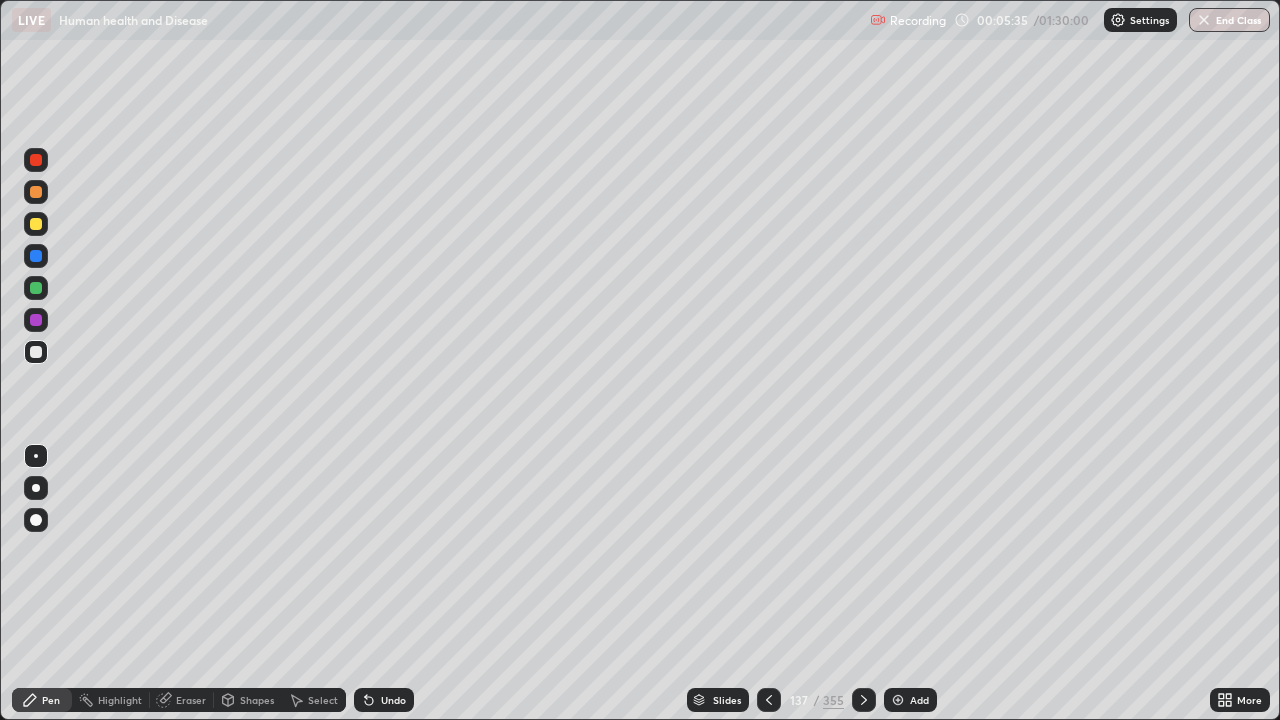 click at bounding box center (36, 224) 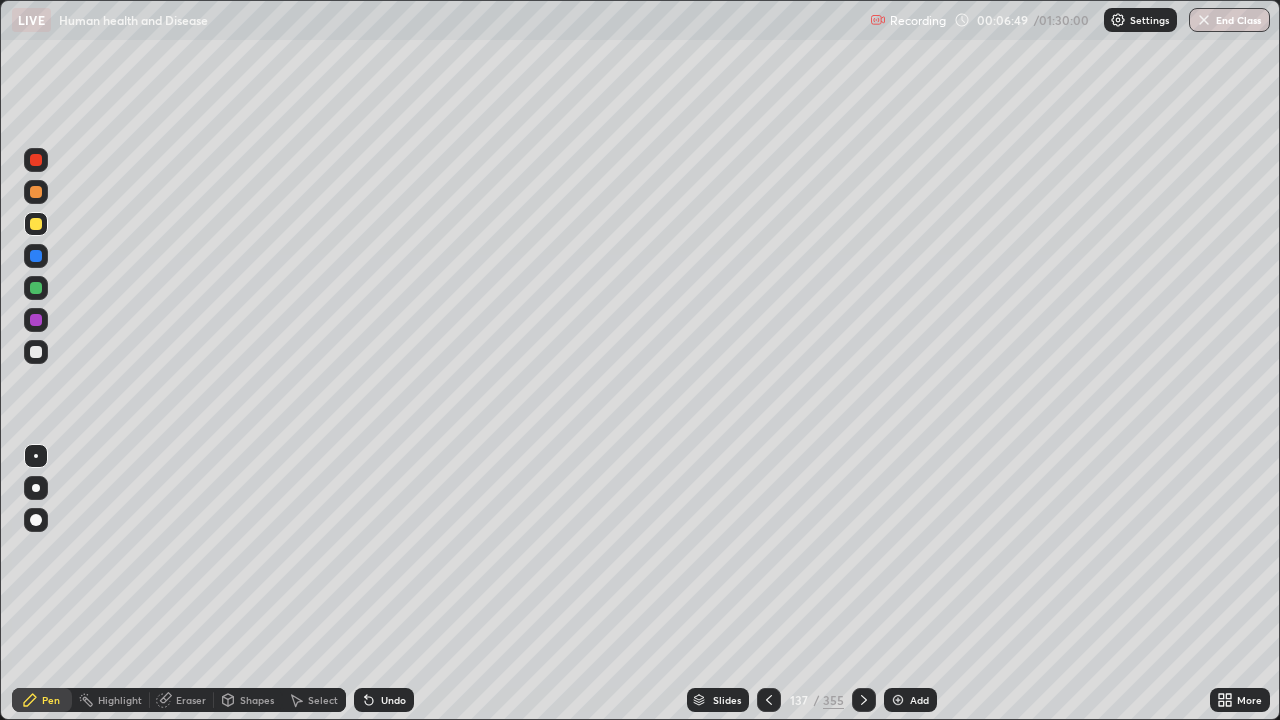 click on "Add" at bounding box center (910, 700) 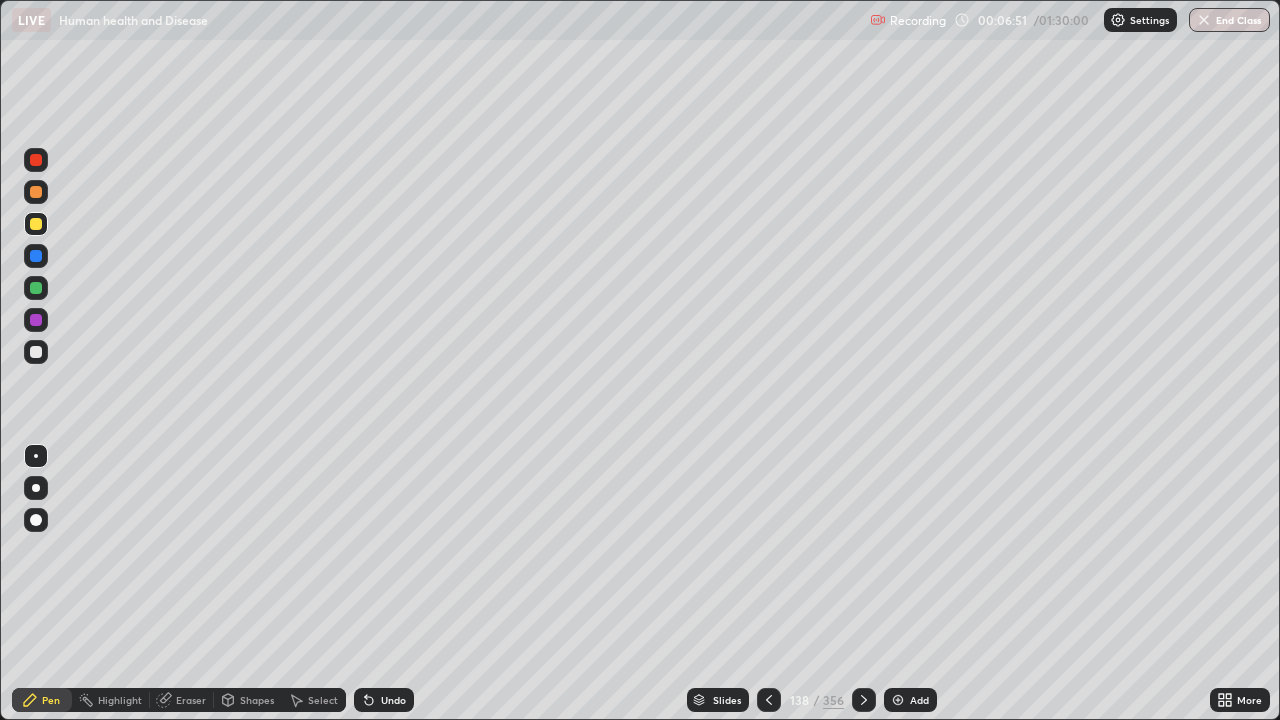 click at bounding box center [36, 192] 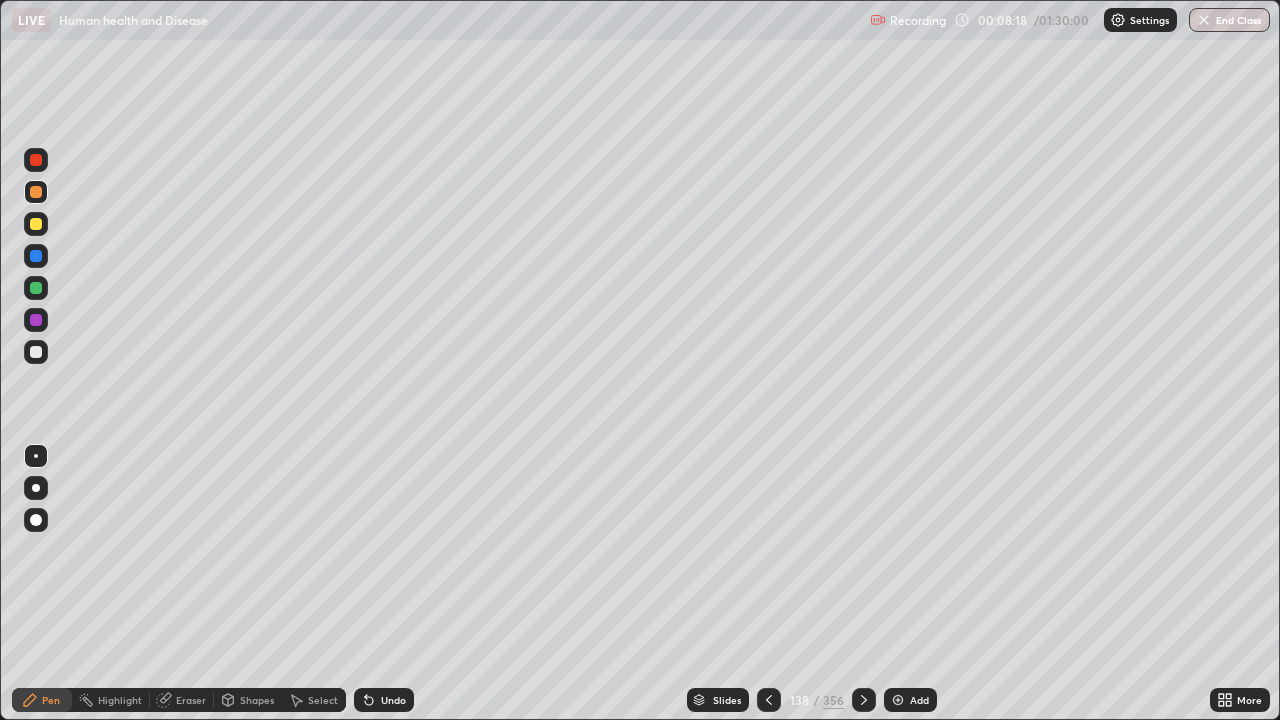 click 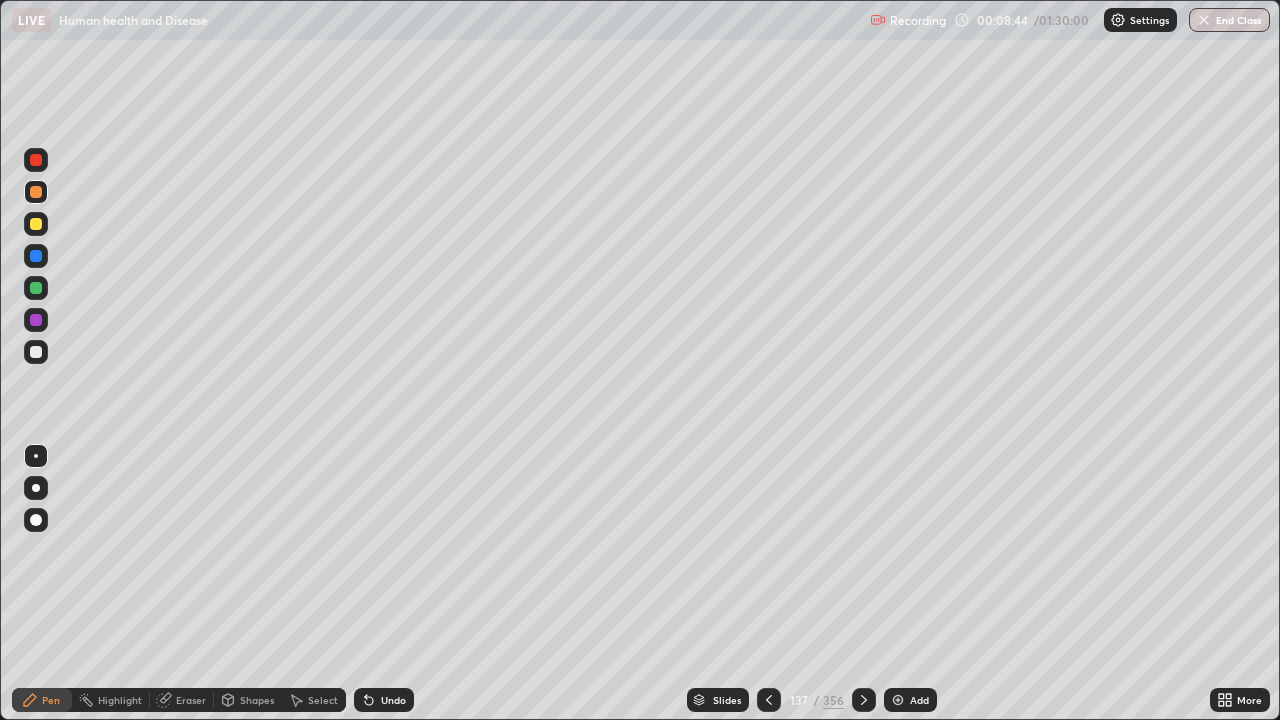 click at bounding box center [864, 700] 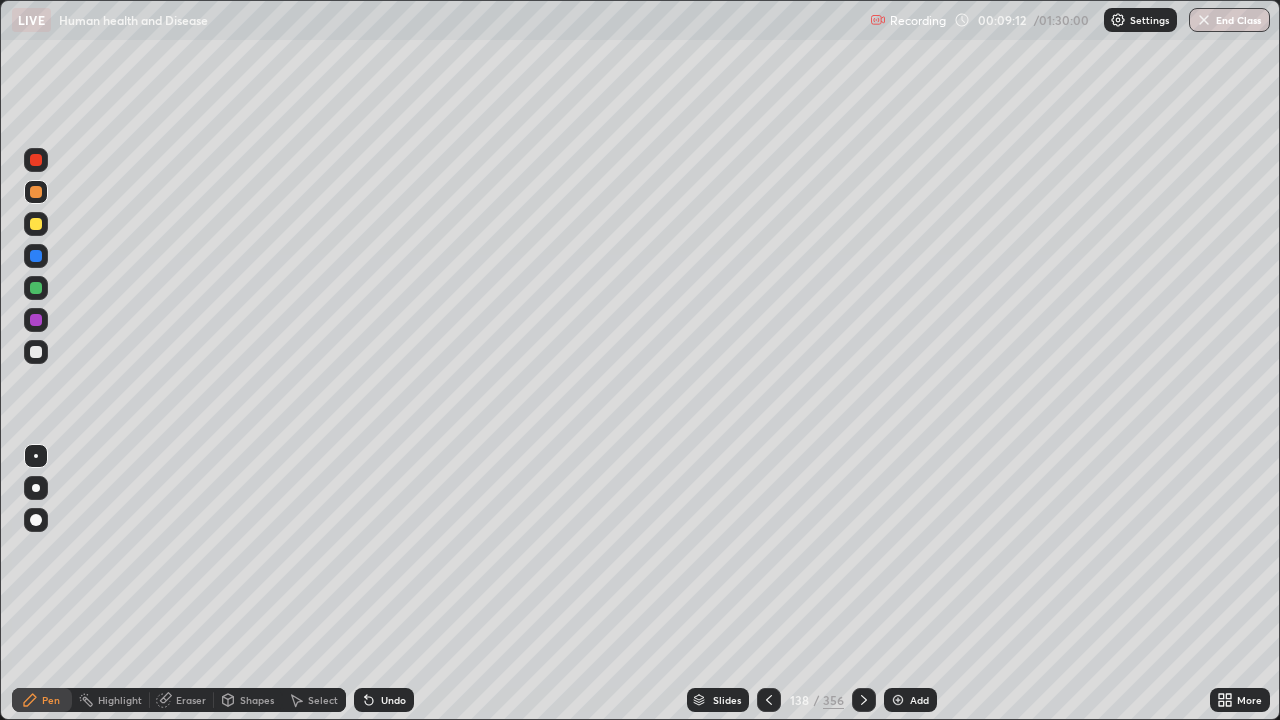 click on "138 / 356" at bounding box center [816, 700] 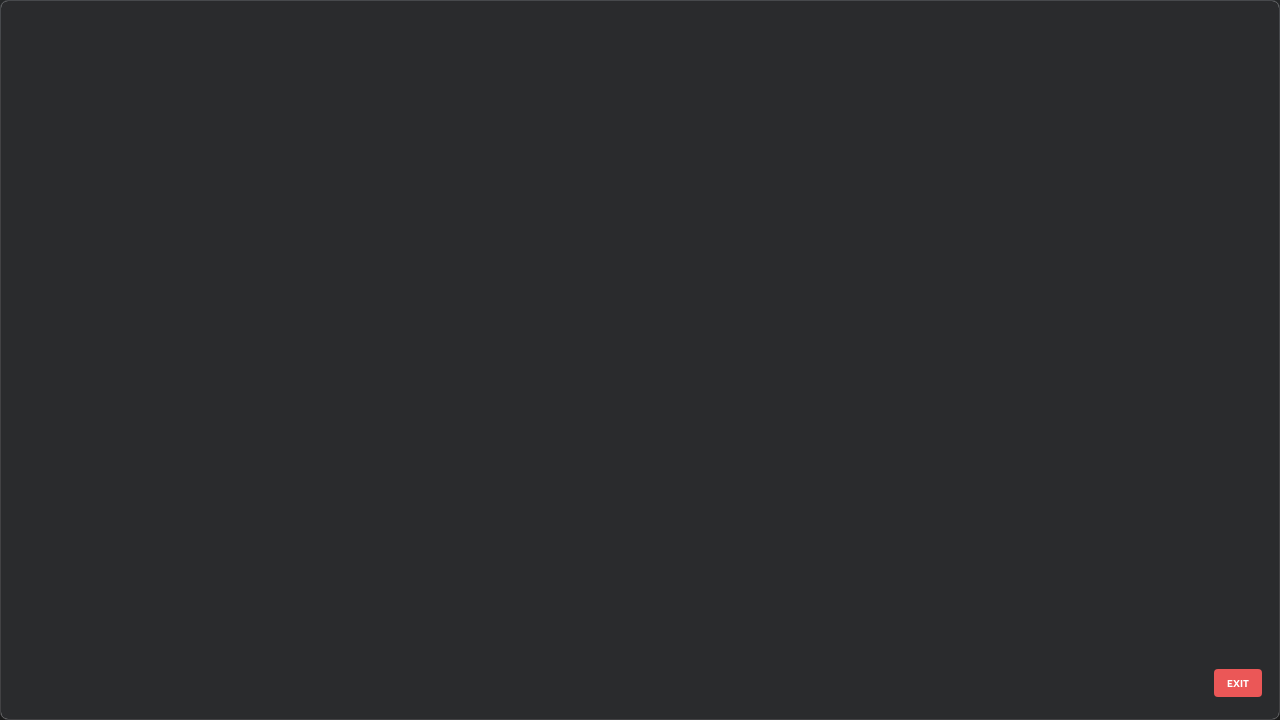 scroll, scrollTop: 9614, scrollLeft: 0, axis: vertical 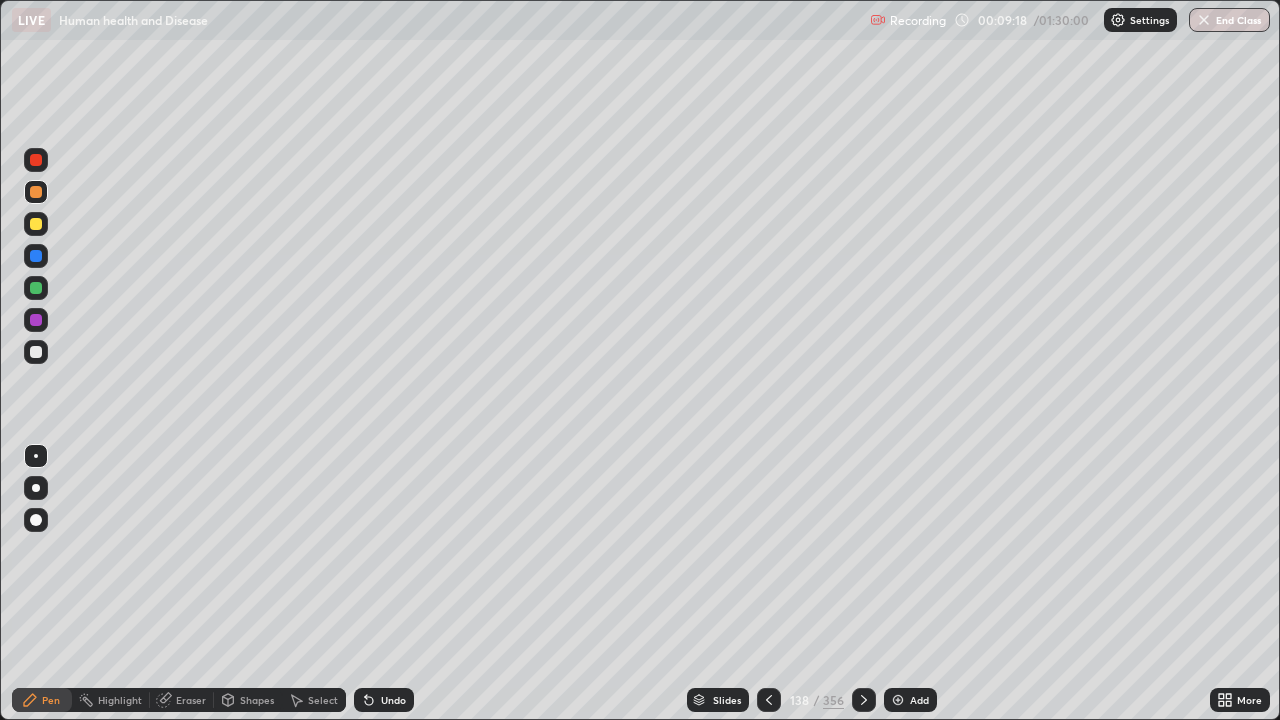 click at bounding box center (864, 700) 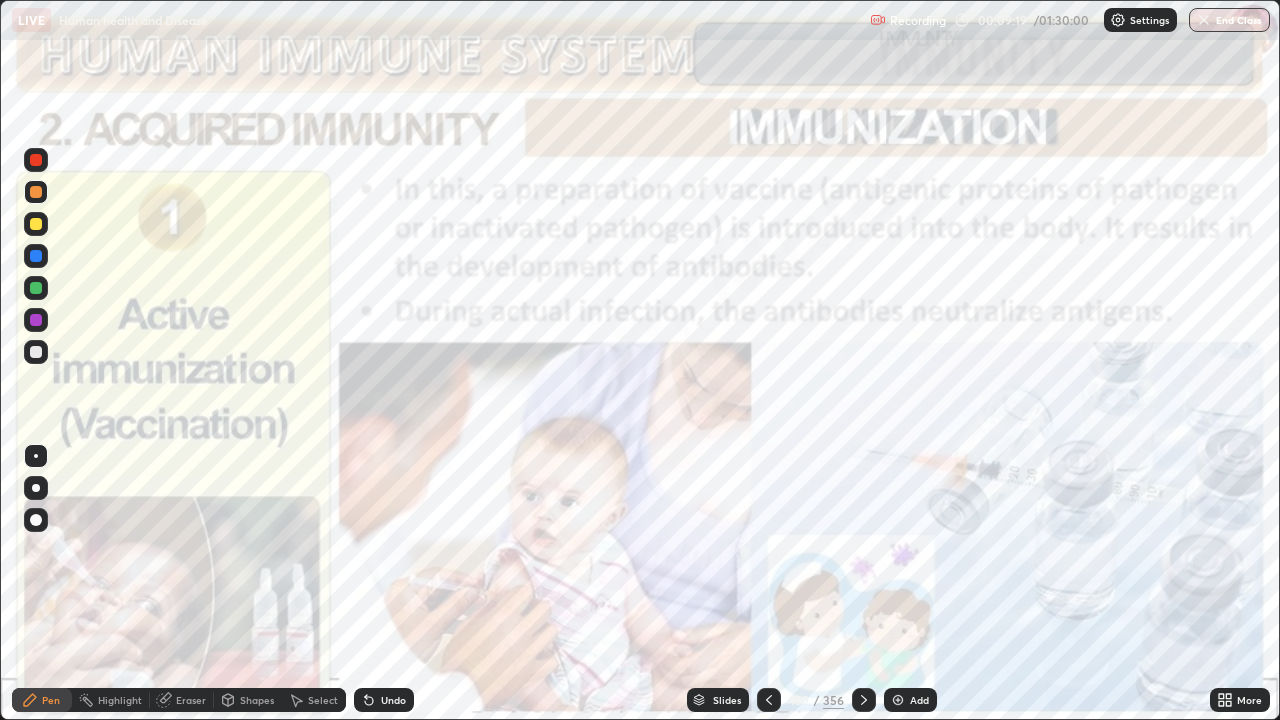 click 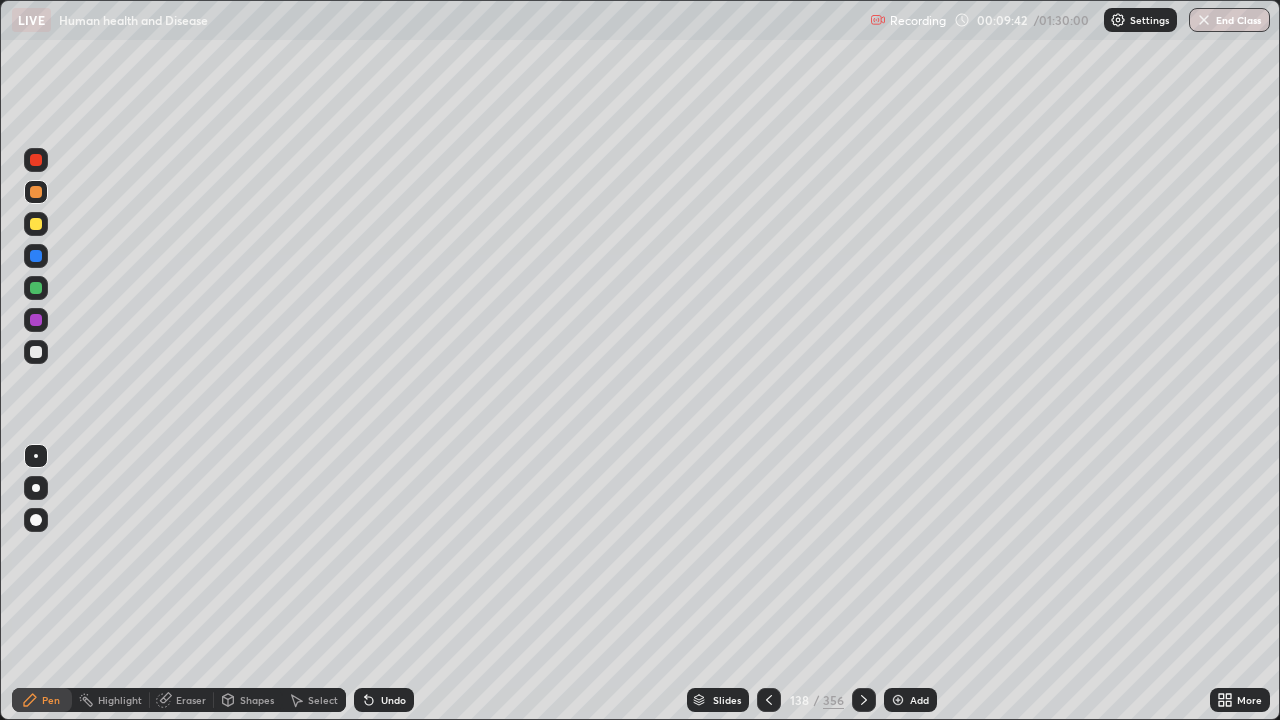 click 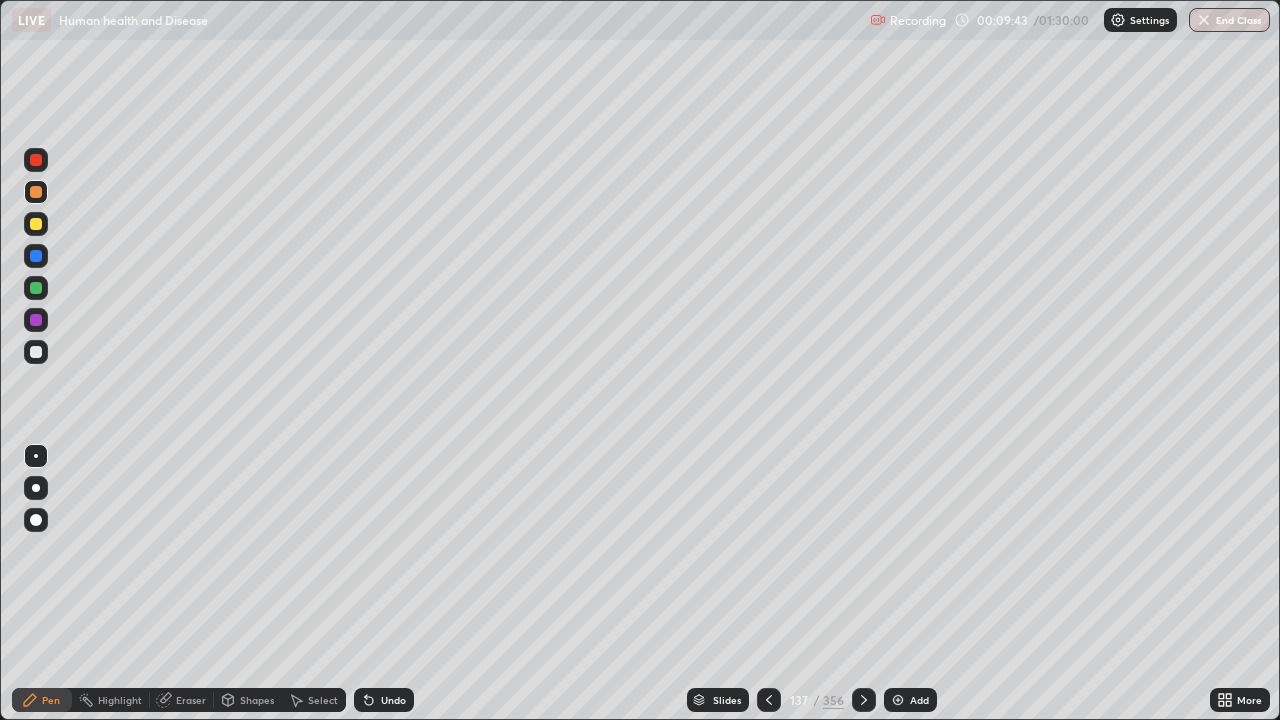 click at bounding box center (769, 700) 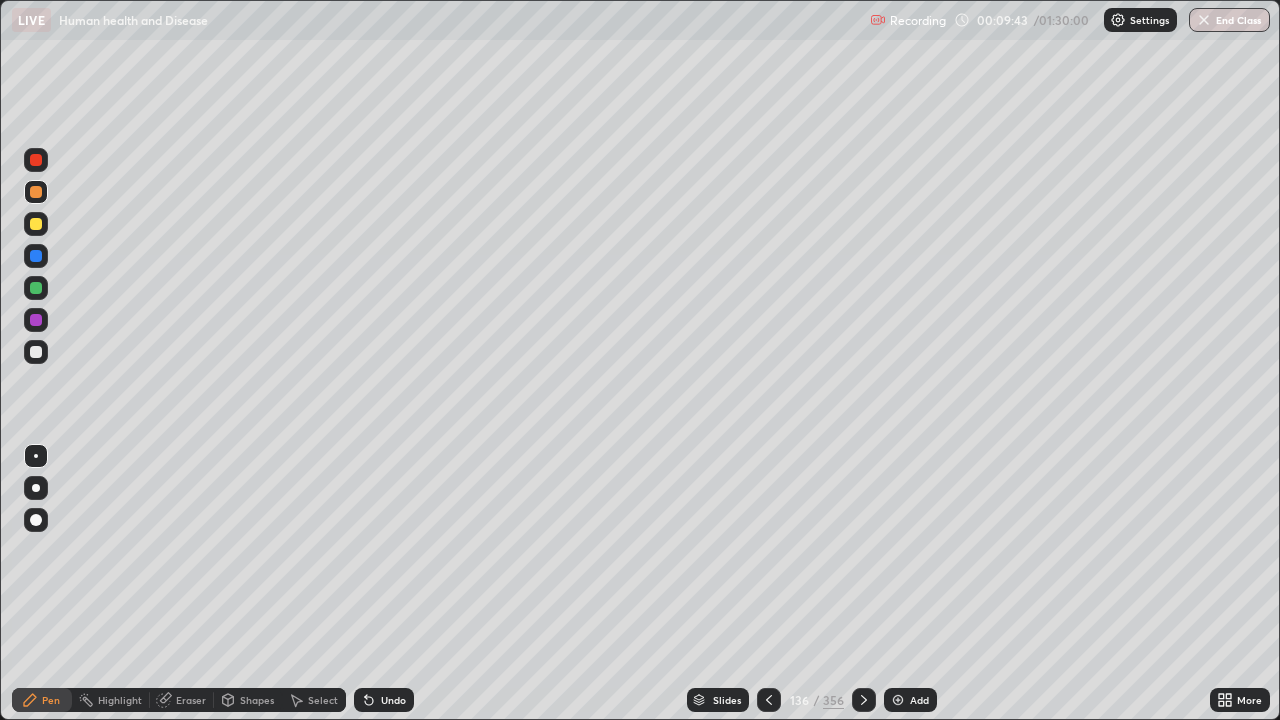 click 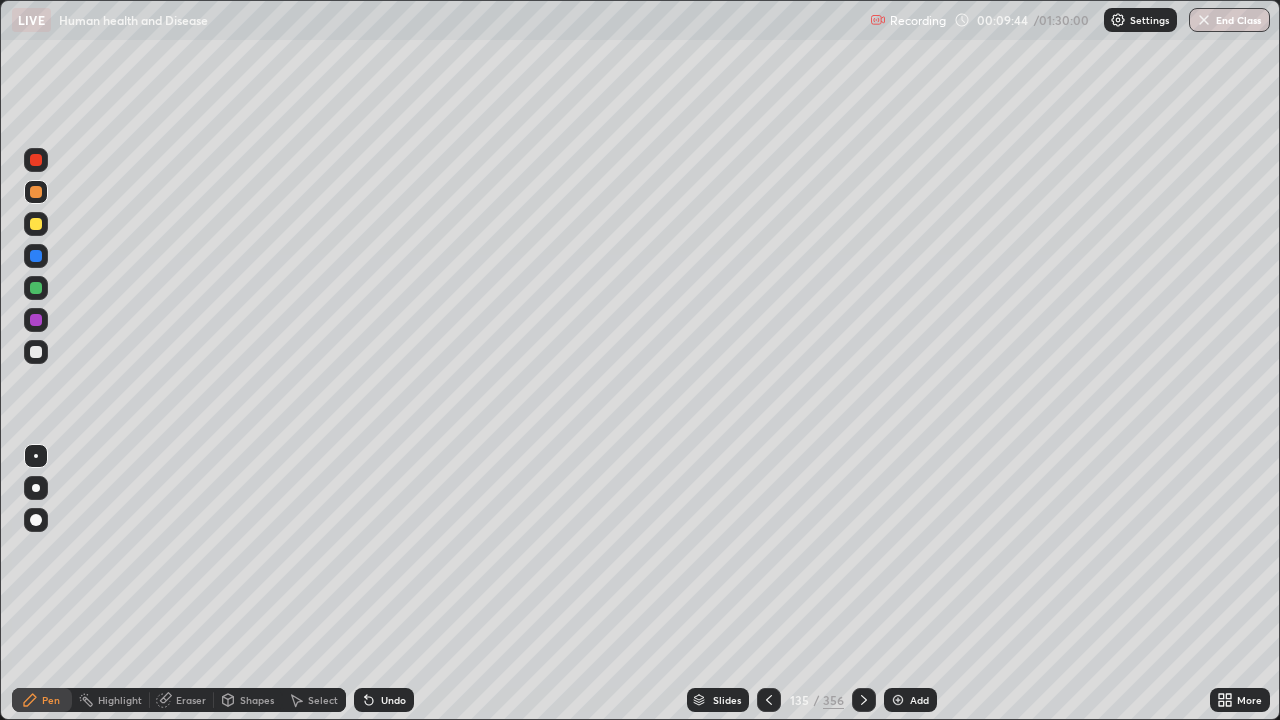 click 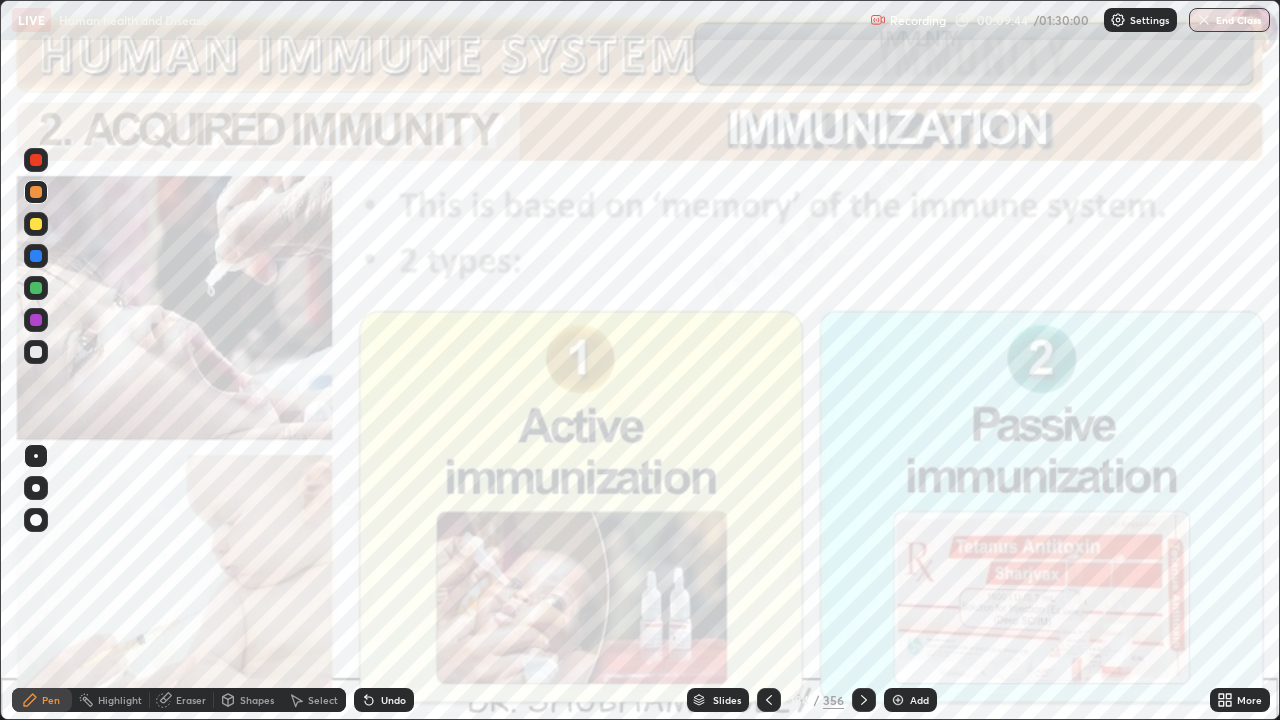 click 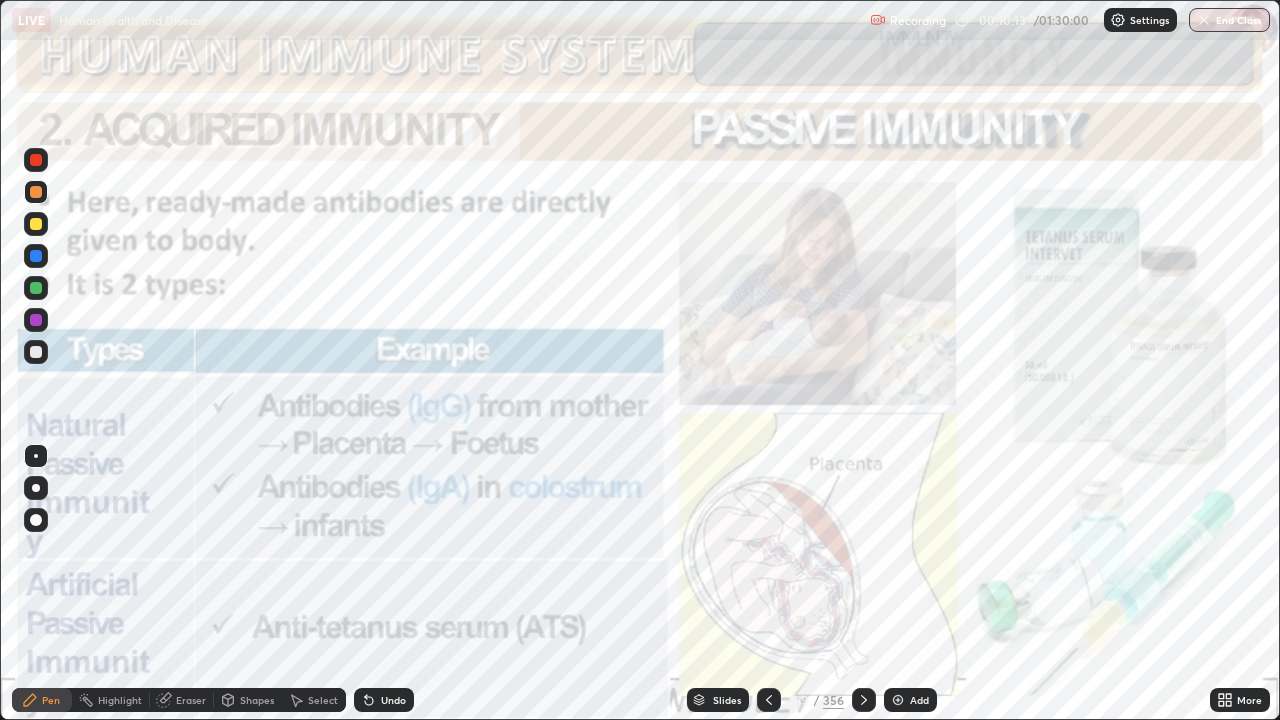 click 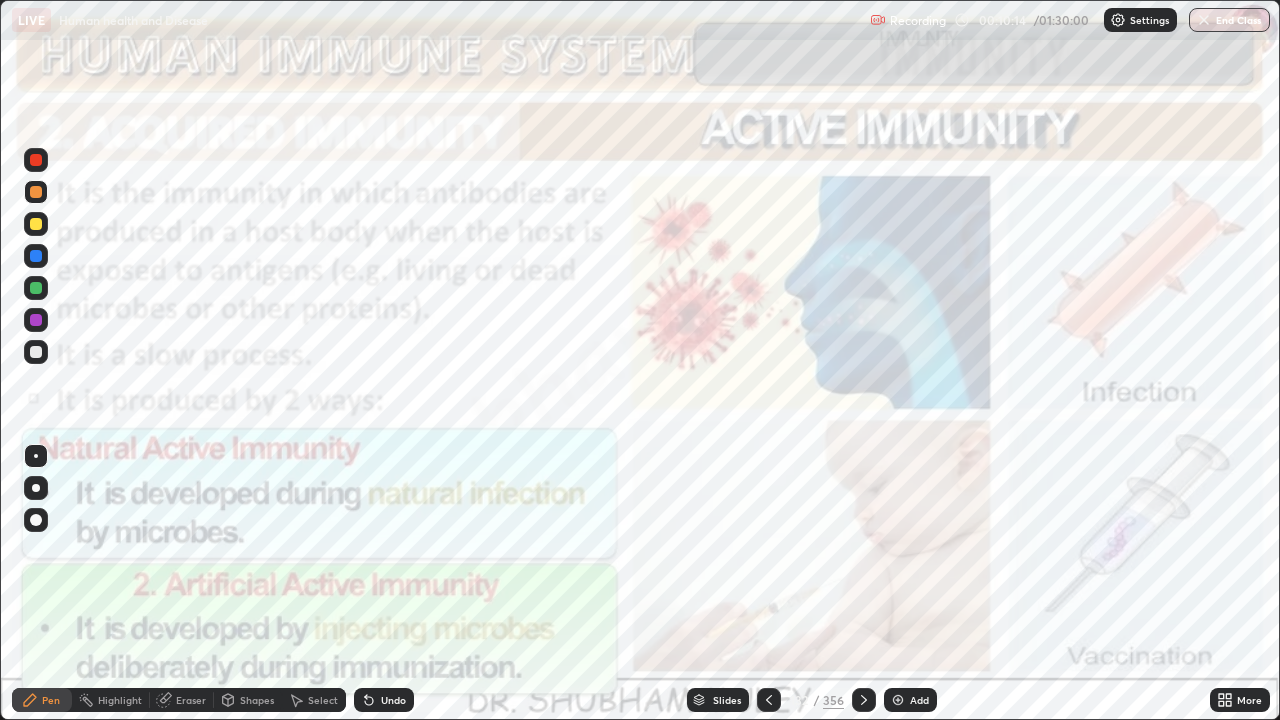 click 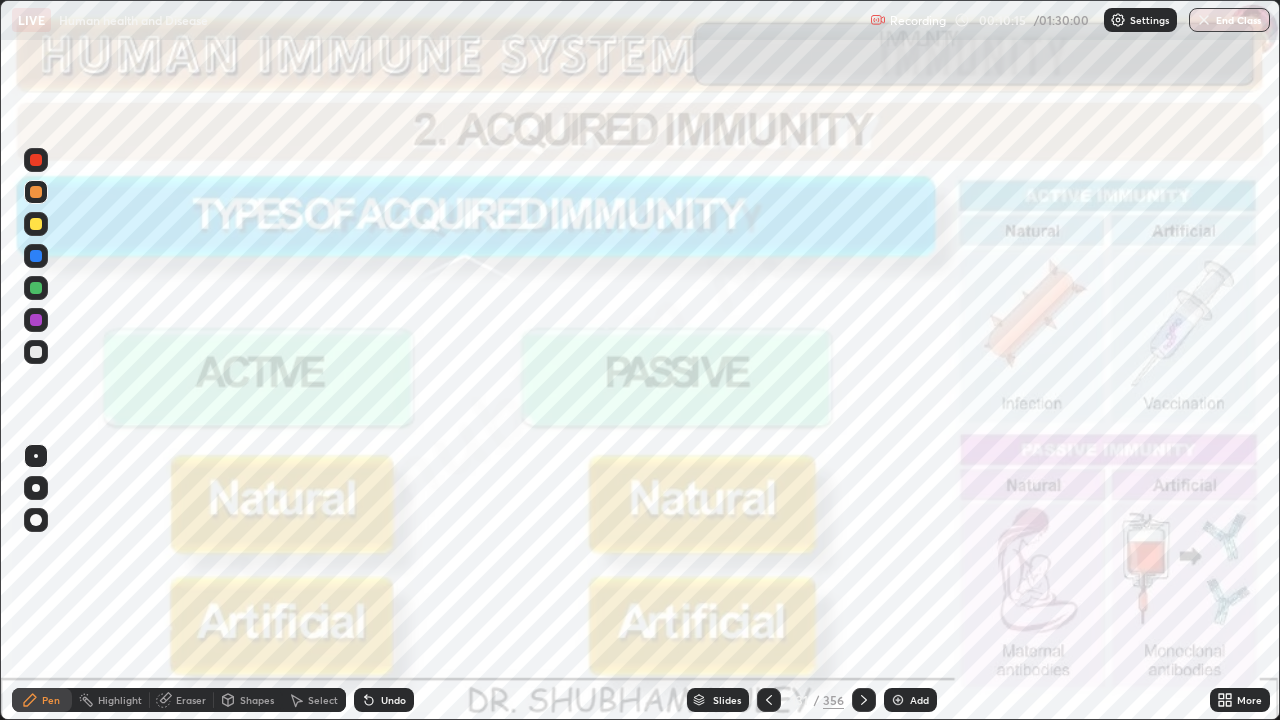 click 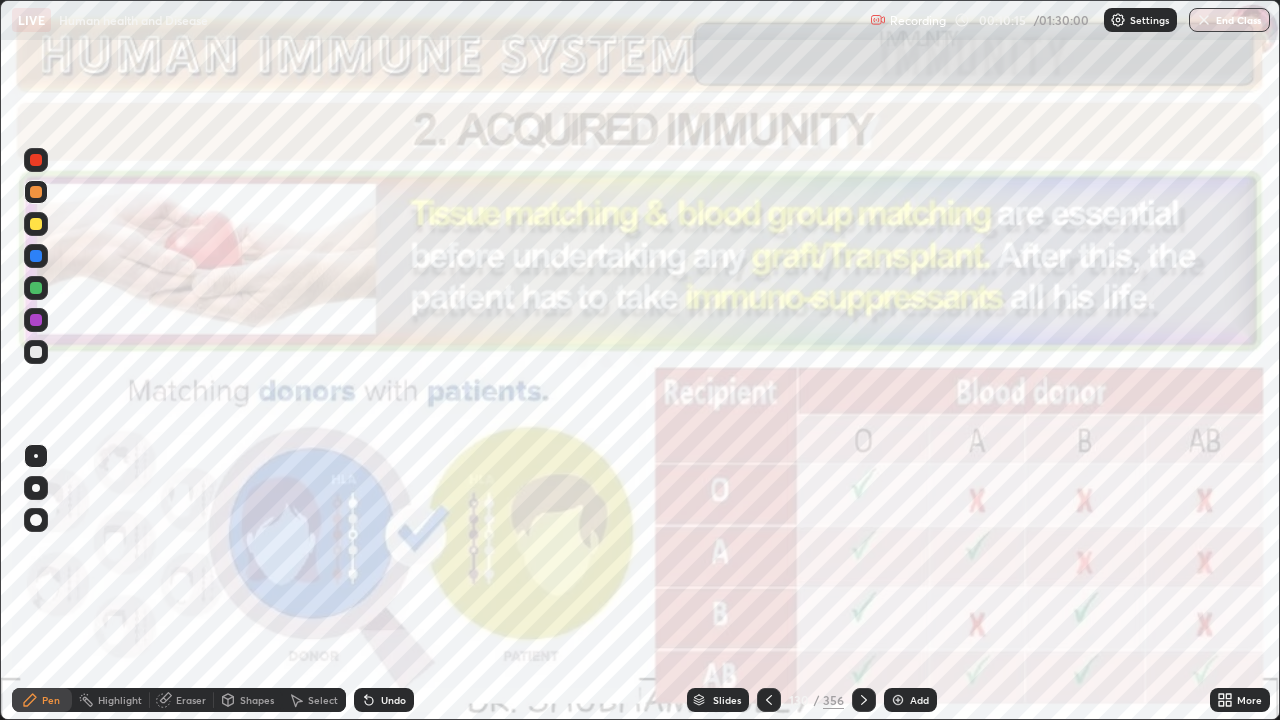 click 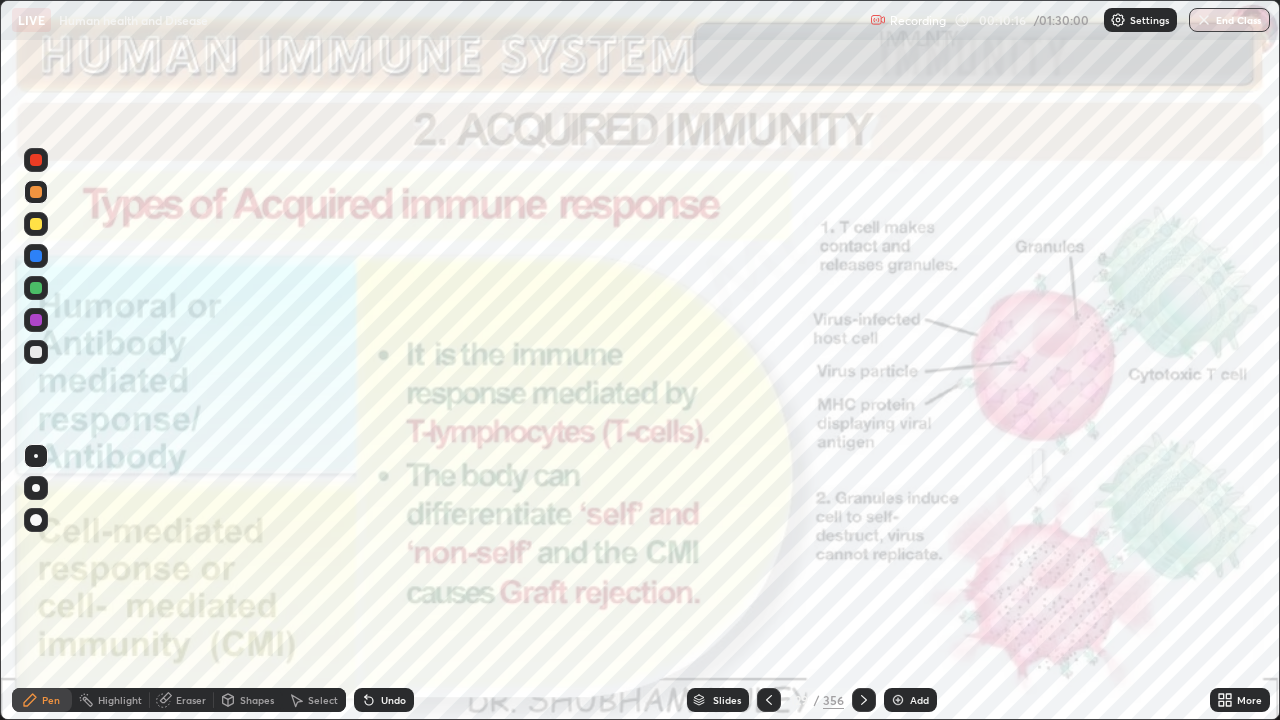 click 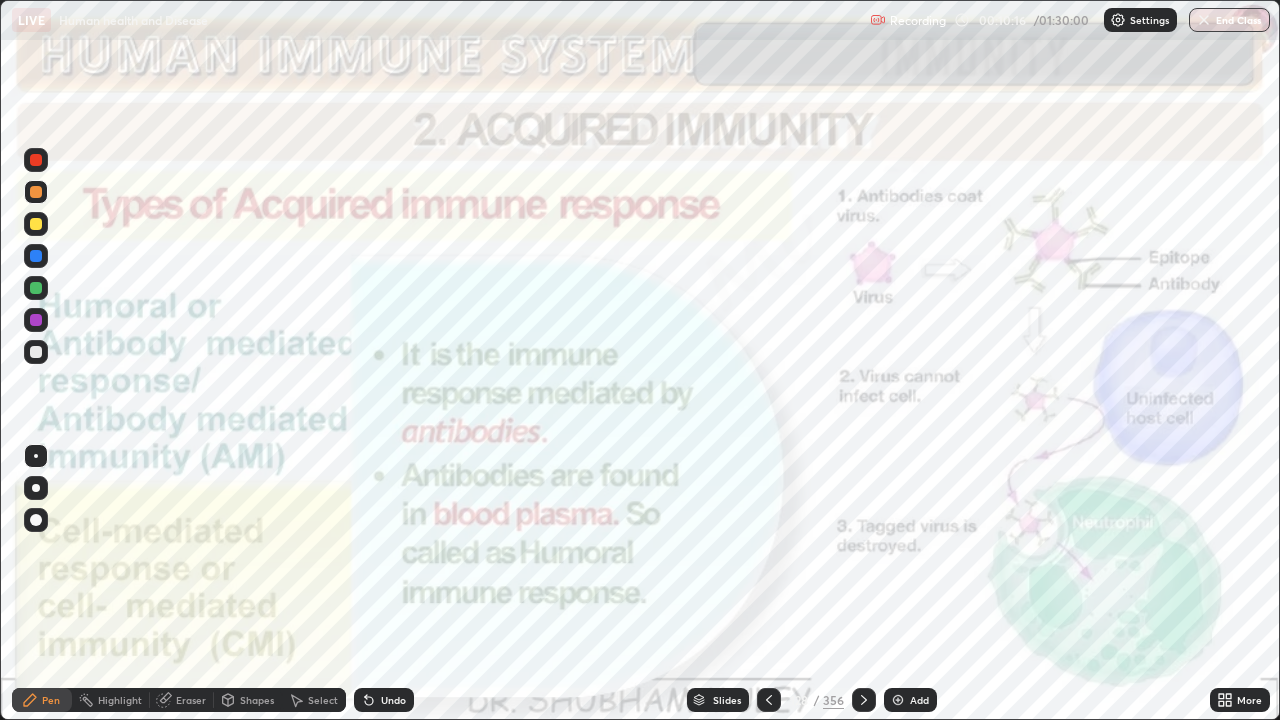 click 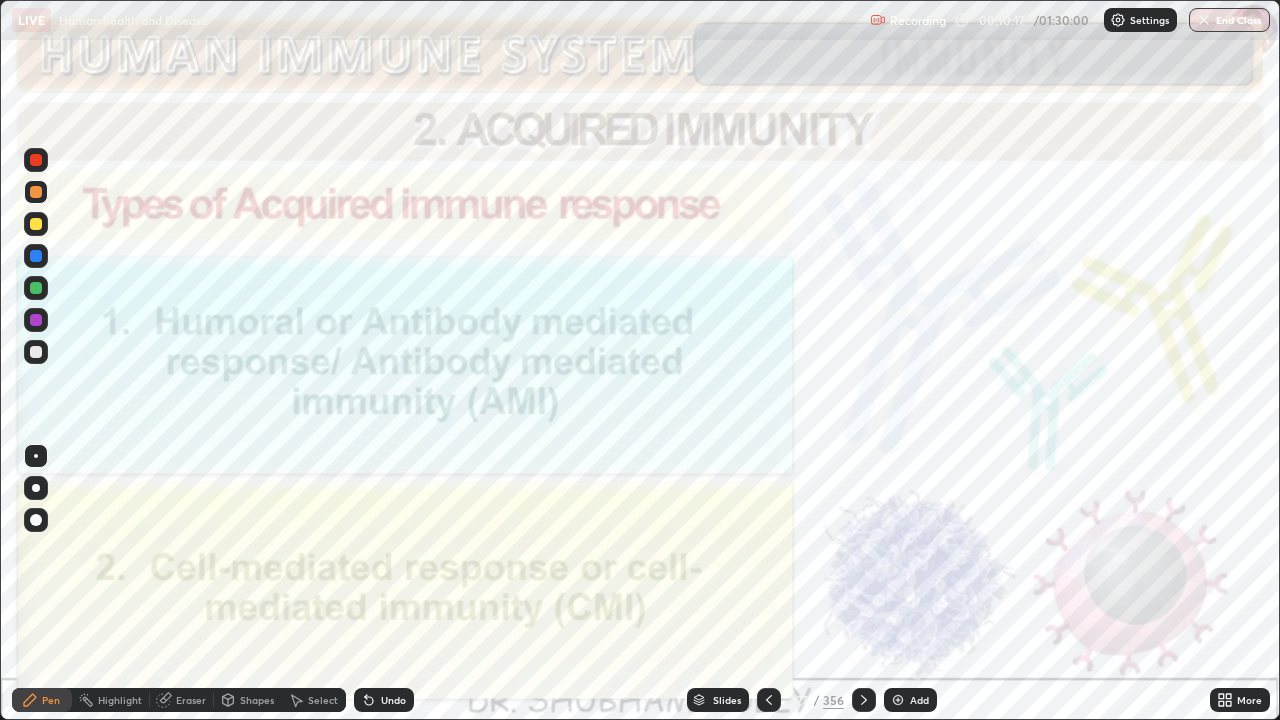 click 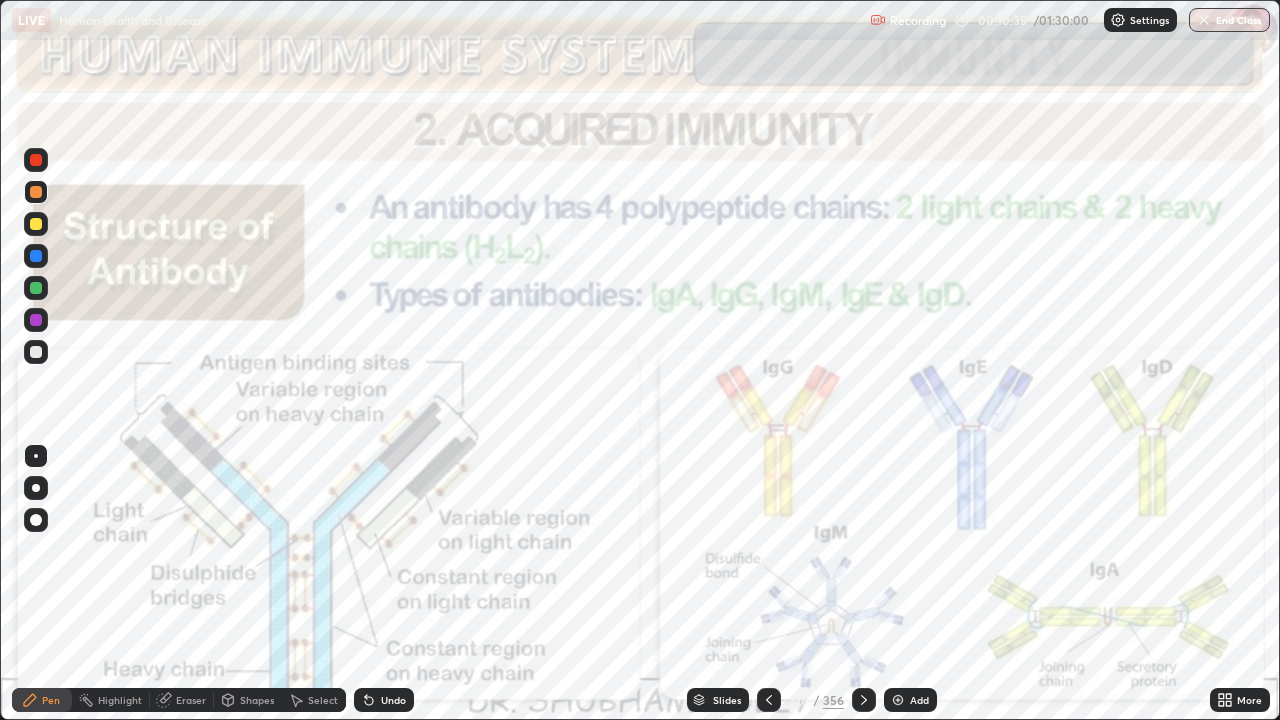 click at bounding box center (769, 700) 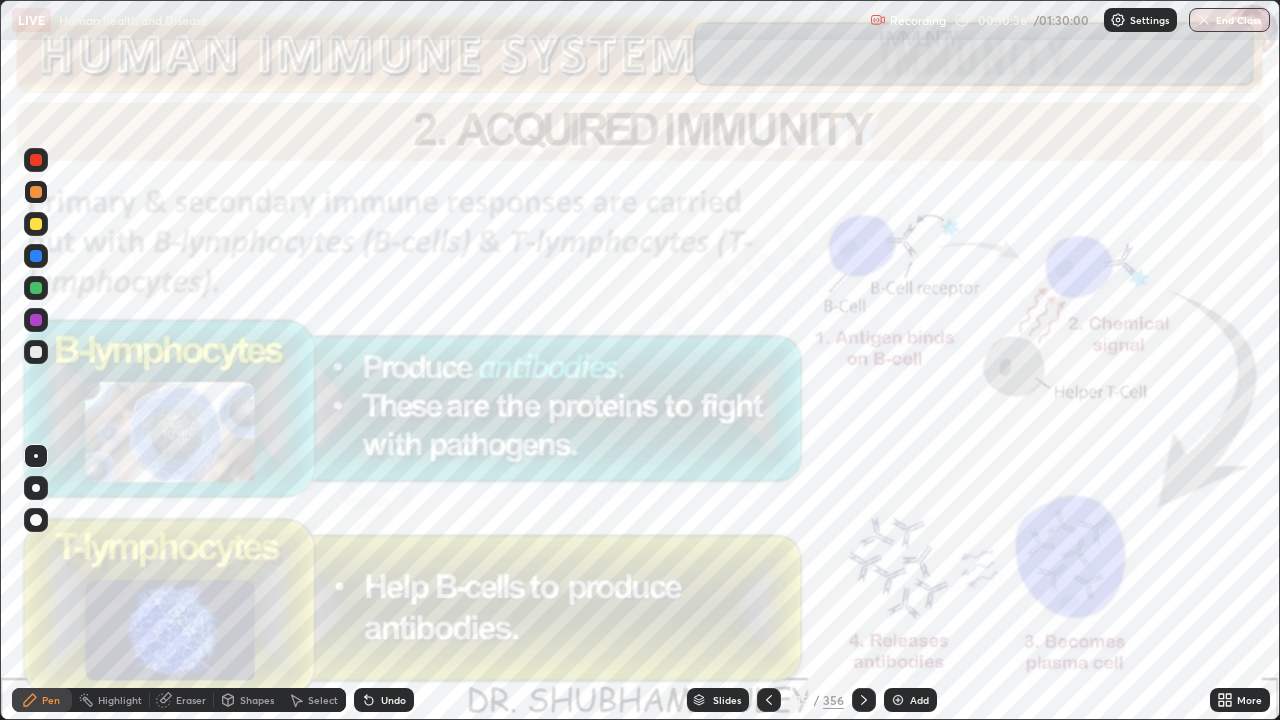 click at bounding box center (769, 700) 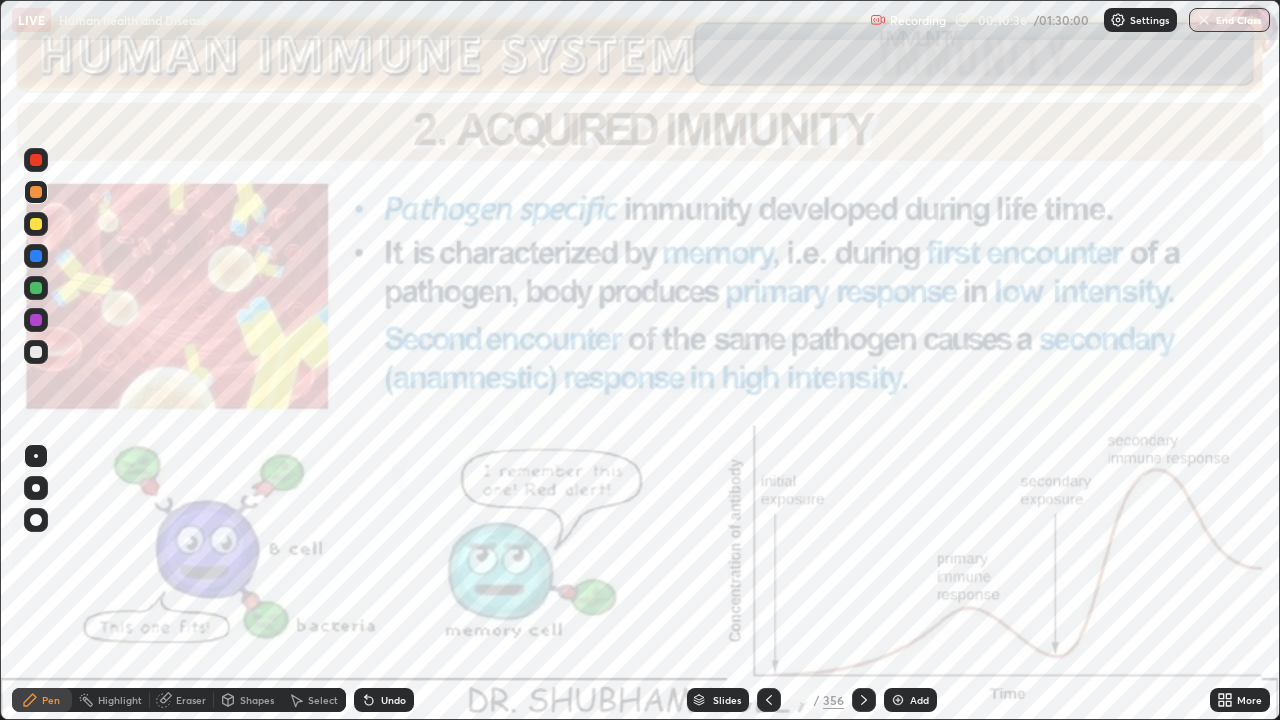 click at bounding box center (769, 700) 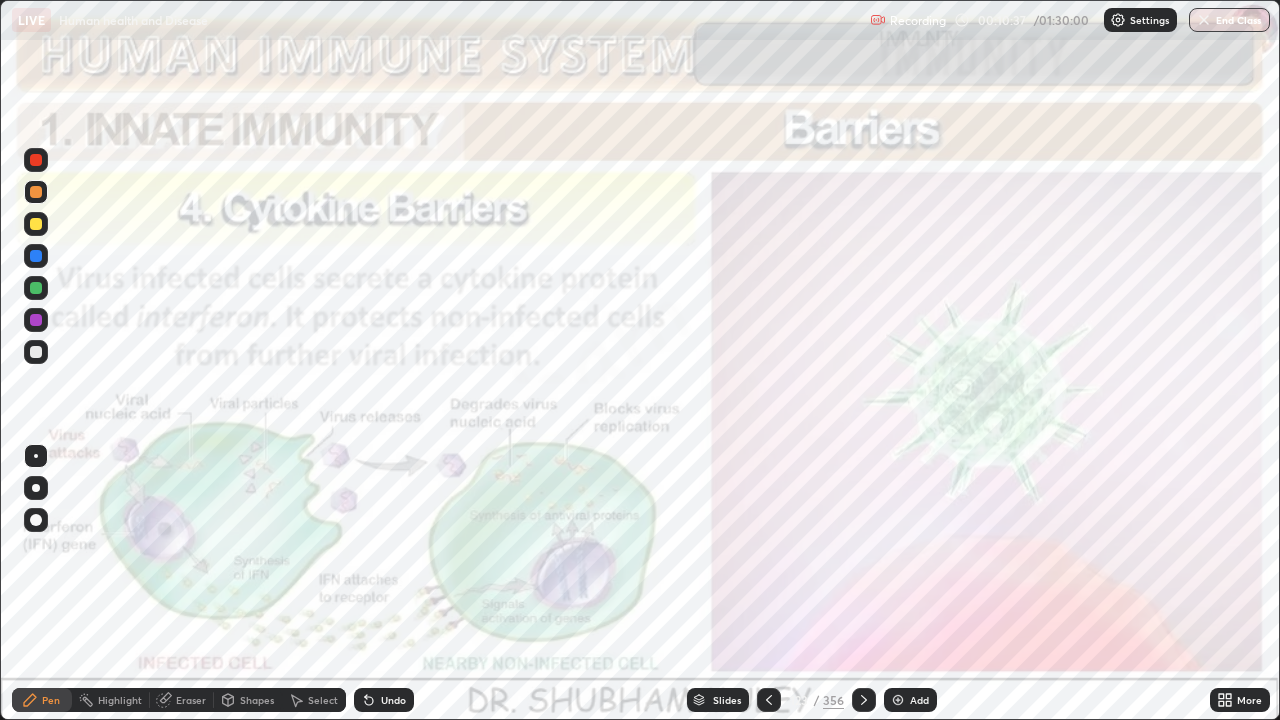 click at bounding box center (769, 700) 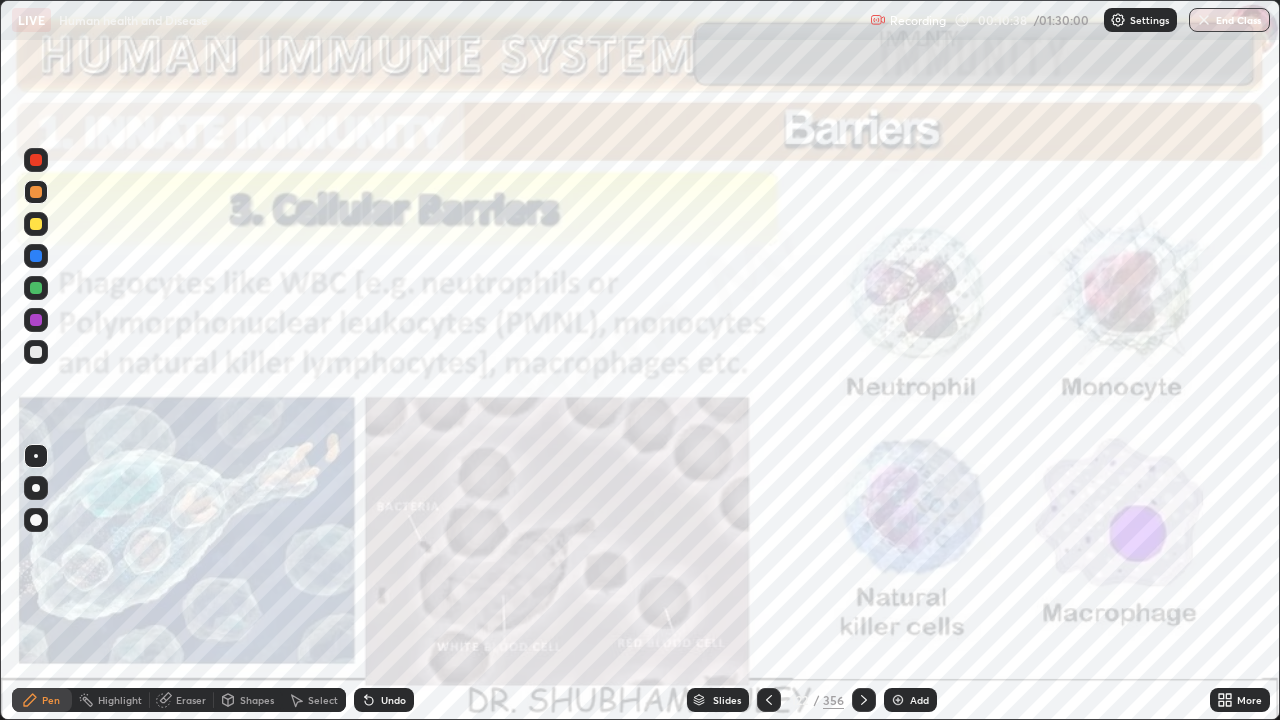 click at bounding box center [864, 700] 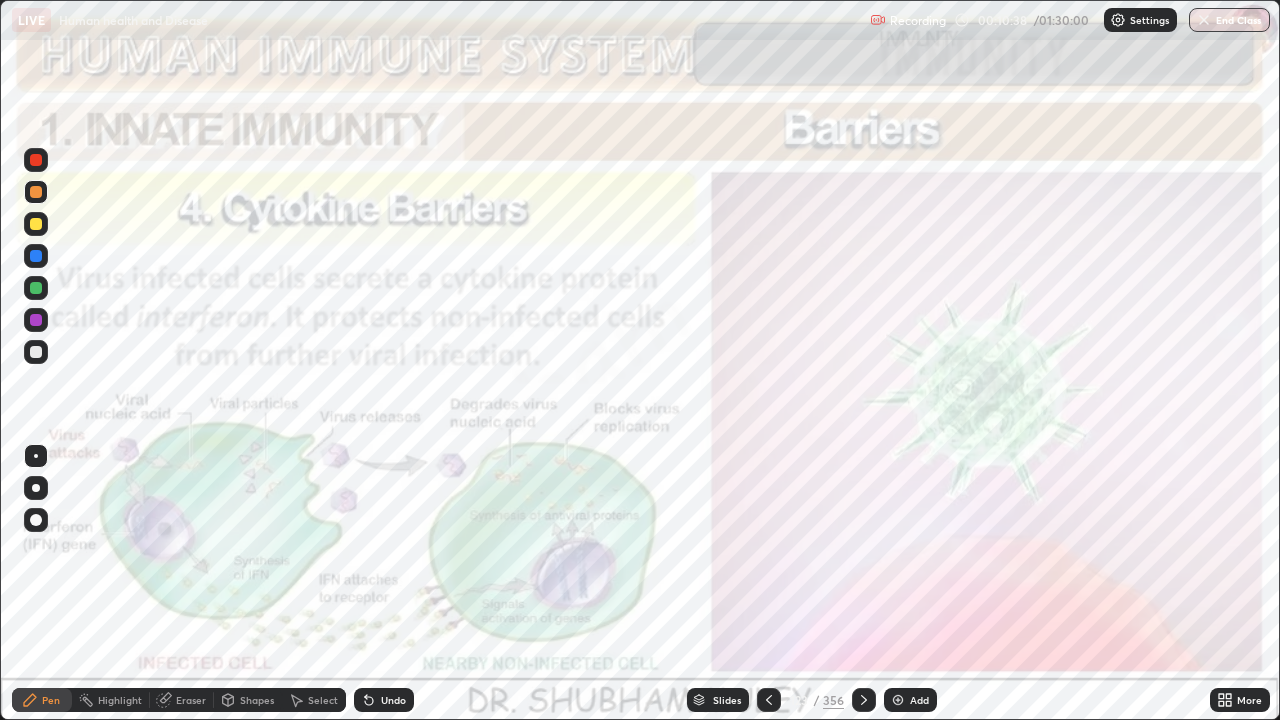 click at bounding box center [864, 700] 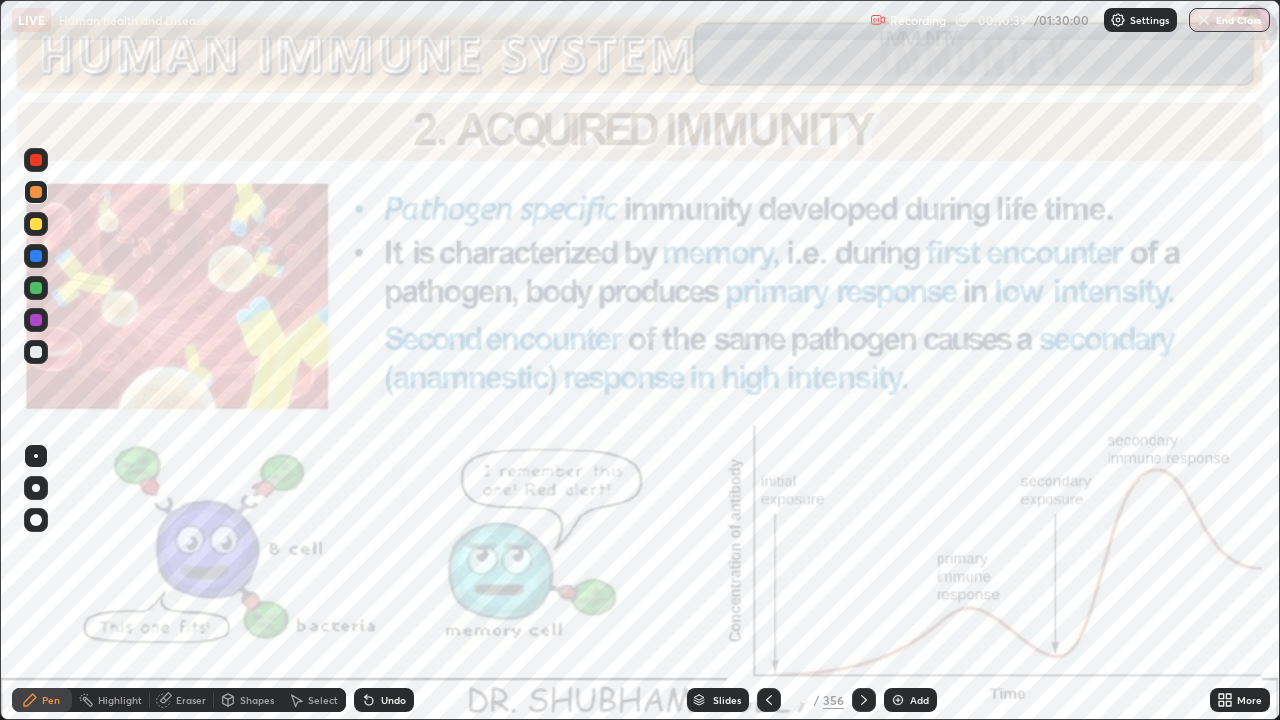 click at bounding box center (864, 700) 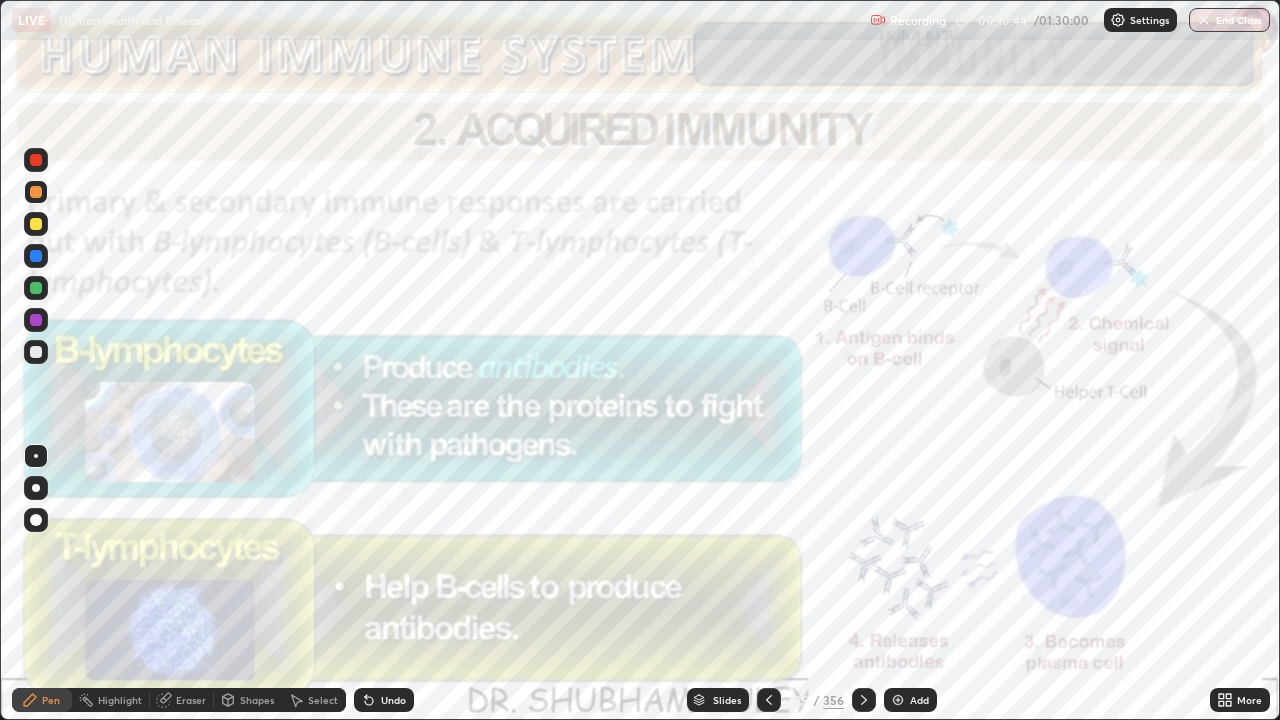 click at bounding box center [36, 160] 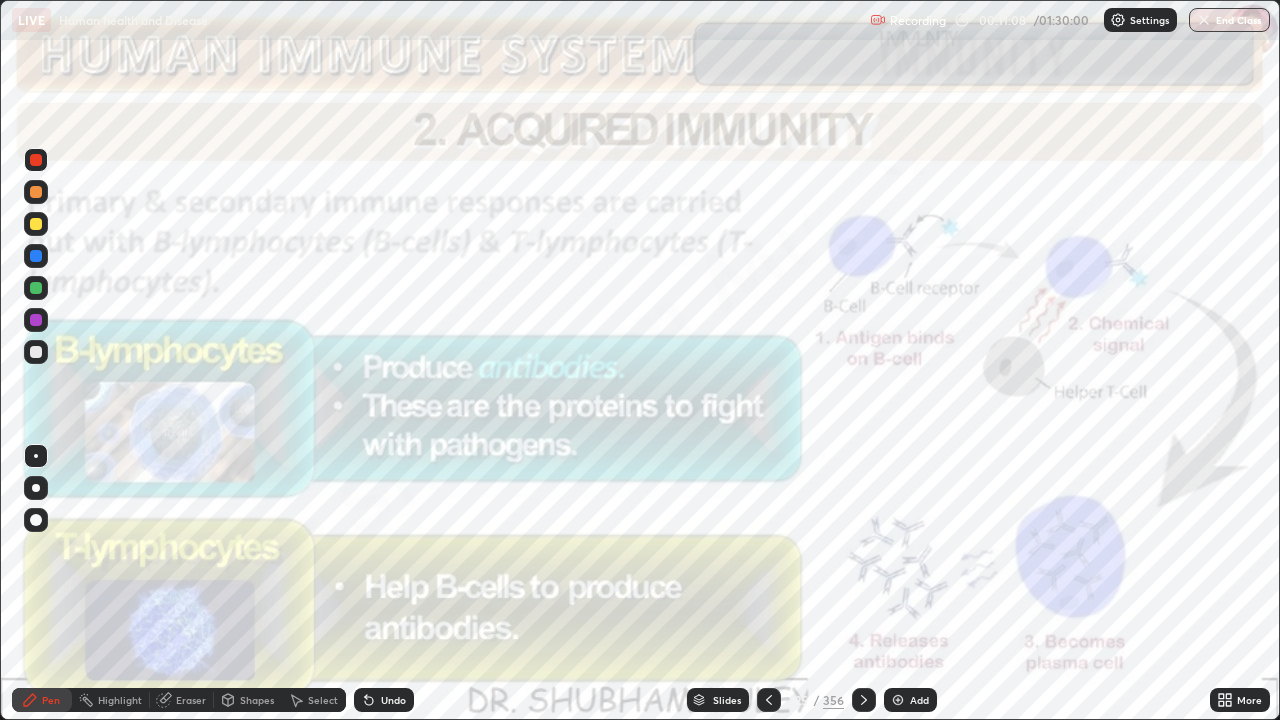 click 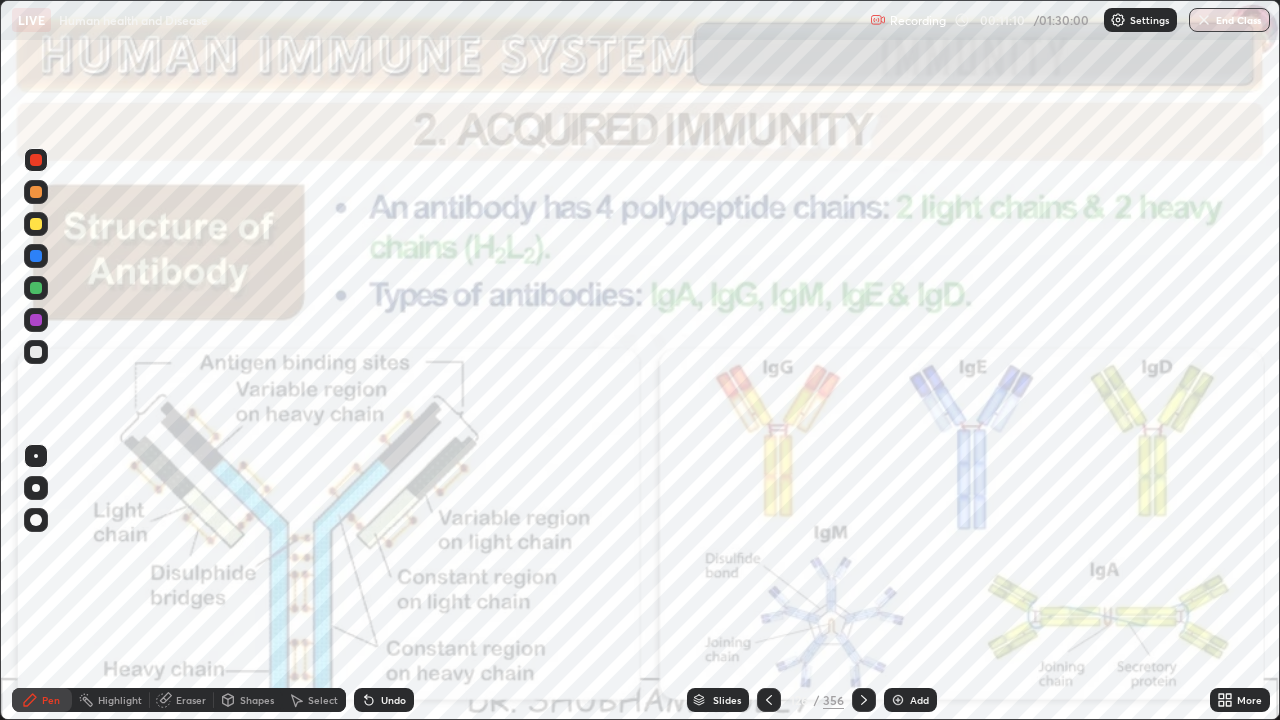 click 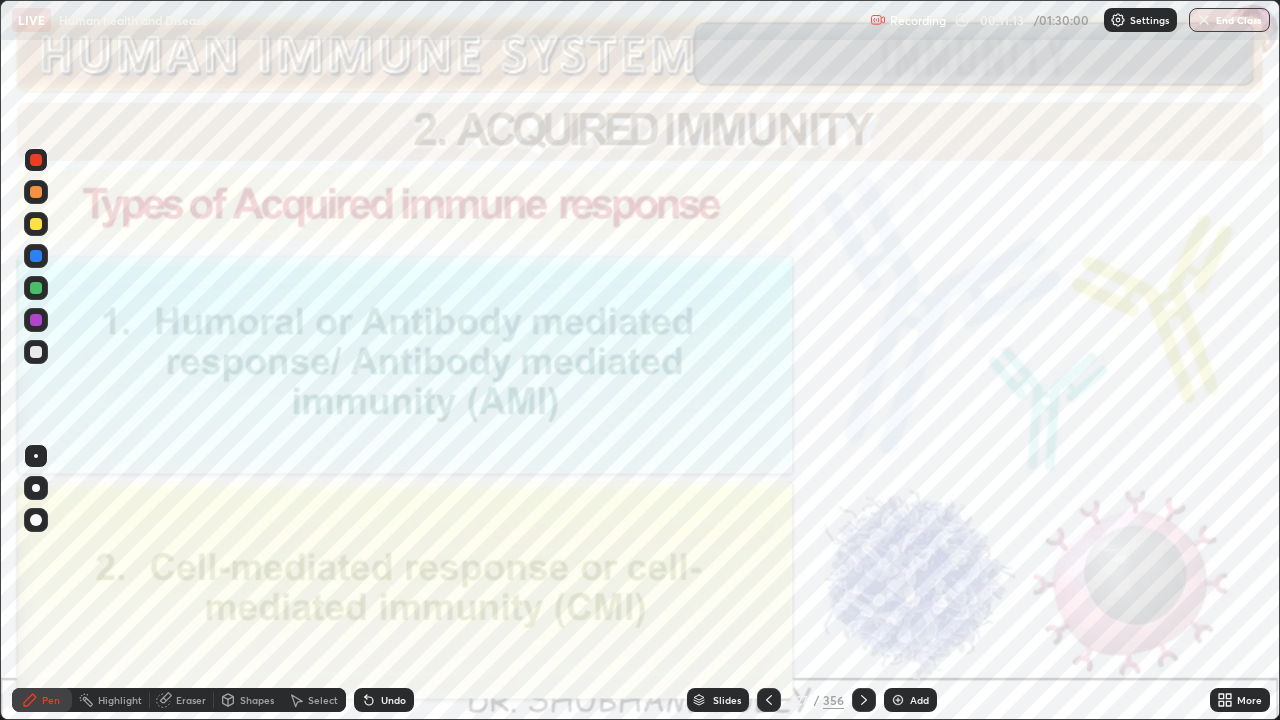 click 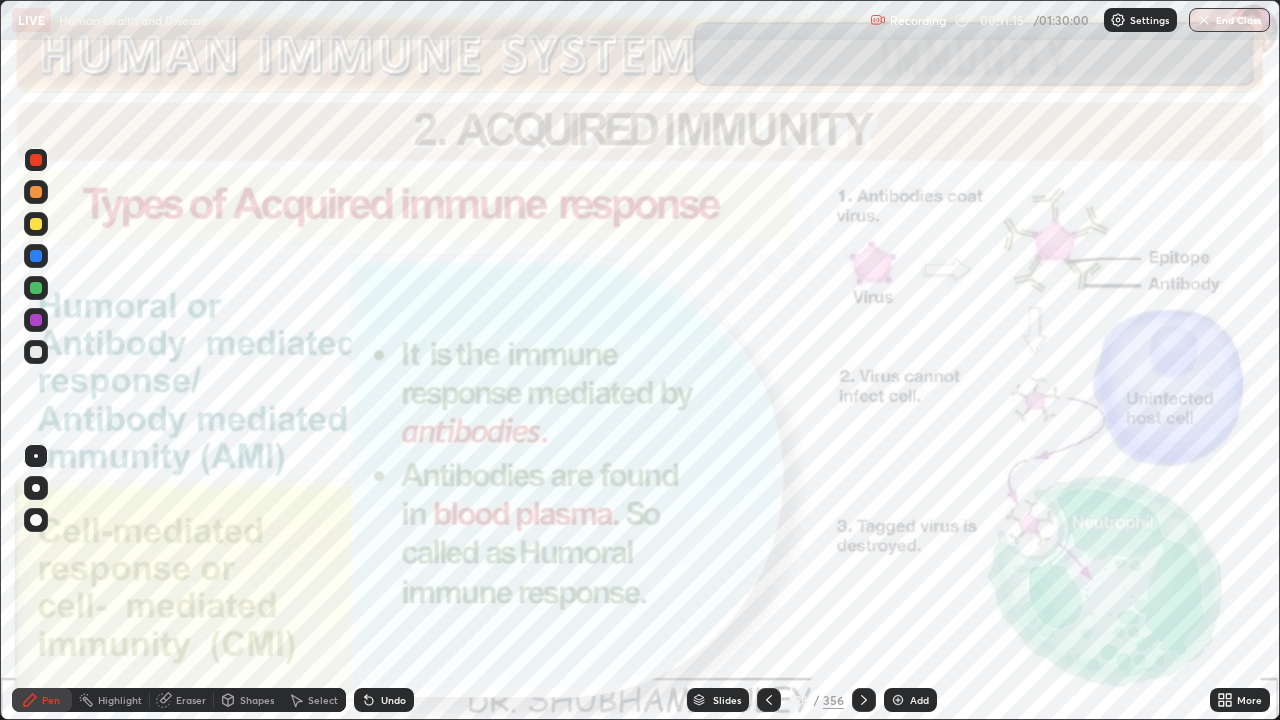 click 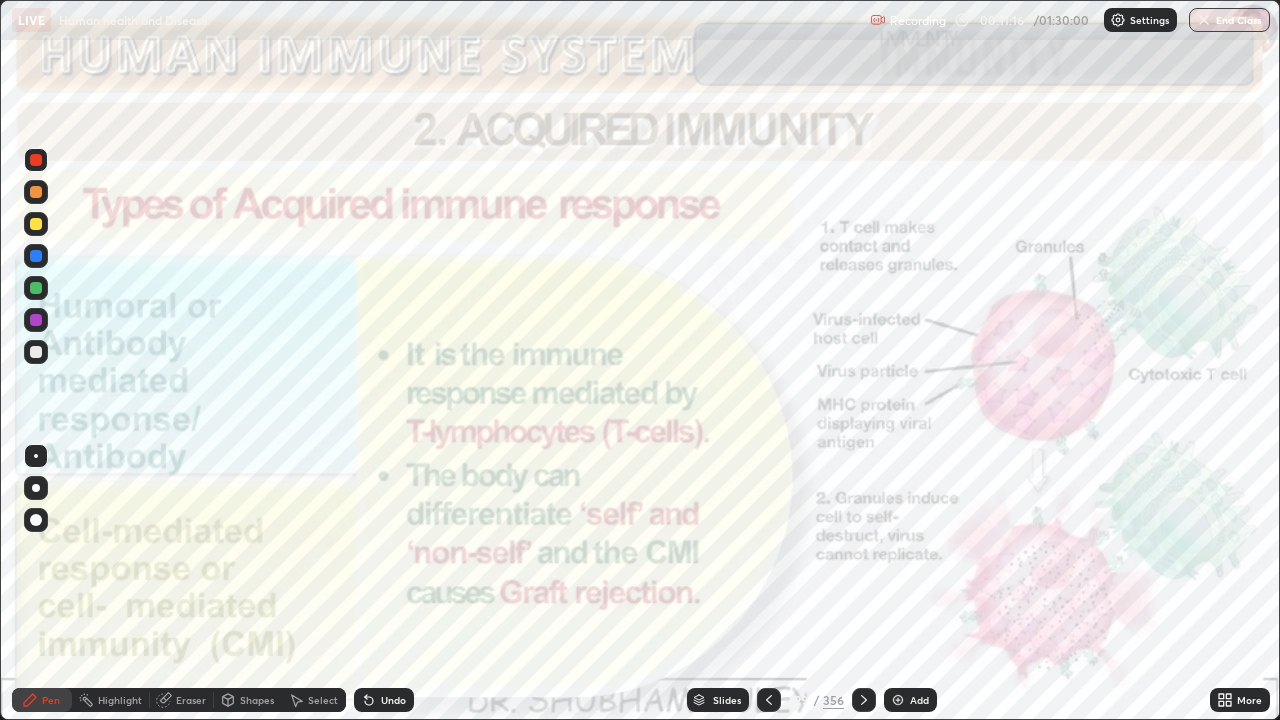 click 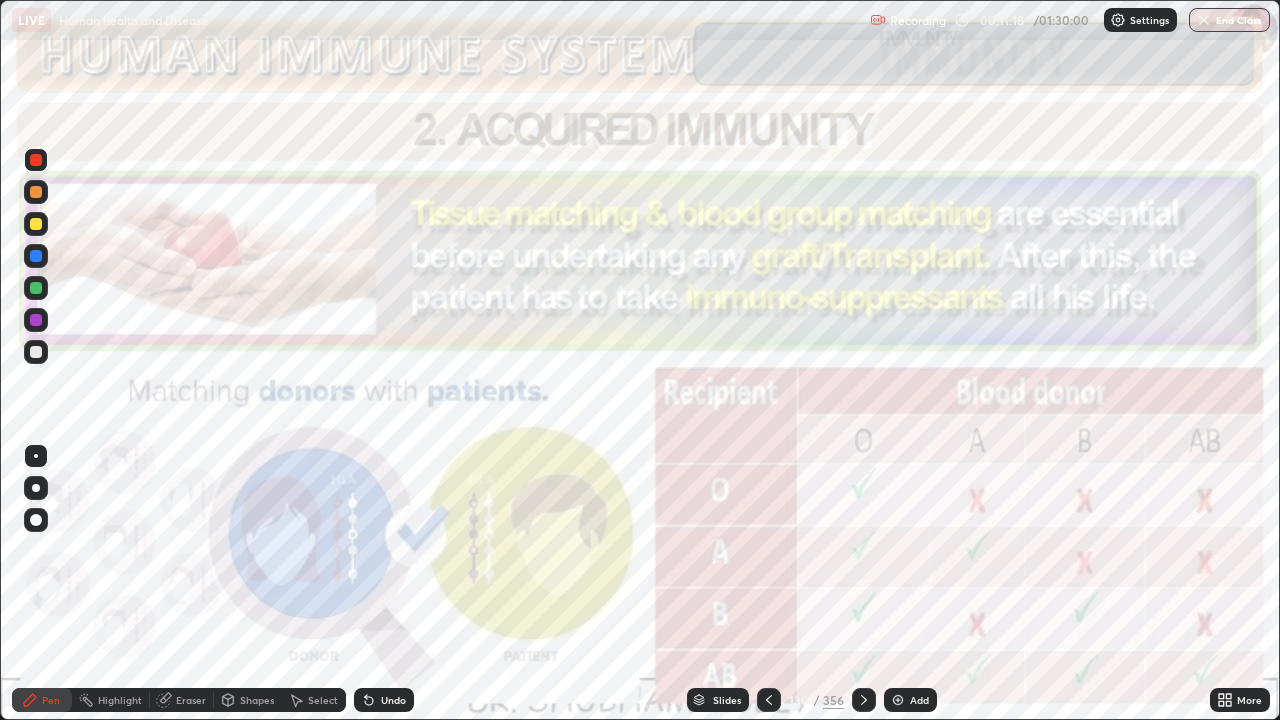 click 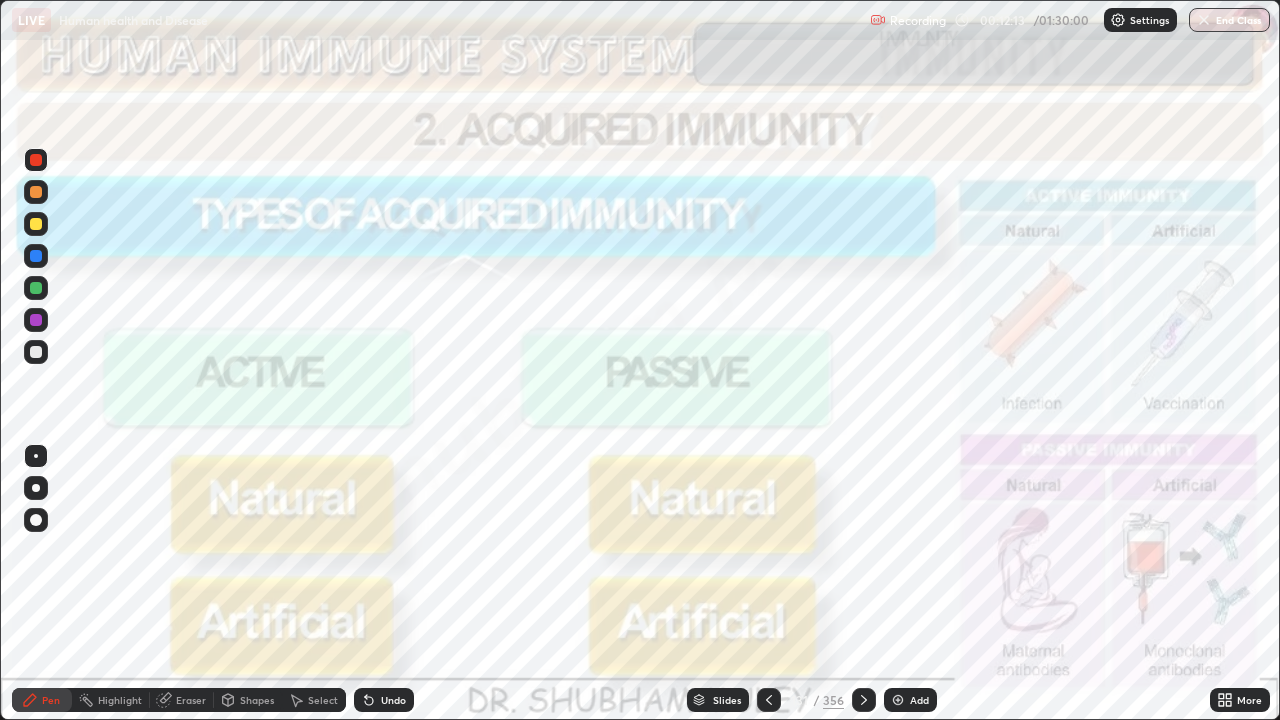 click 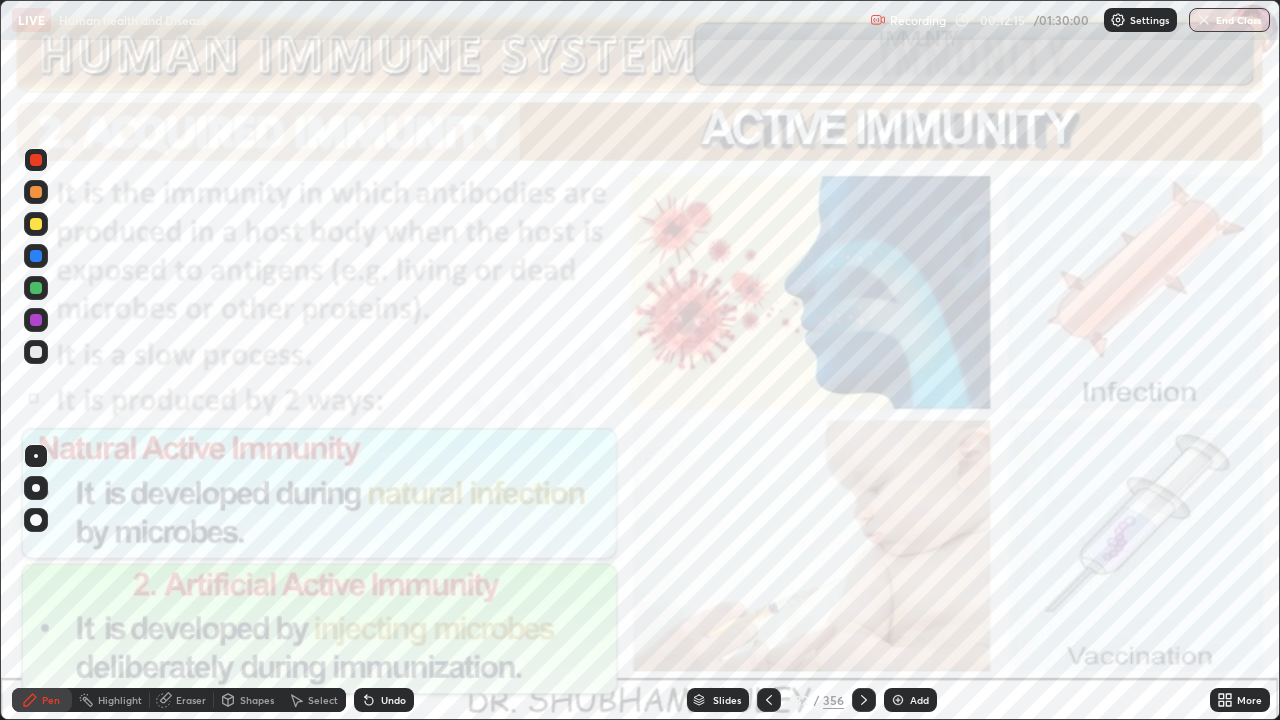click at bounding box center [864, 700] 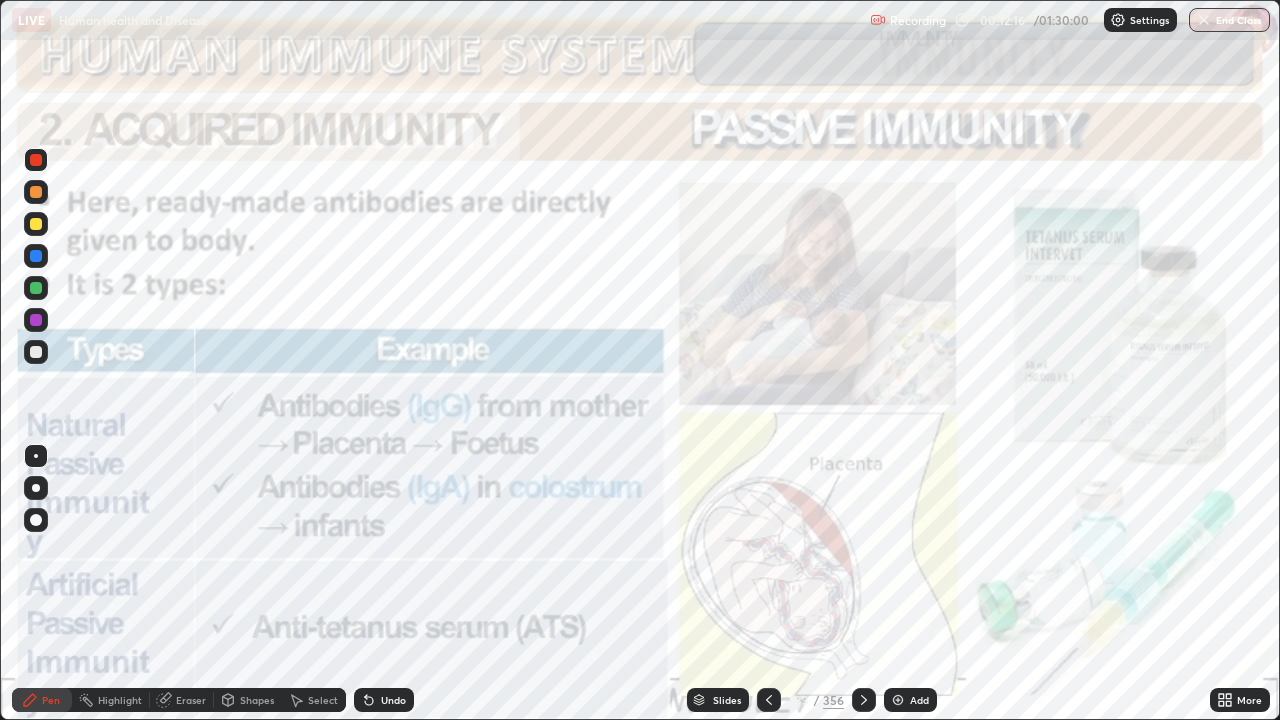 click at bounding box center (864, 700) 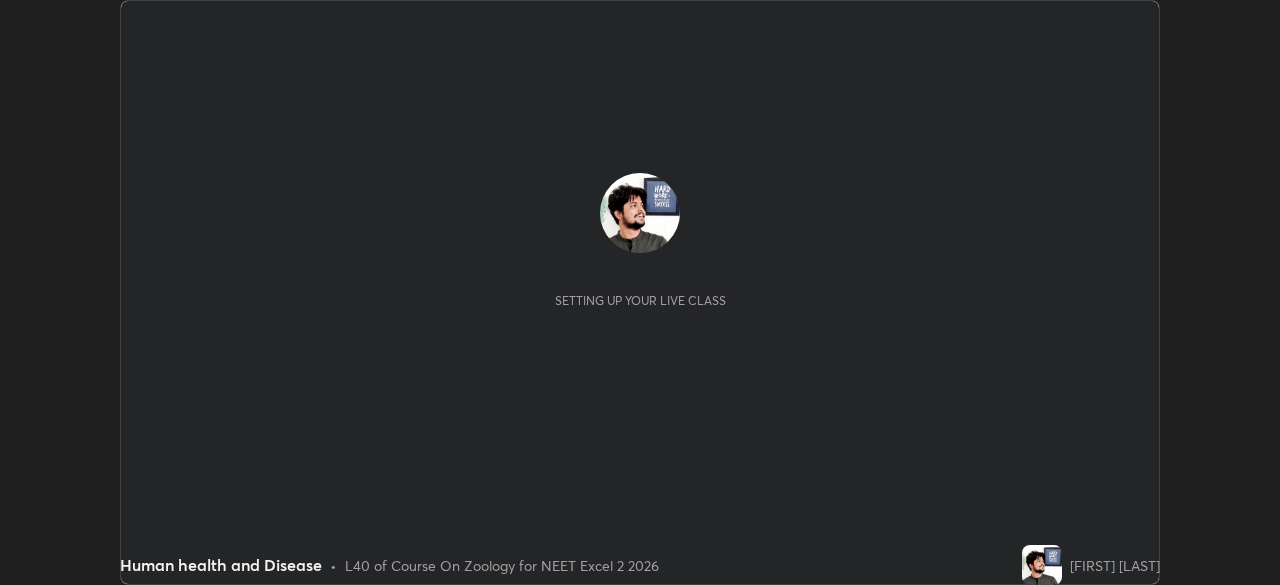scroll, scrollTop: 0, scrollLeft: 0, axis: both 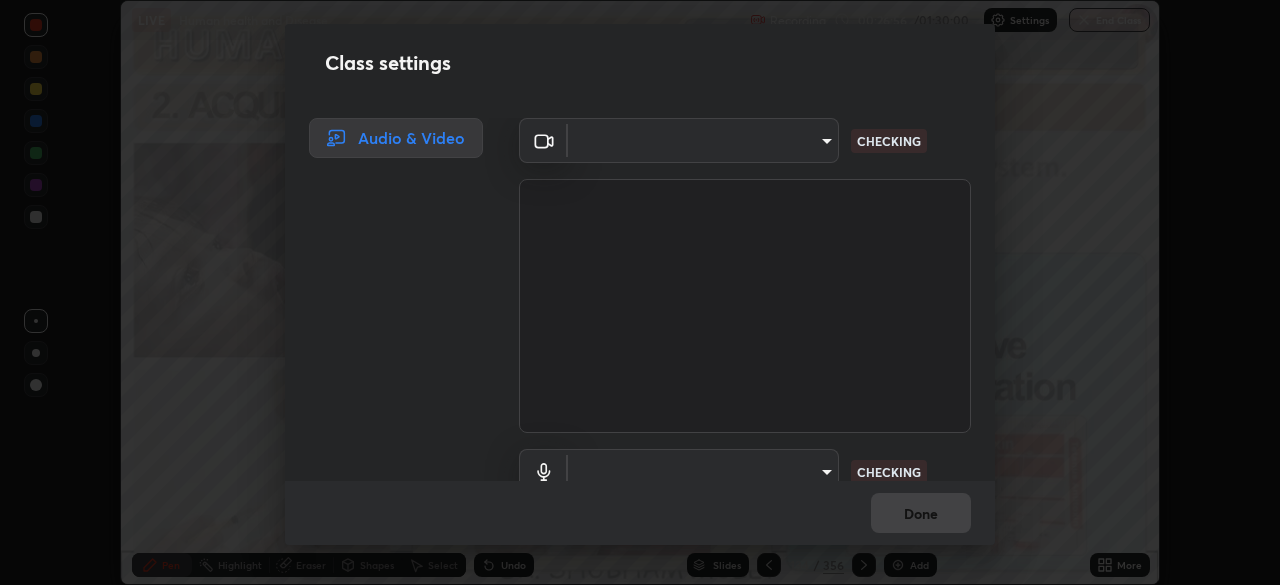 type on "ca2a7f33afe0fd030c916fdd2ec90d924ab41553388ee536aa1d754fc76036d0" 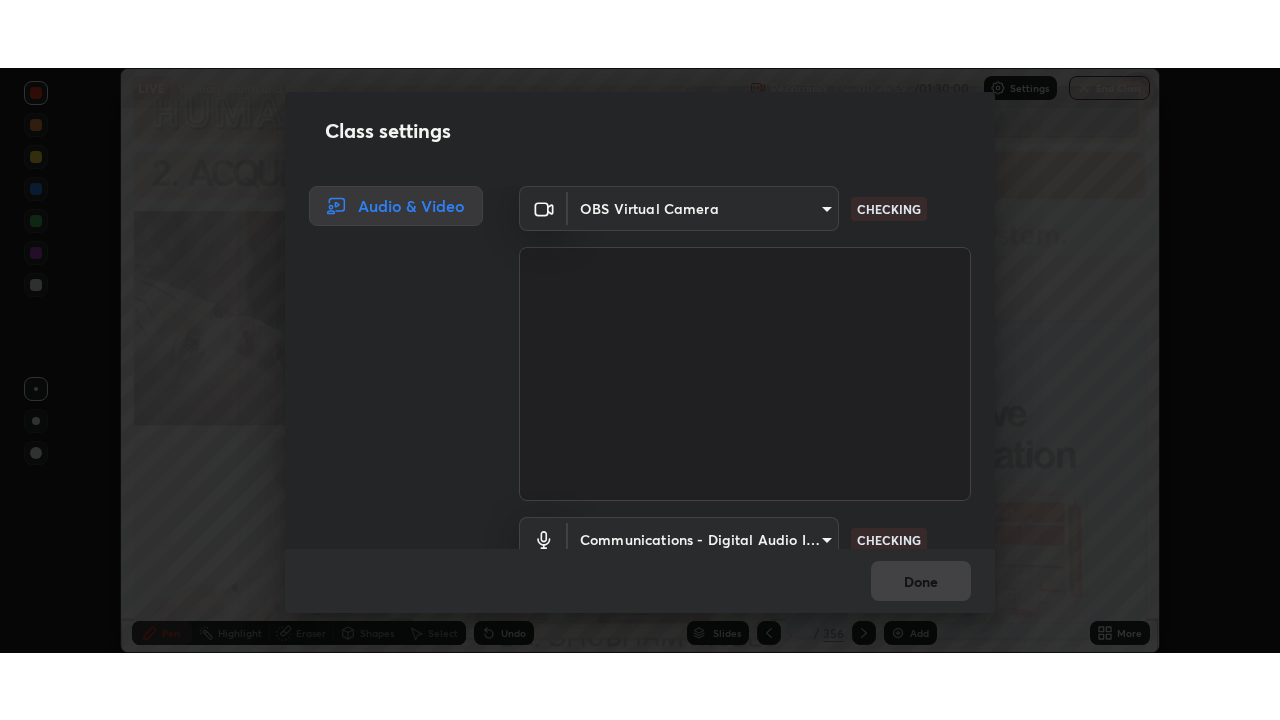 scroll, scrollTop: 91, scrollLeft: 0, axis: vertical 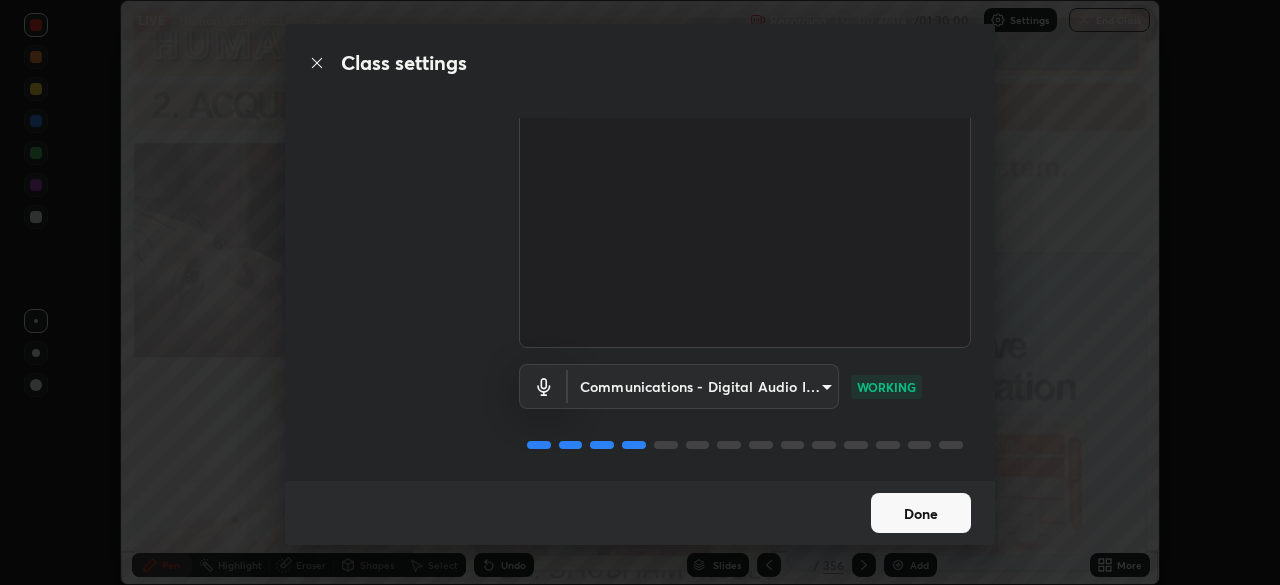 click on "Done" at bounding box center (921, 513) 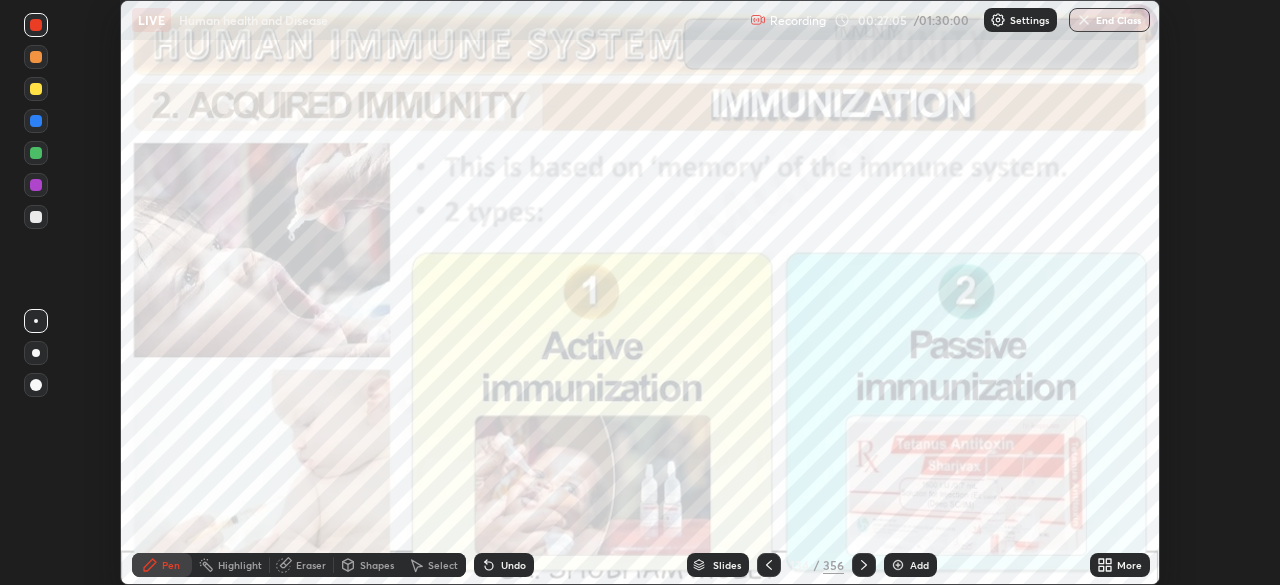 click 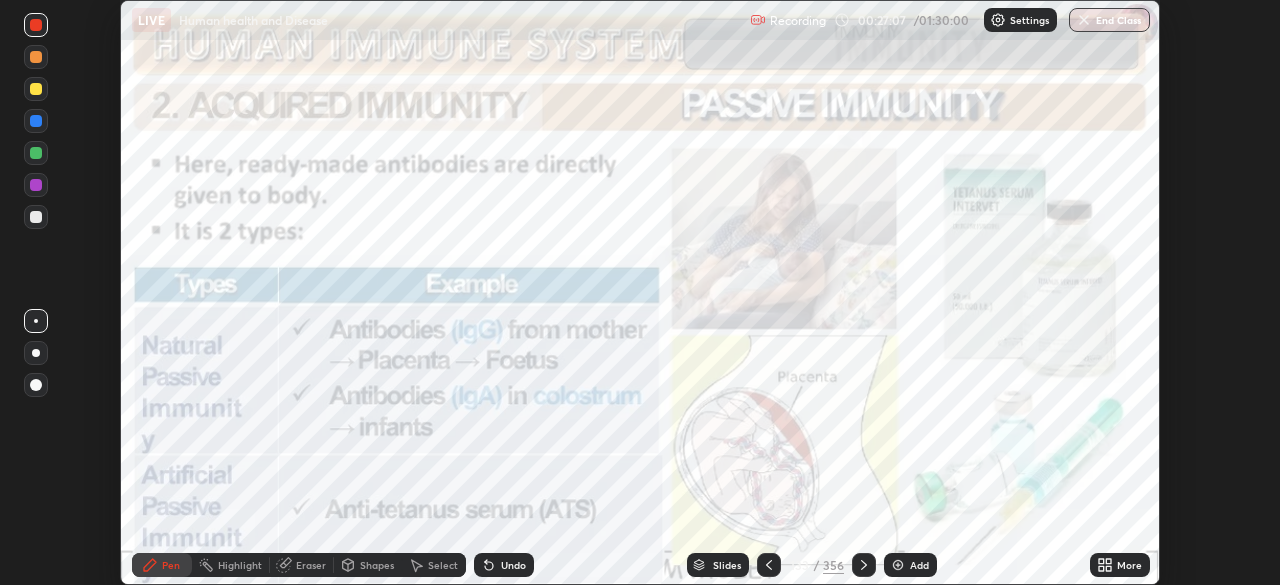 click 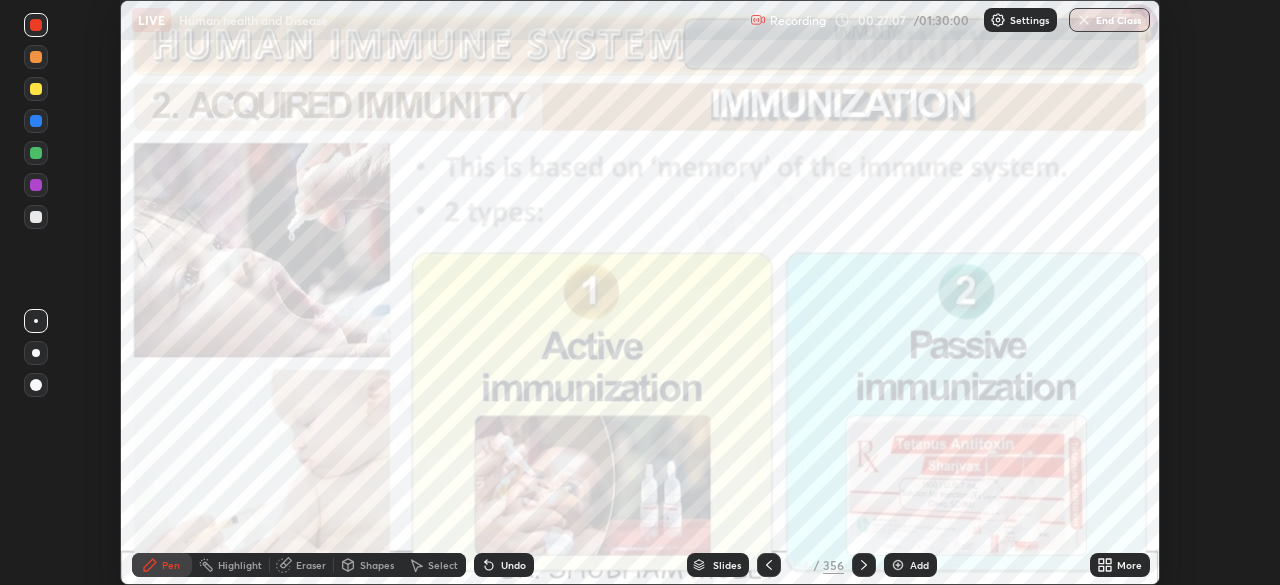 click 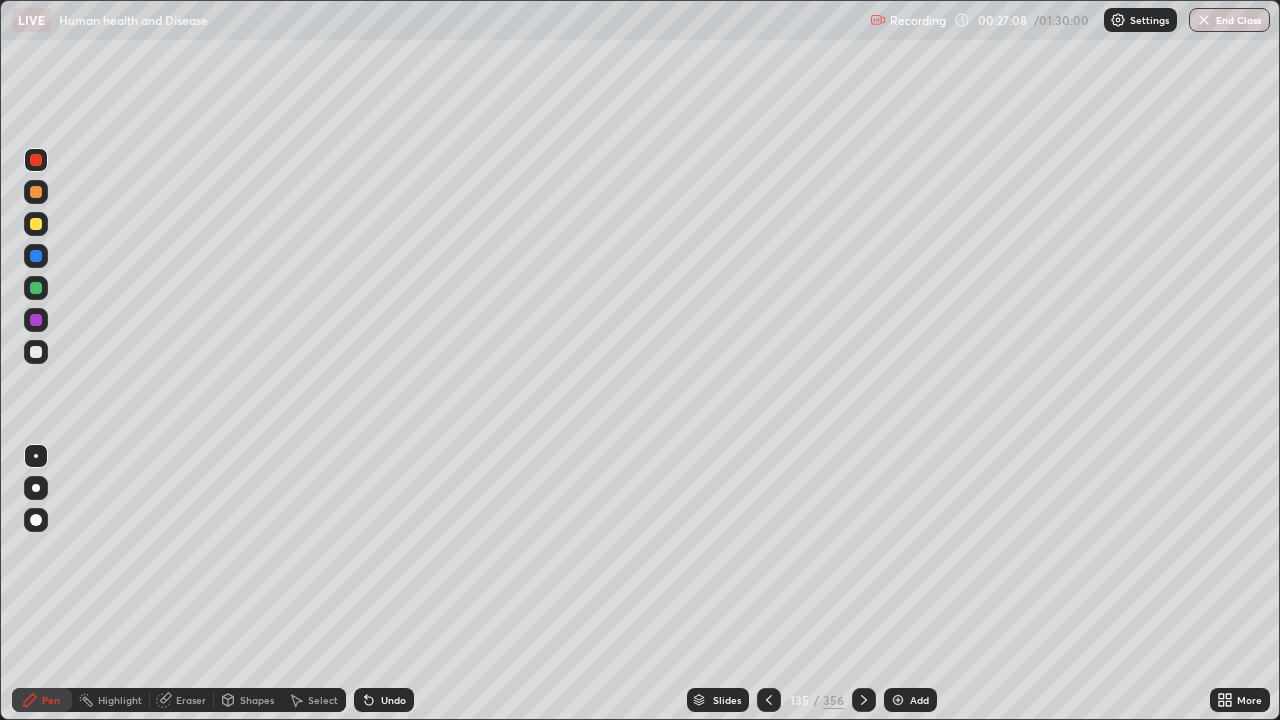 scroll, scrollTop: 99280, scrollLeft: 98720, axis: both 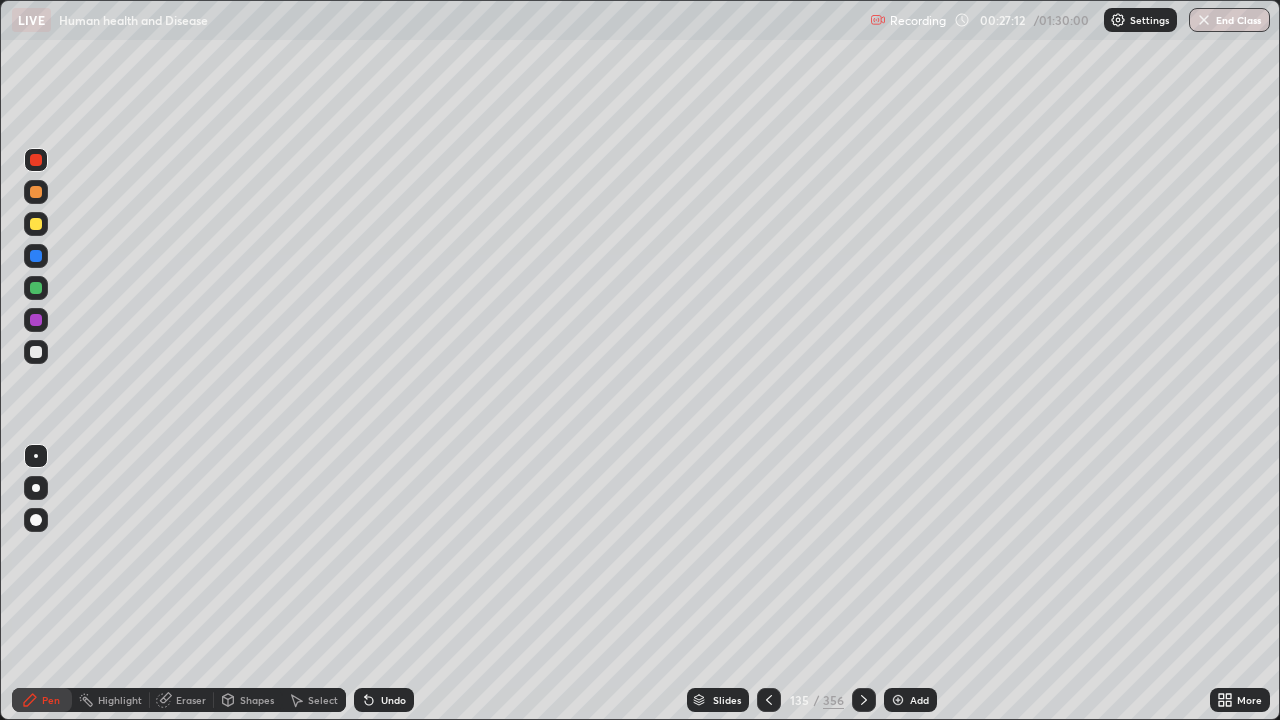 click 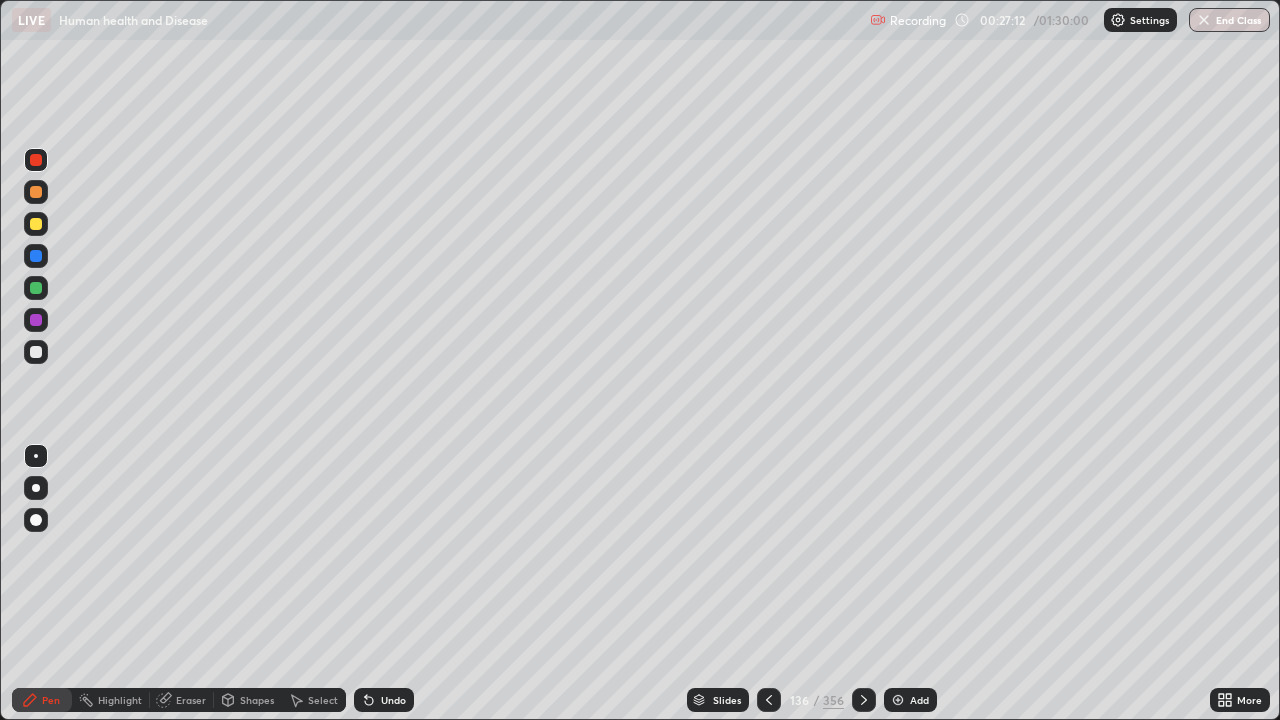 click 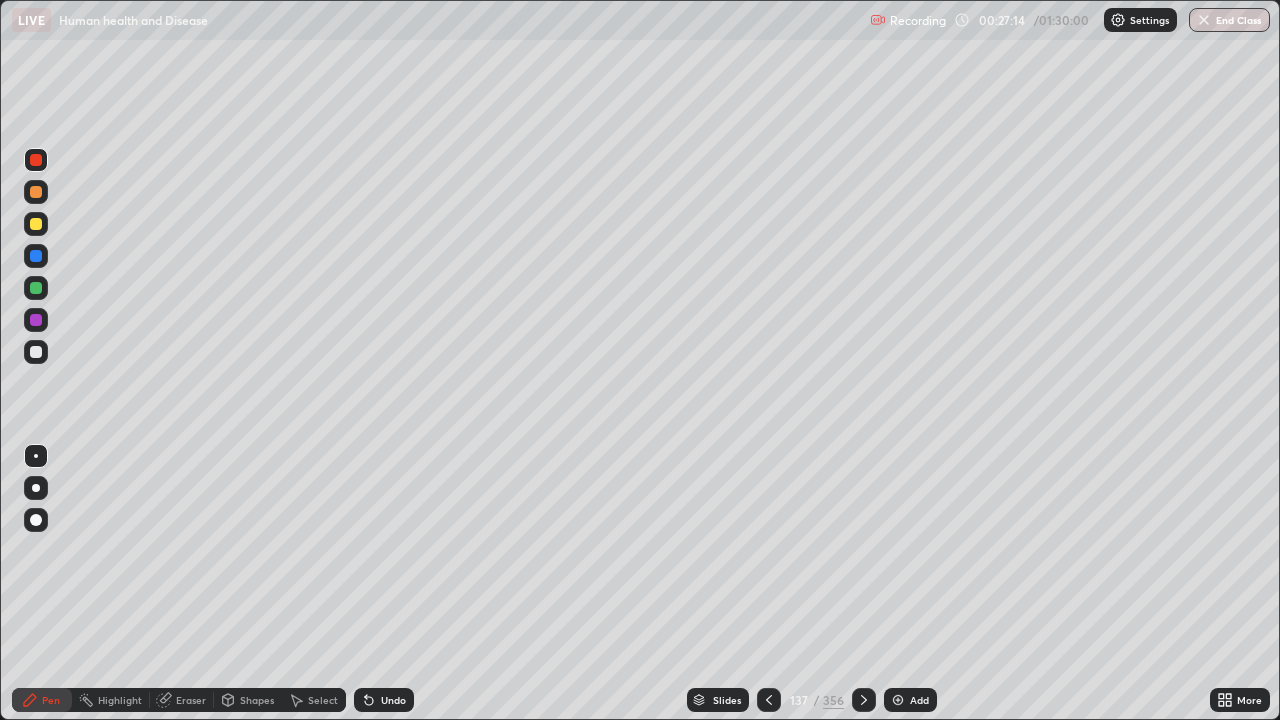 click 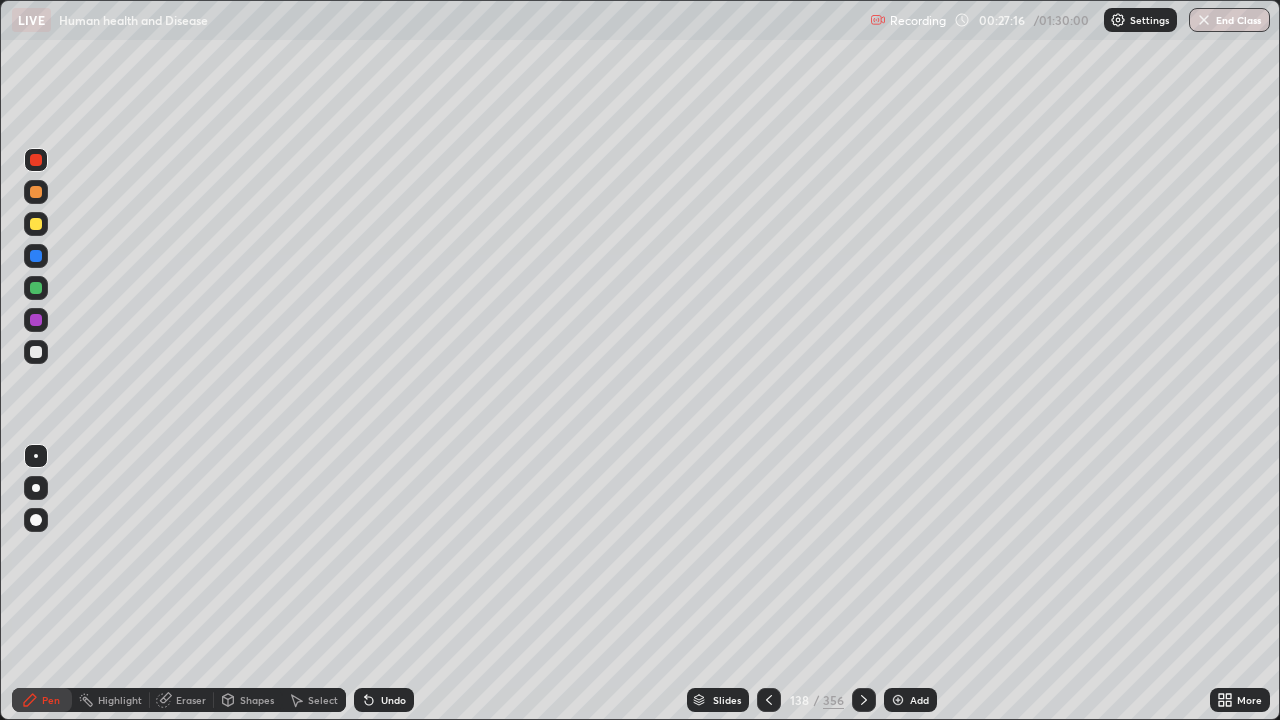 click at bounding box center [769, 700] 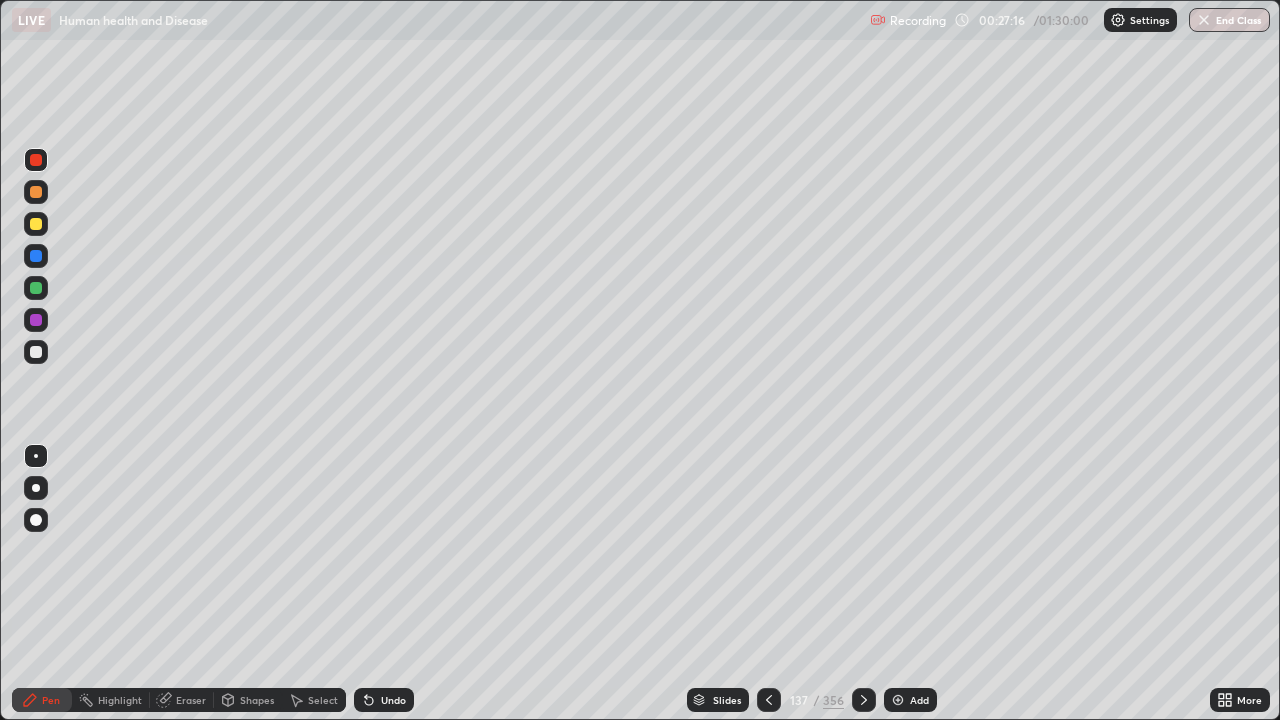 click 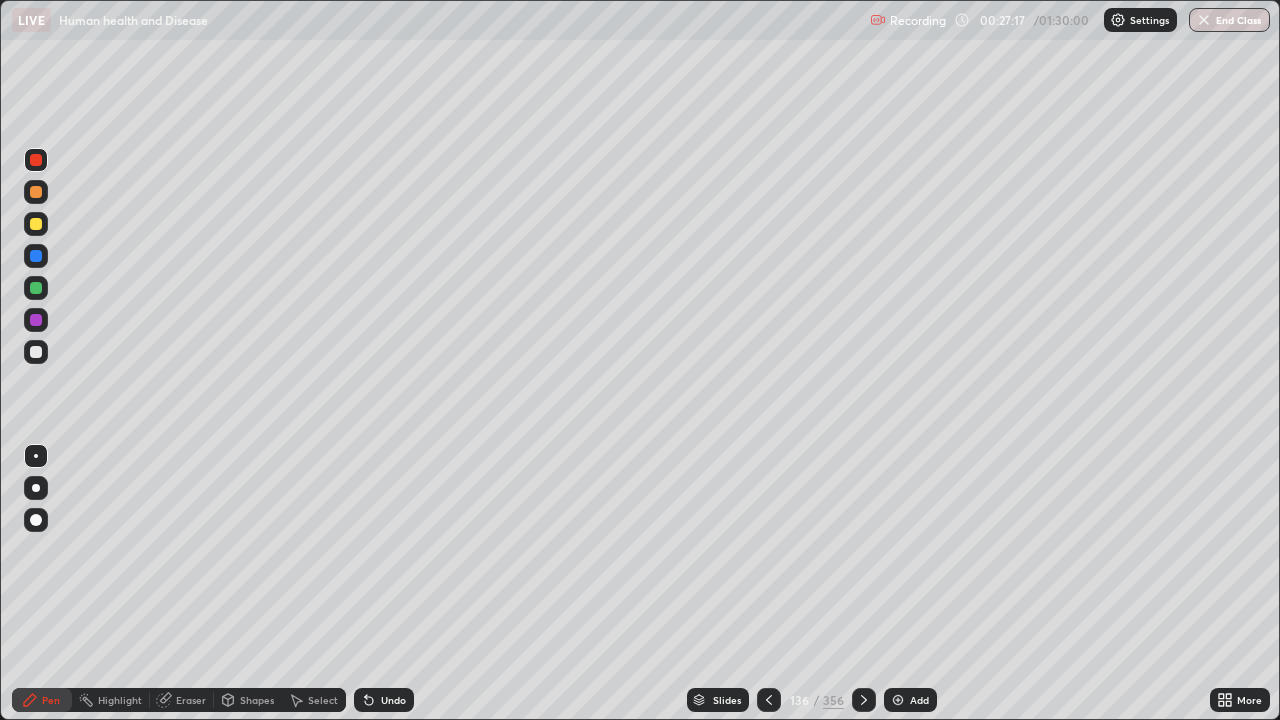 click 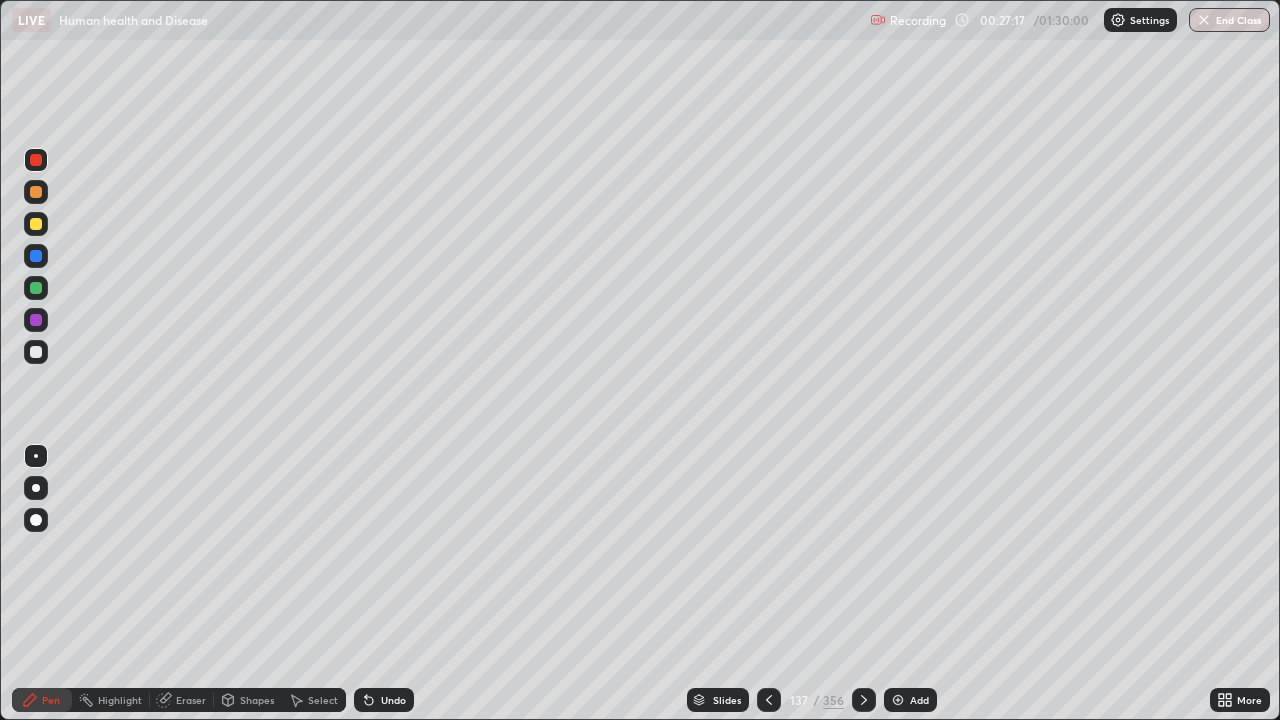 click 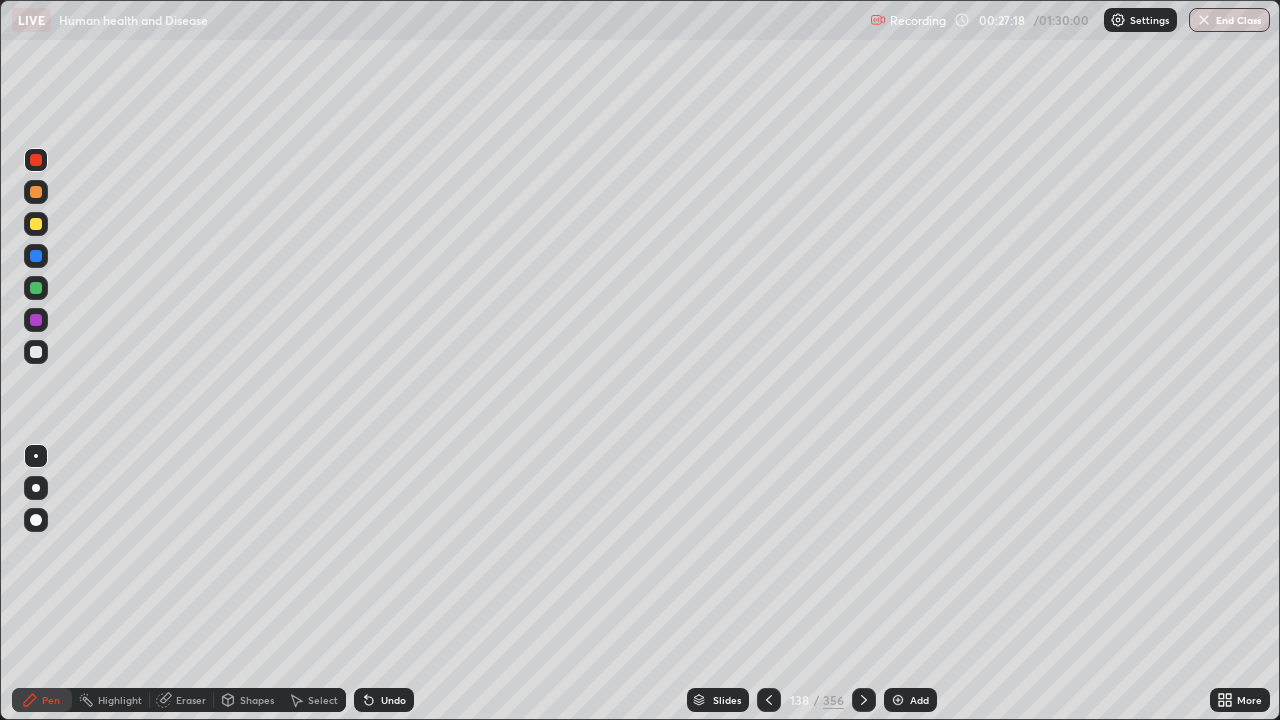 click 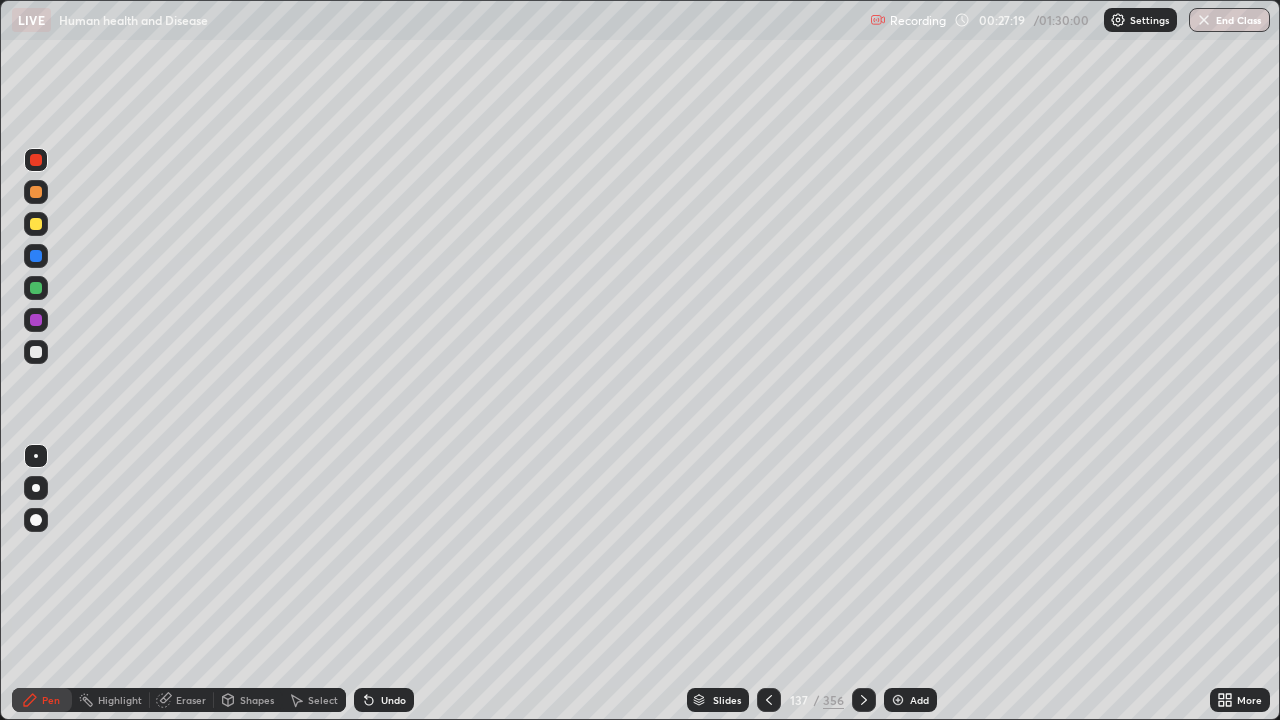 click 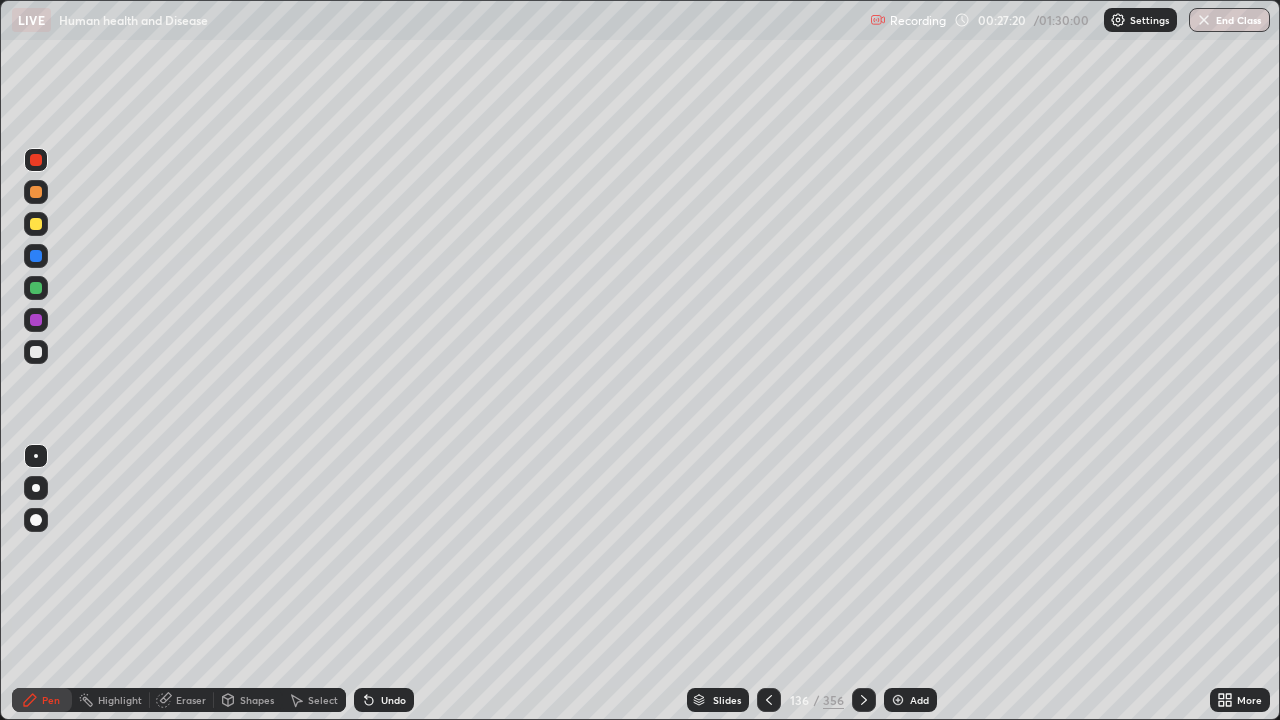 click on "Add" at bounding box center (919, 700) 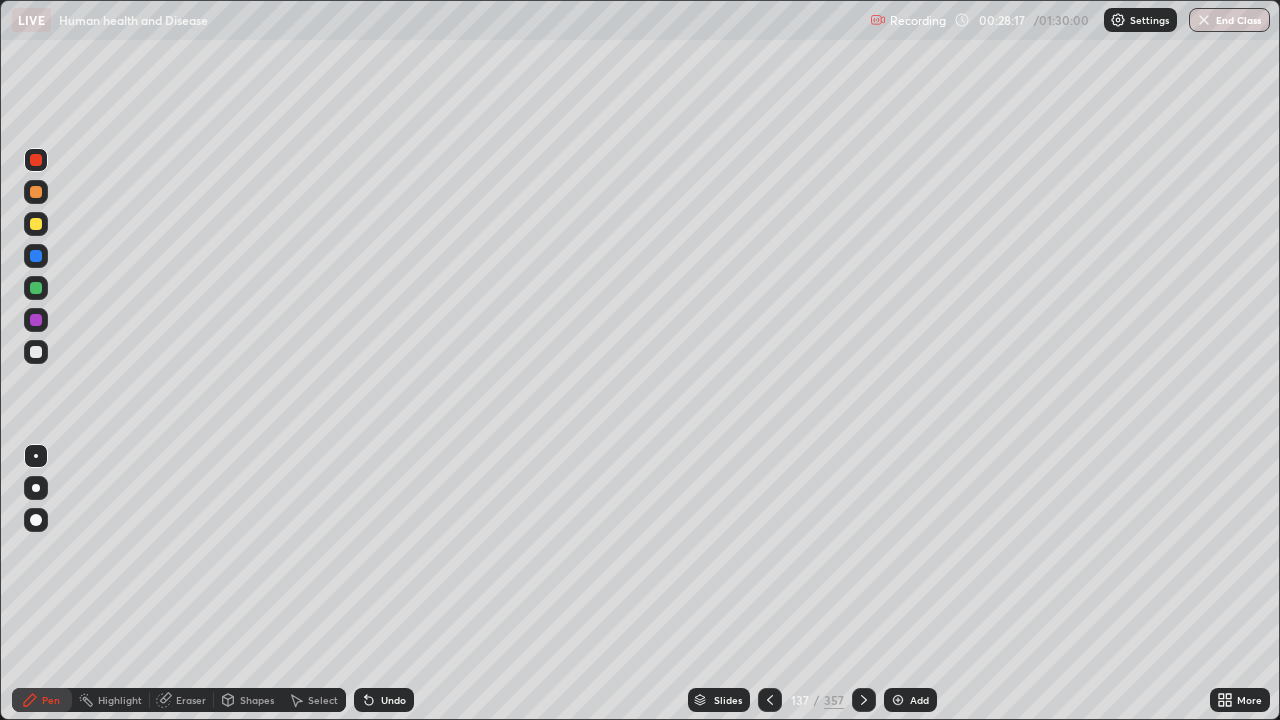 click at bounding box center (36, 224) 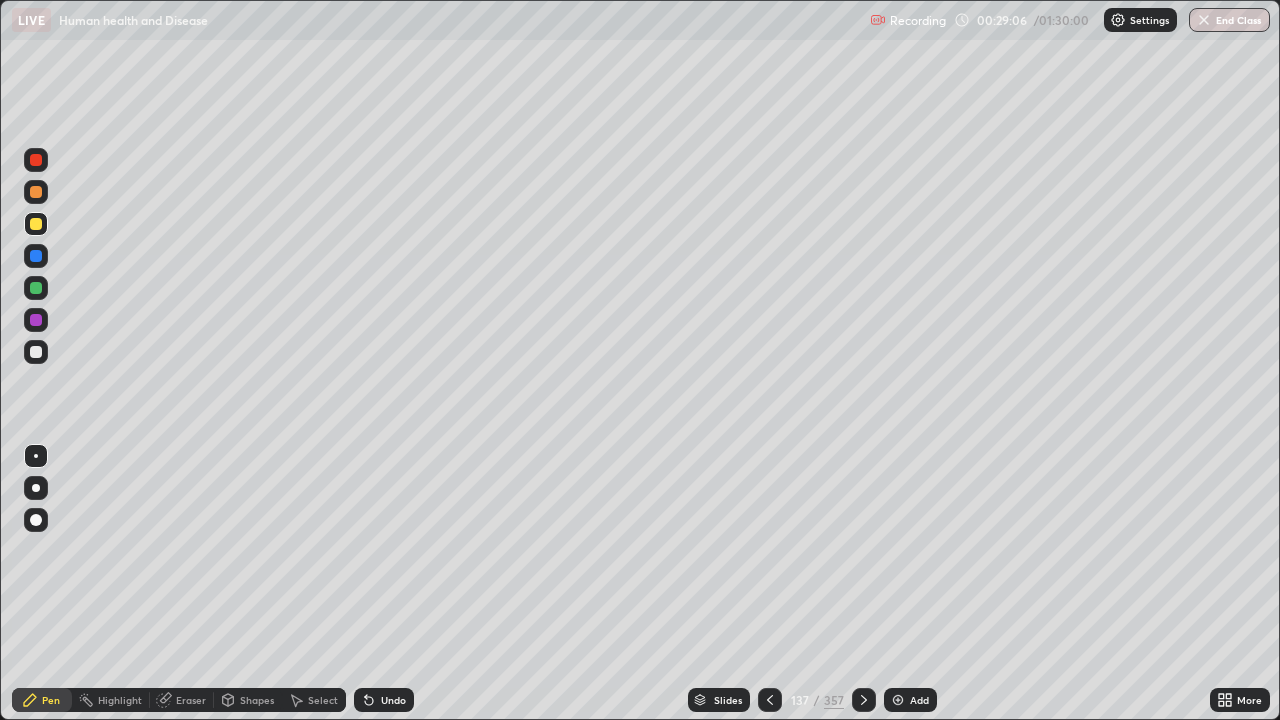 click on "Undo" at bounding box center (393, 700) 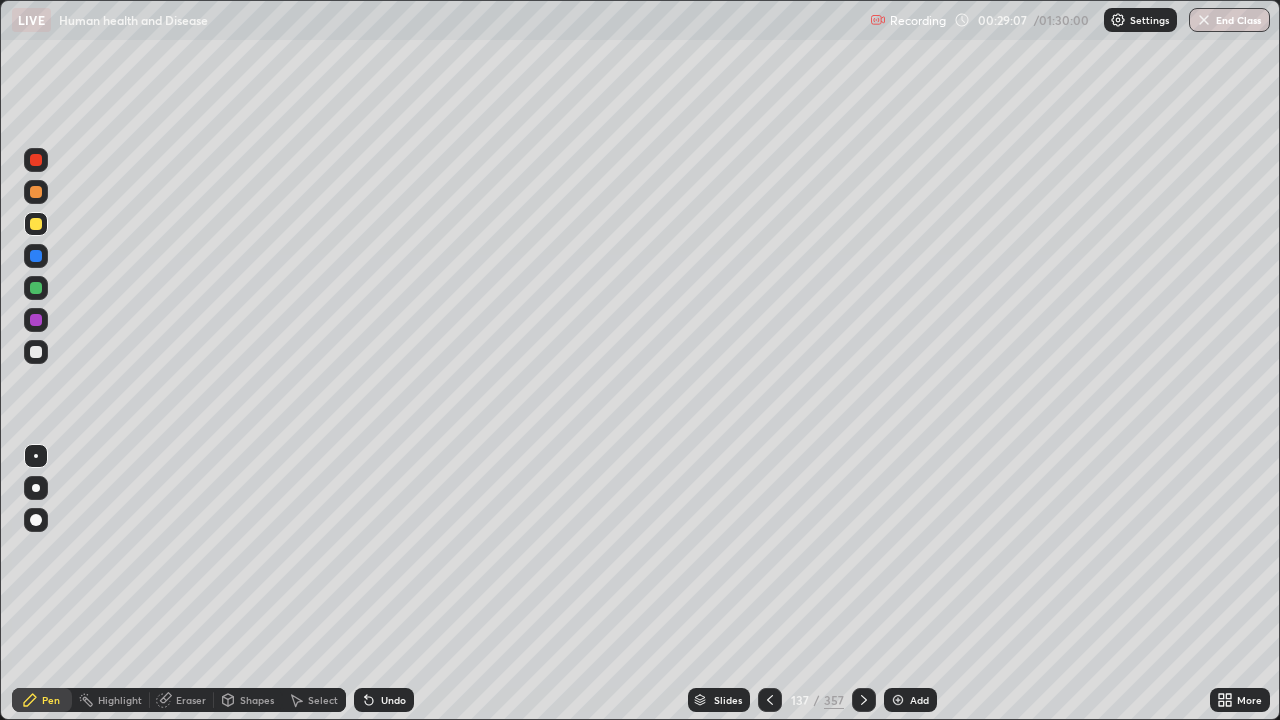 click on "Undo" at bounding box center [393, 700] 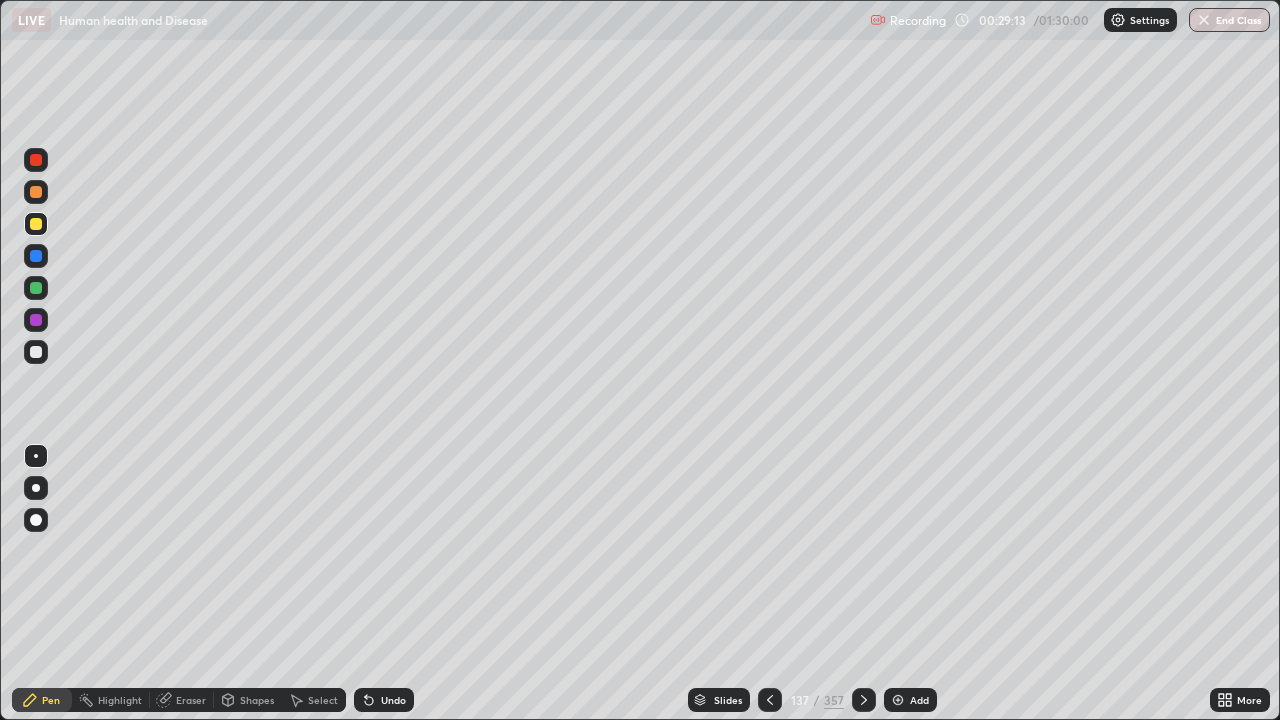 click on "Undo" at bounding box center (393, 700) 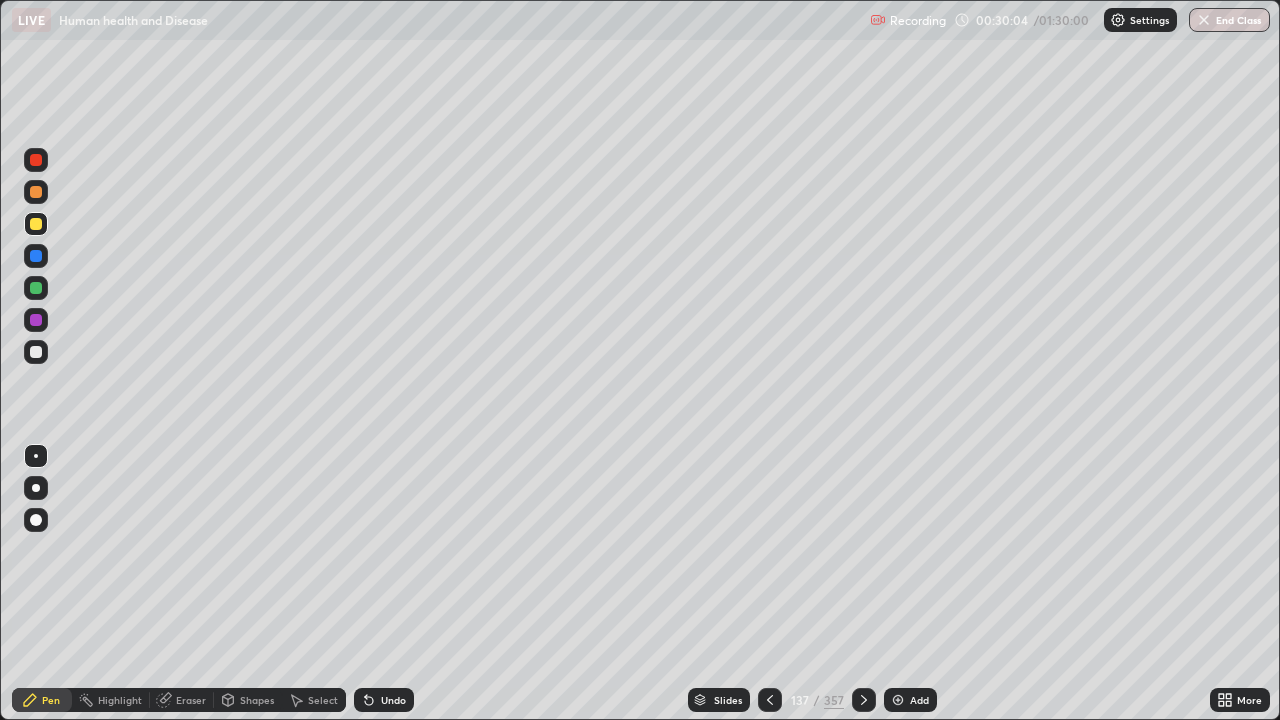 click on "Add" at bounding box center [919, 700] 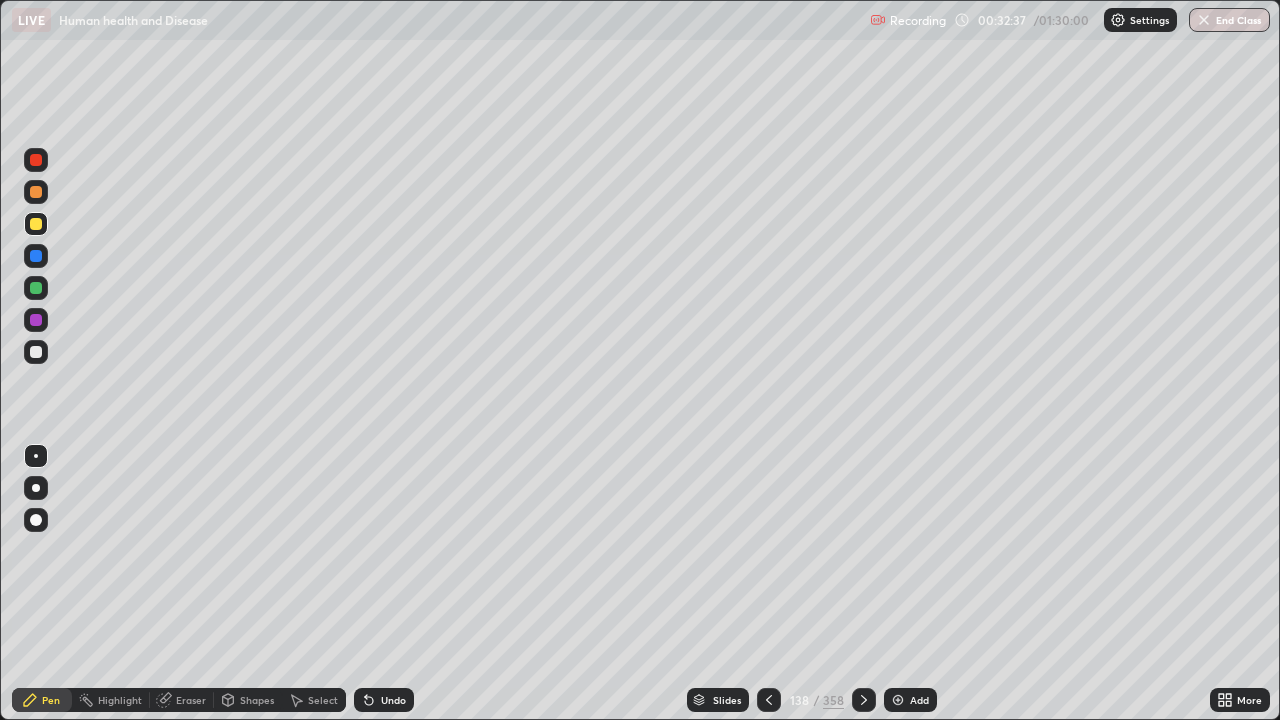 click 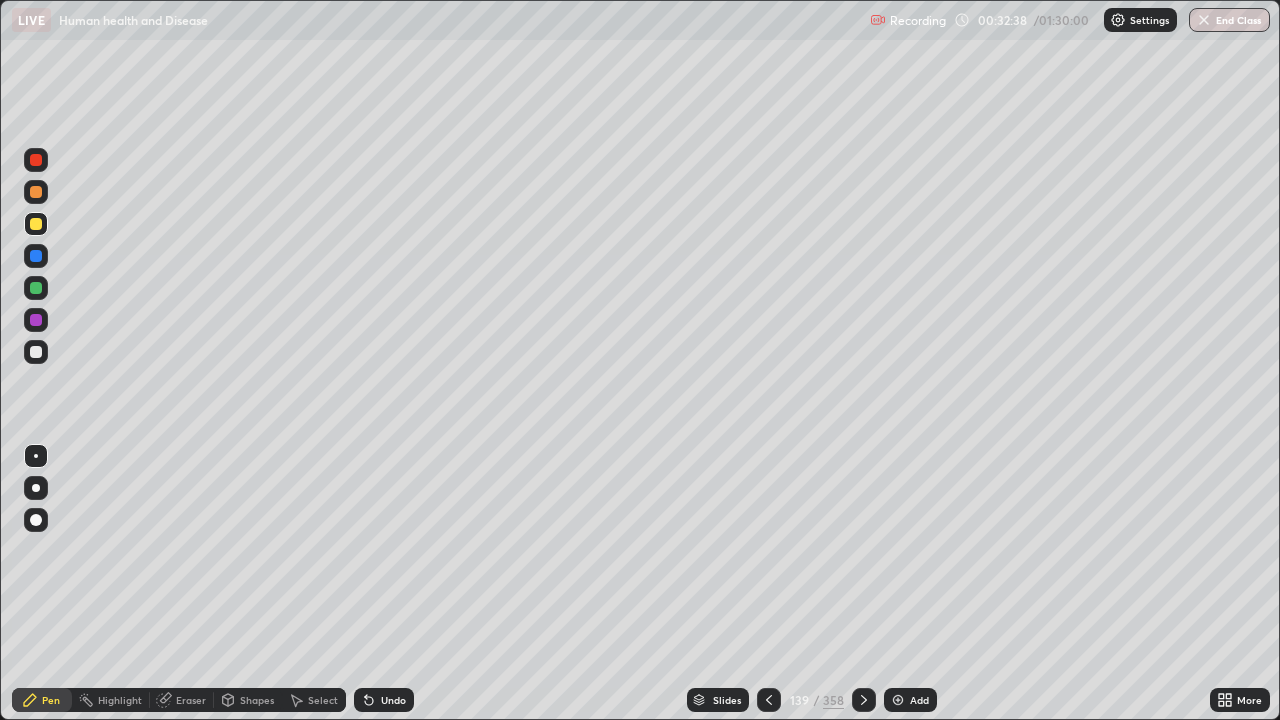 click 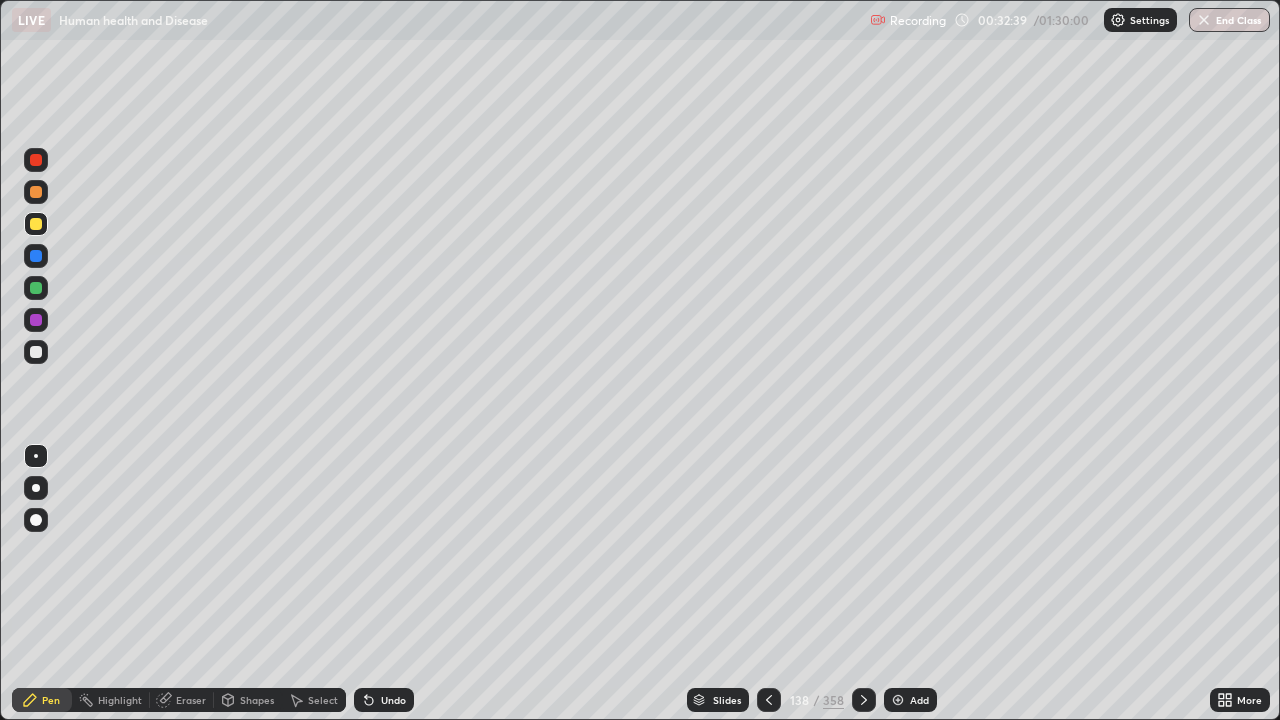 click on "Add" at bounding box center (919, 700) 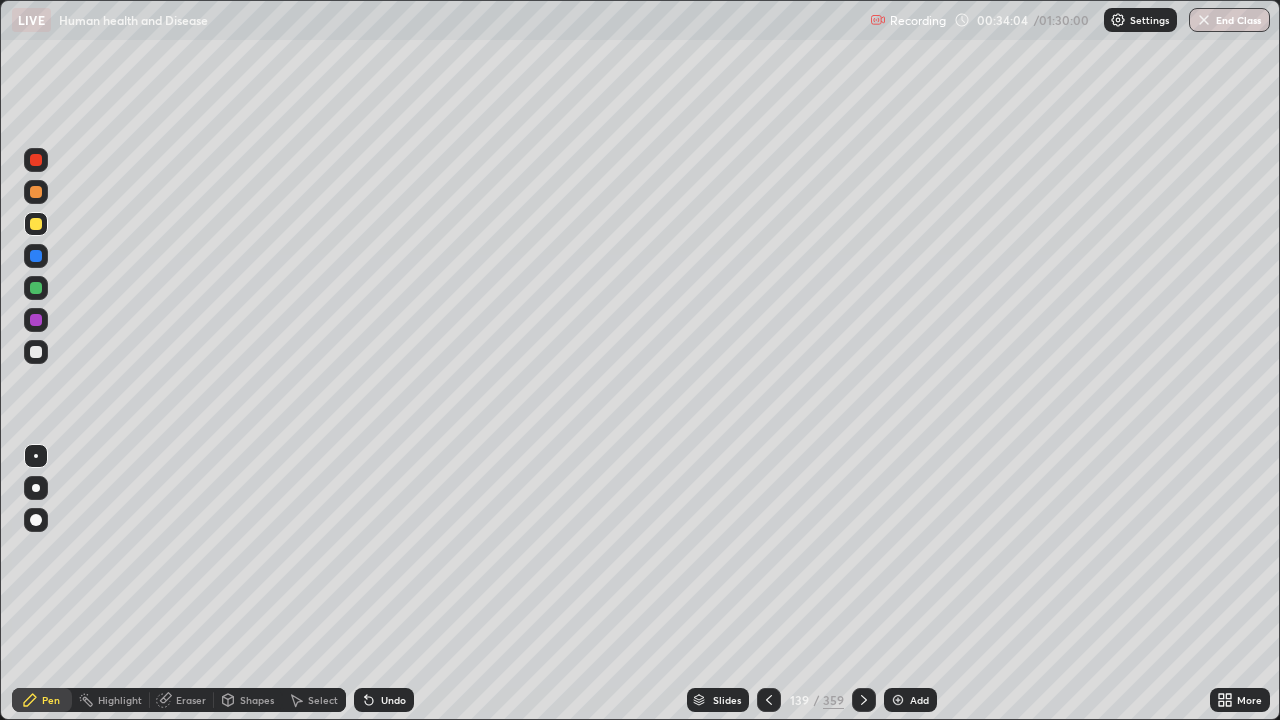 click on "Add" at bounding box center [910, 700] 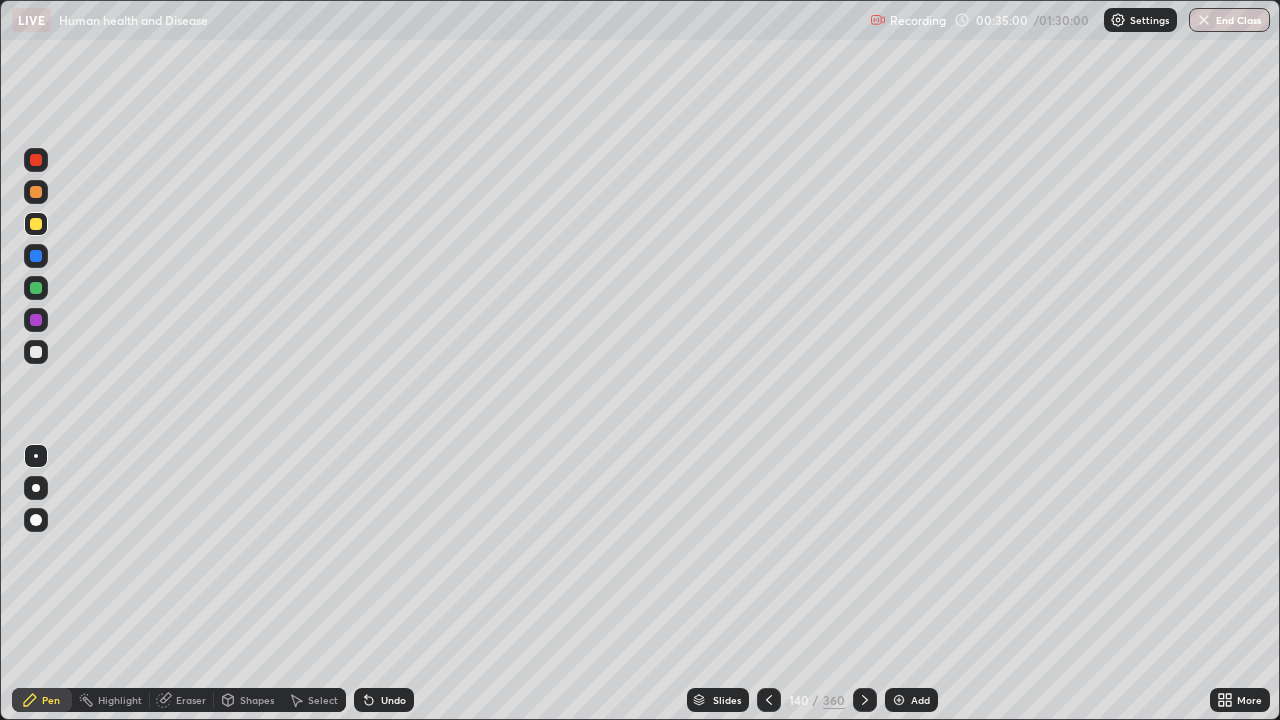 click 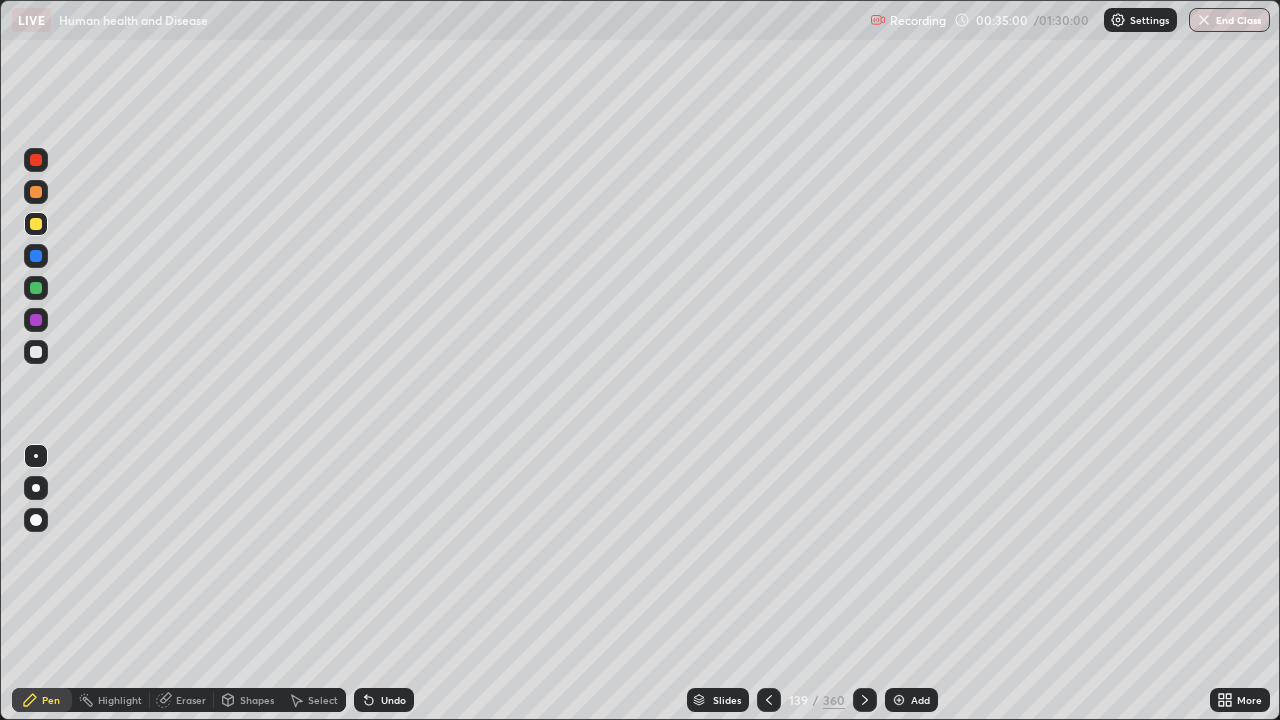 click at bounding box center [769, 700] 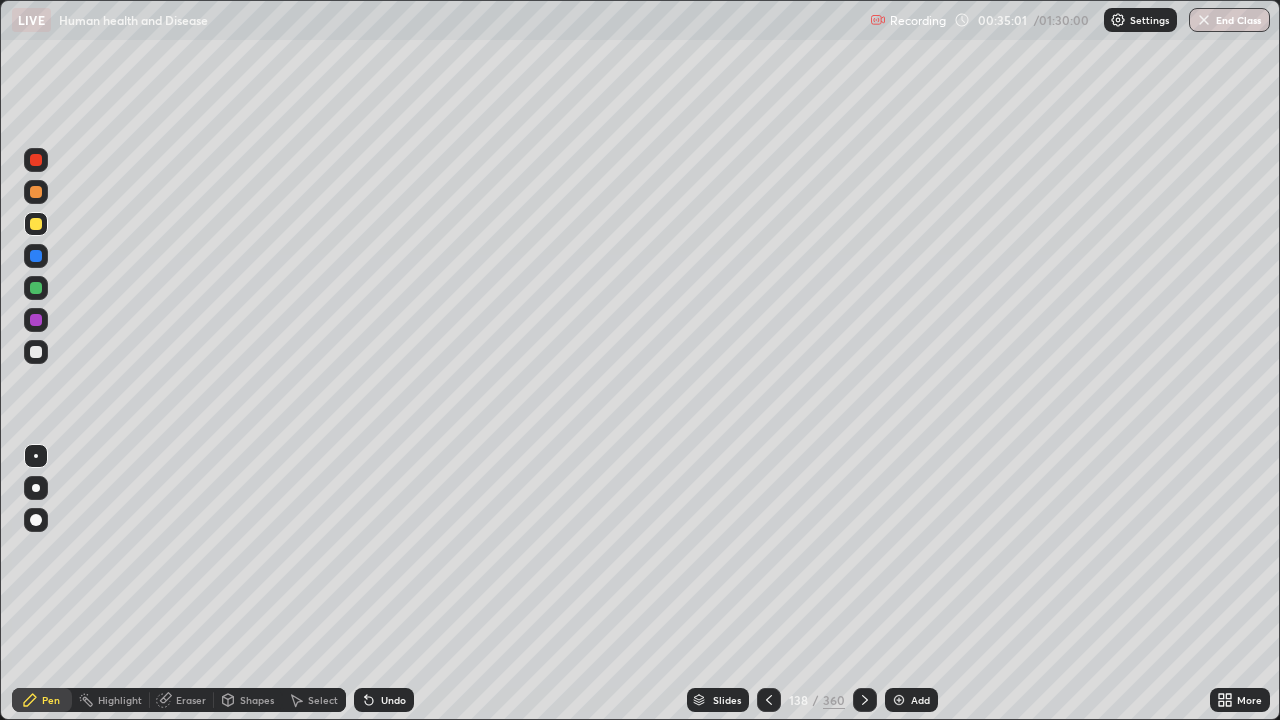click at bounding box center (769, 700) 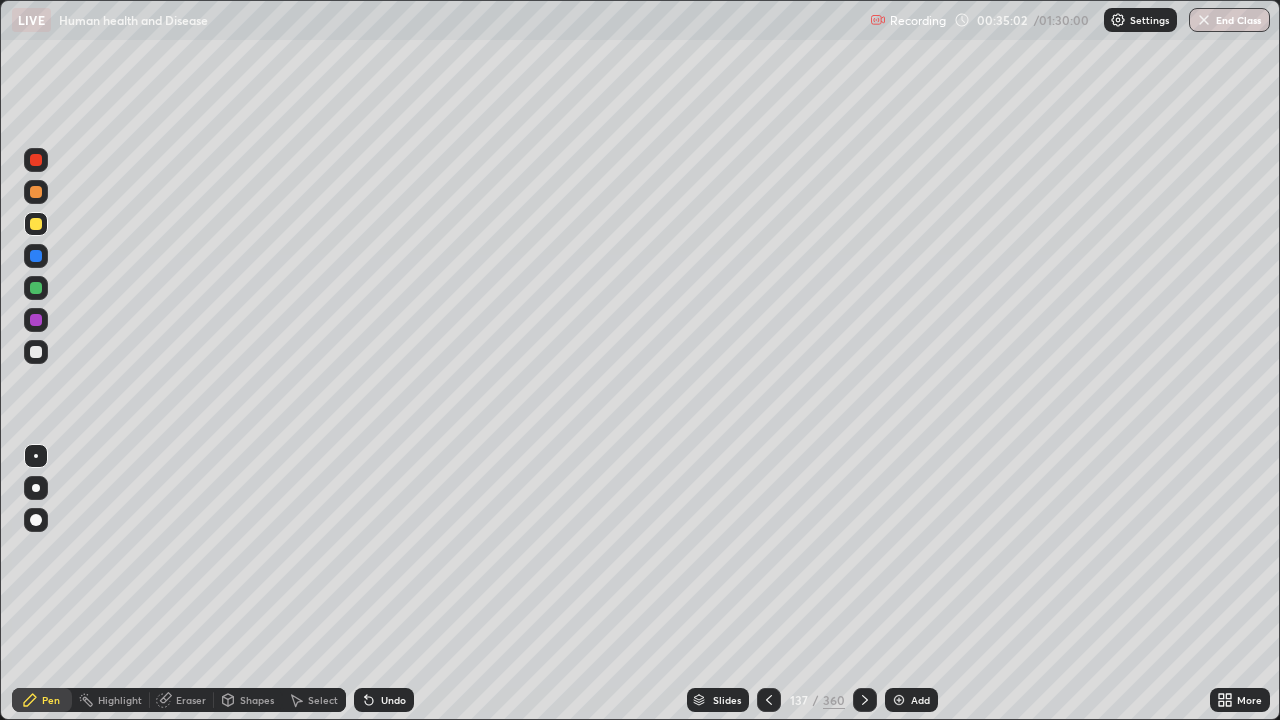 click 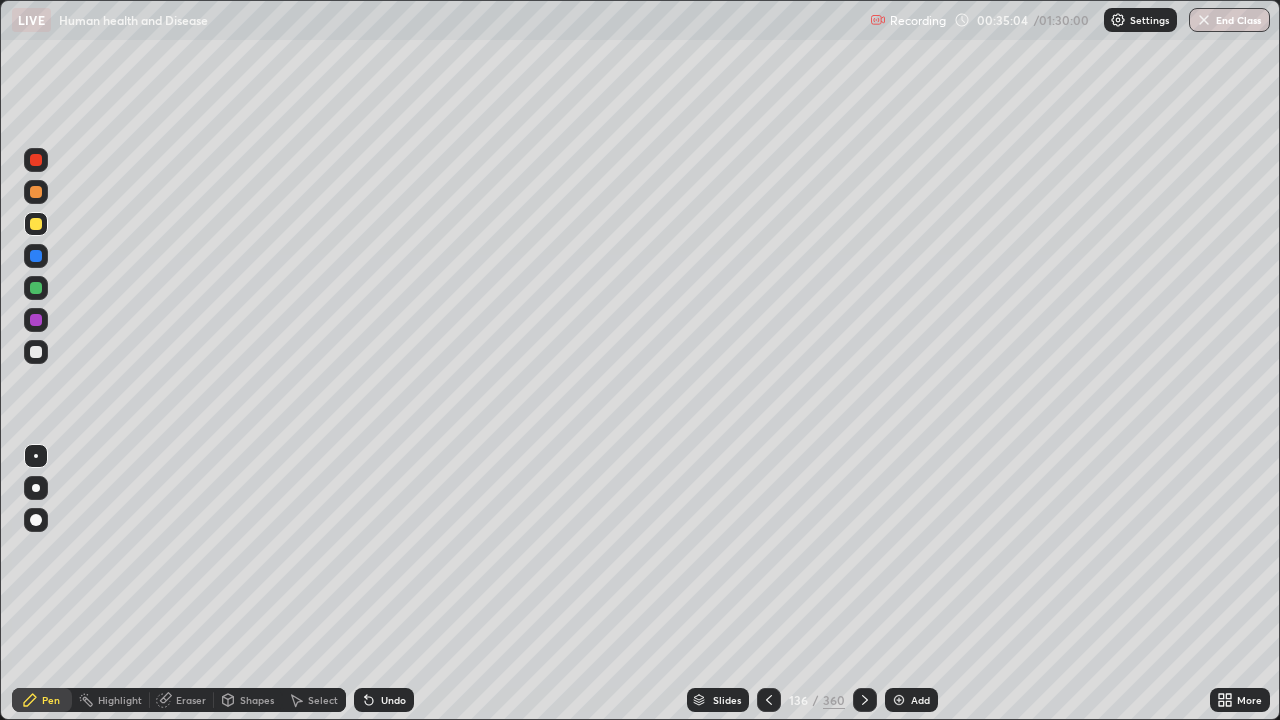click 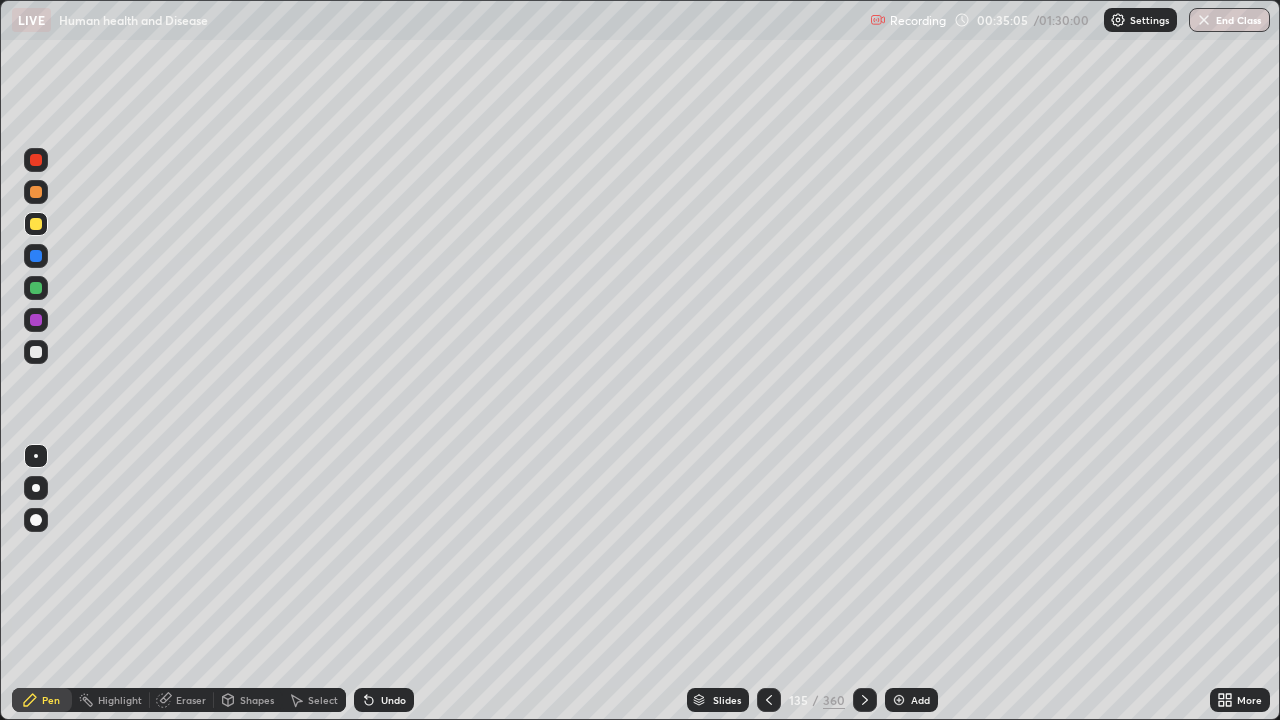 click 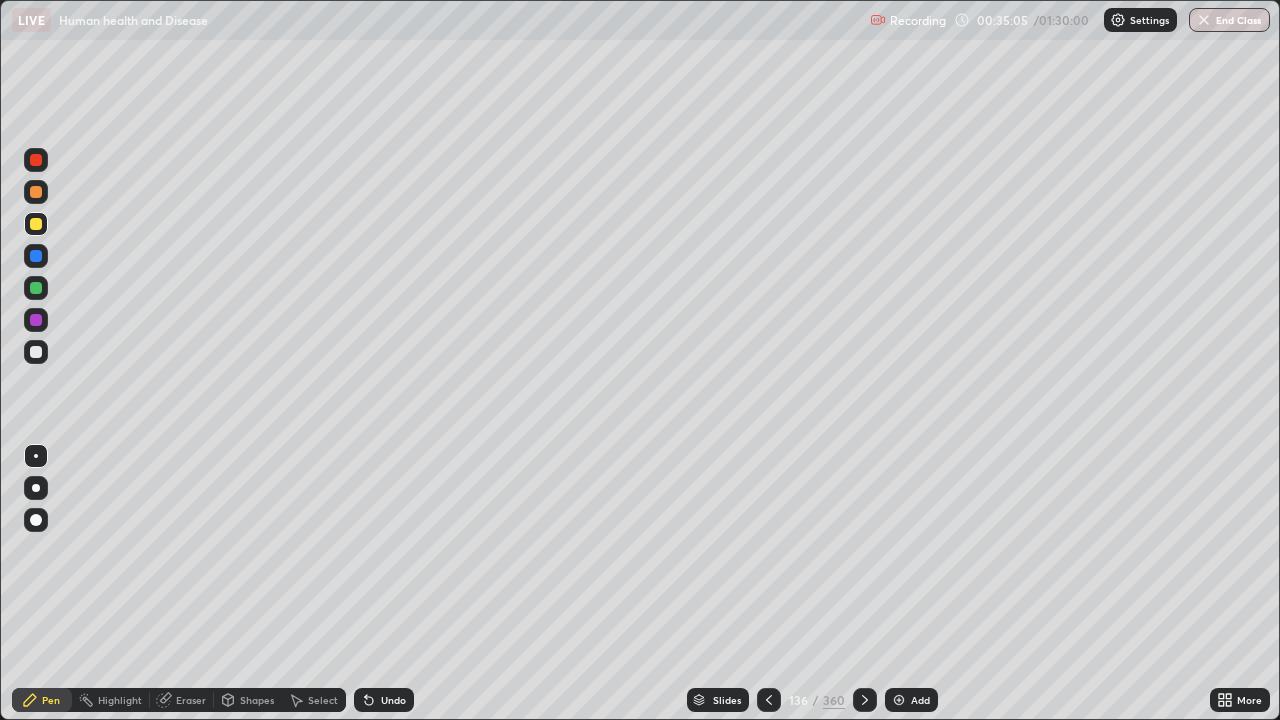 click 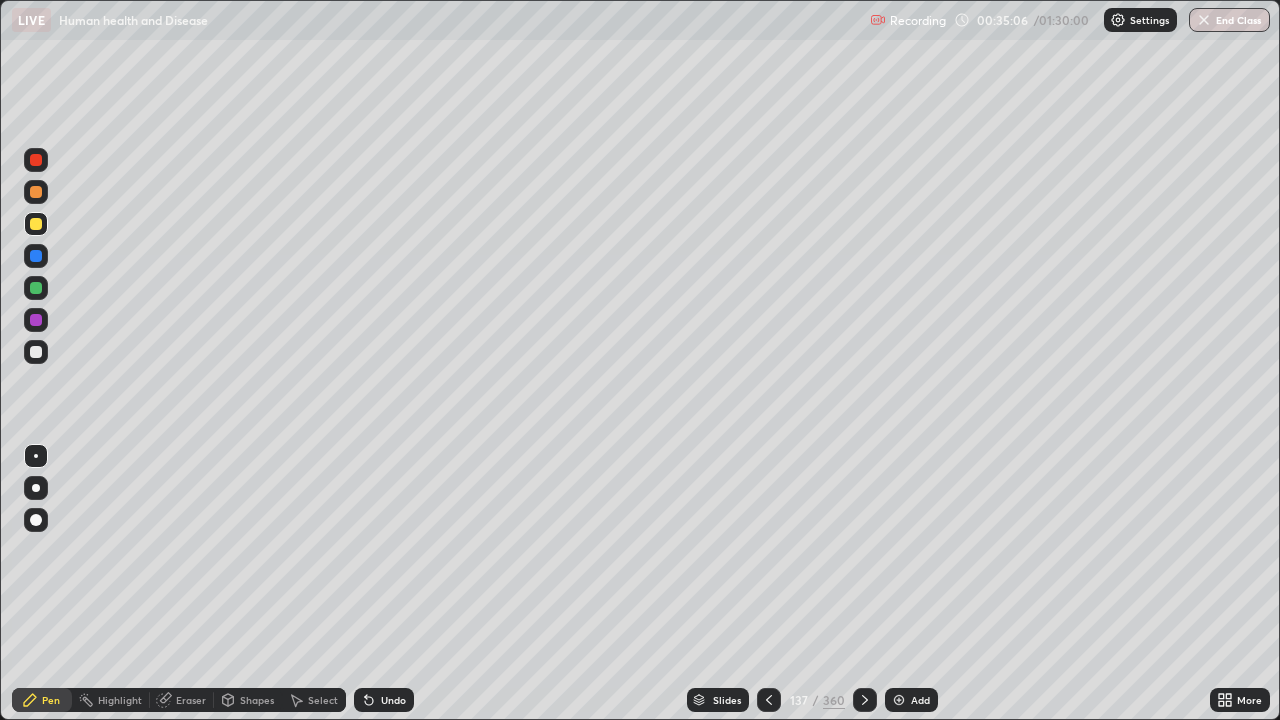 click 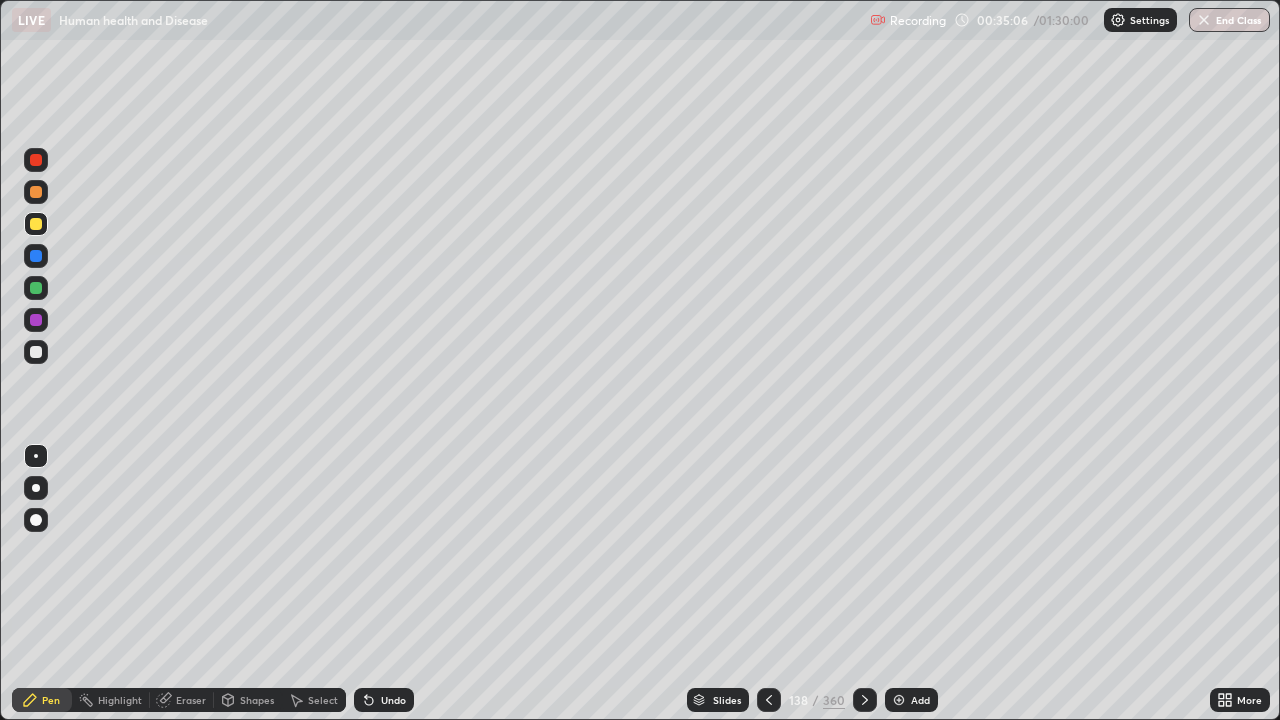 click 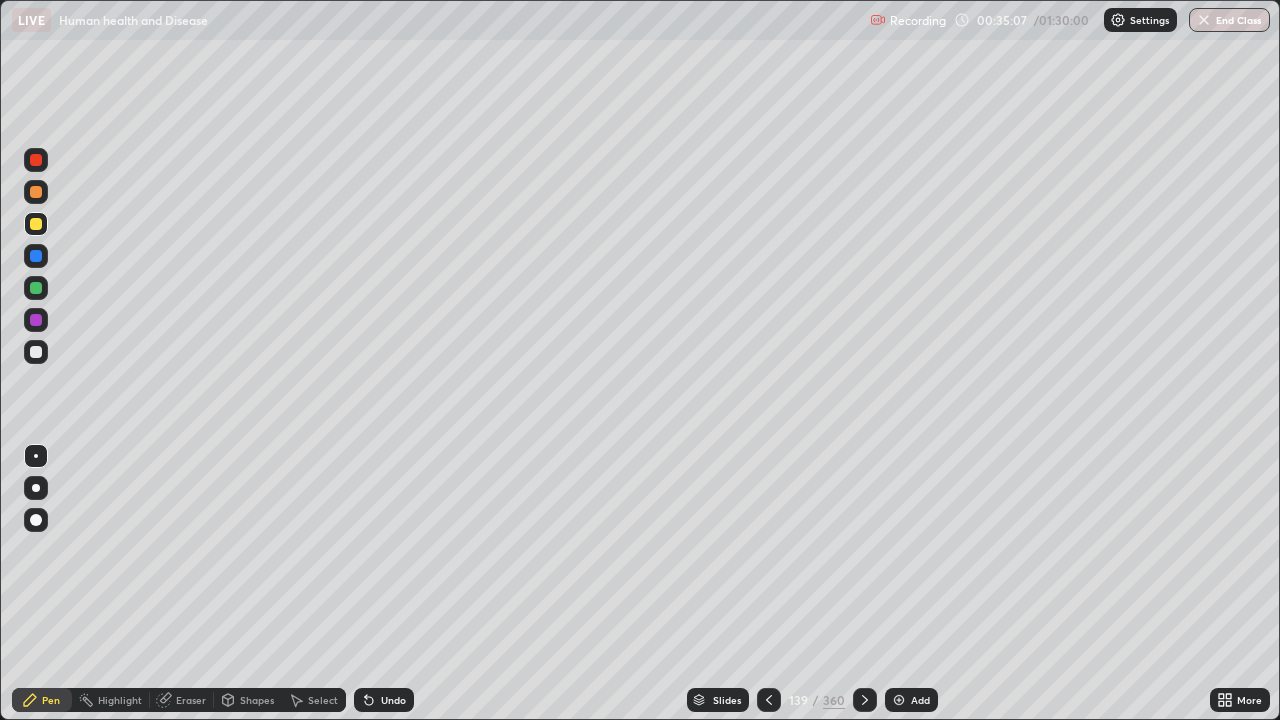 click 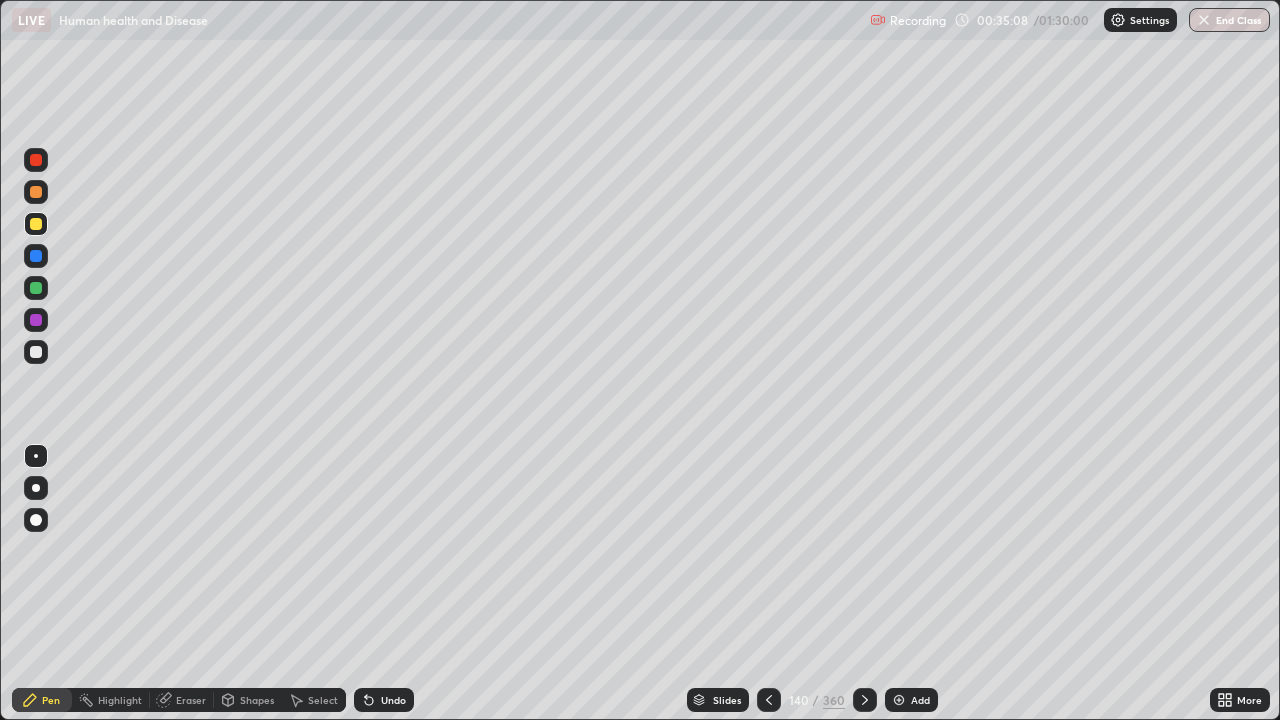 click 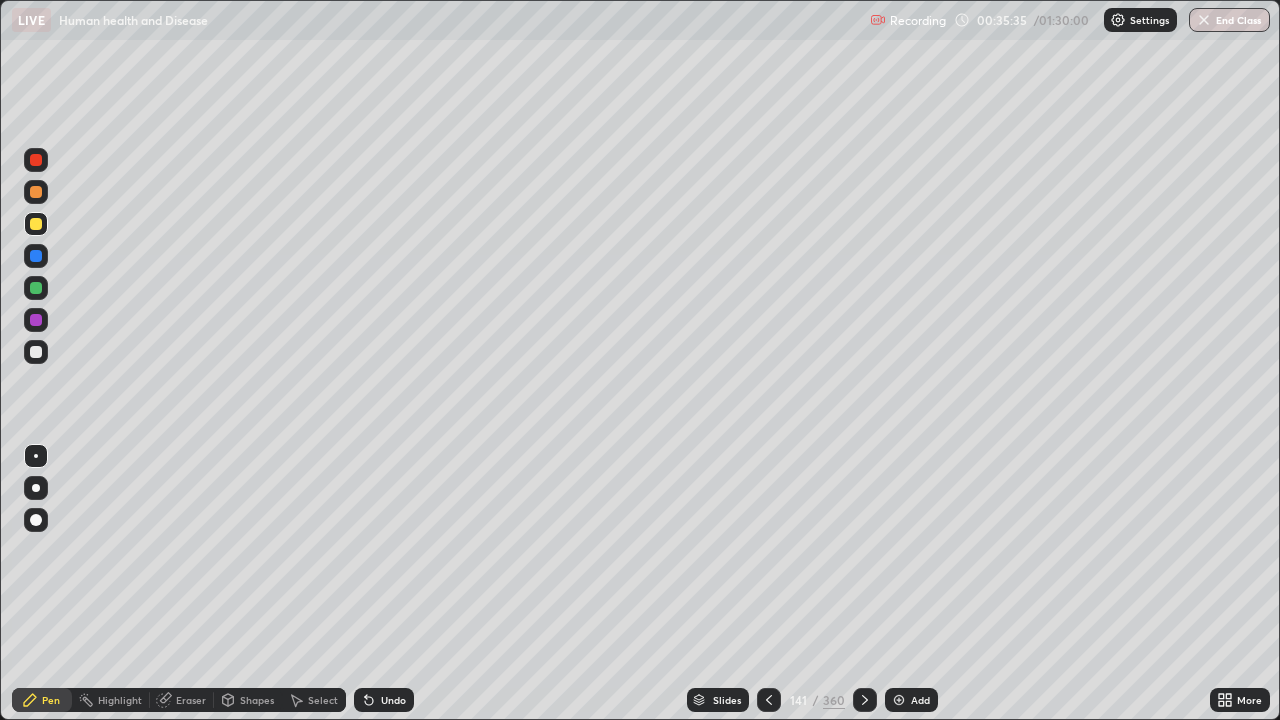 click 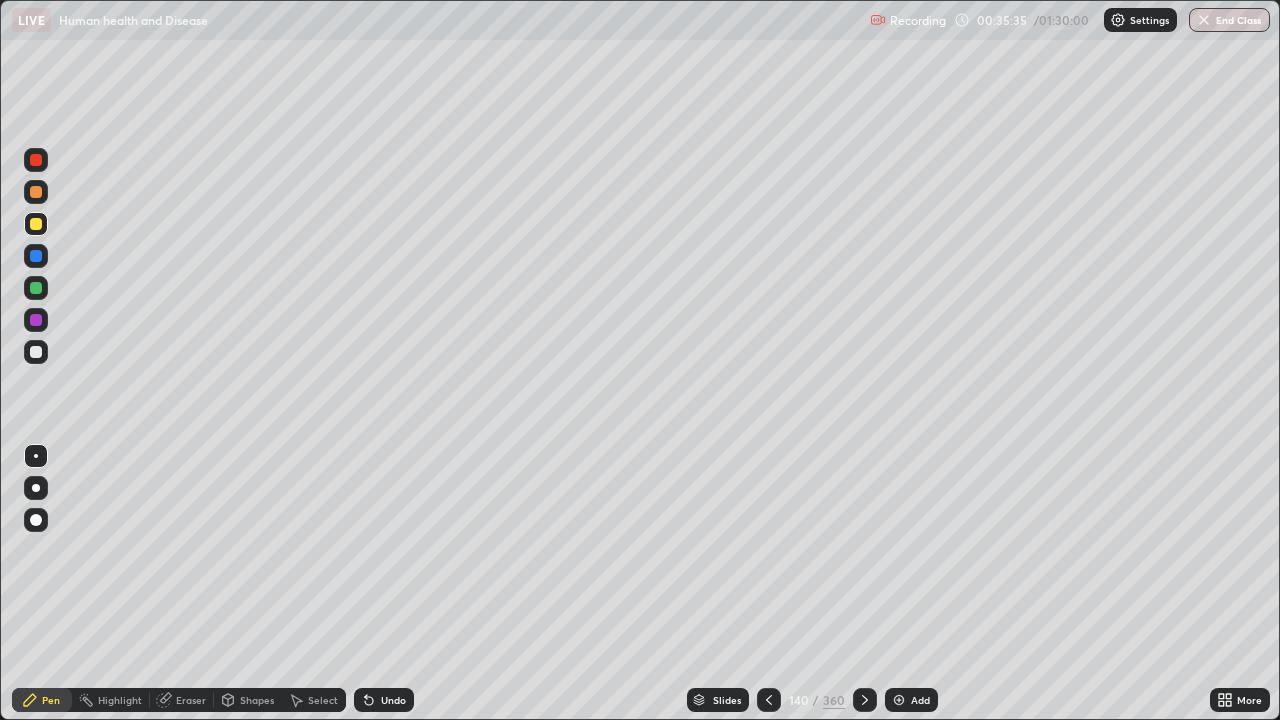 click at bounding box center (769, 700) 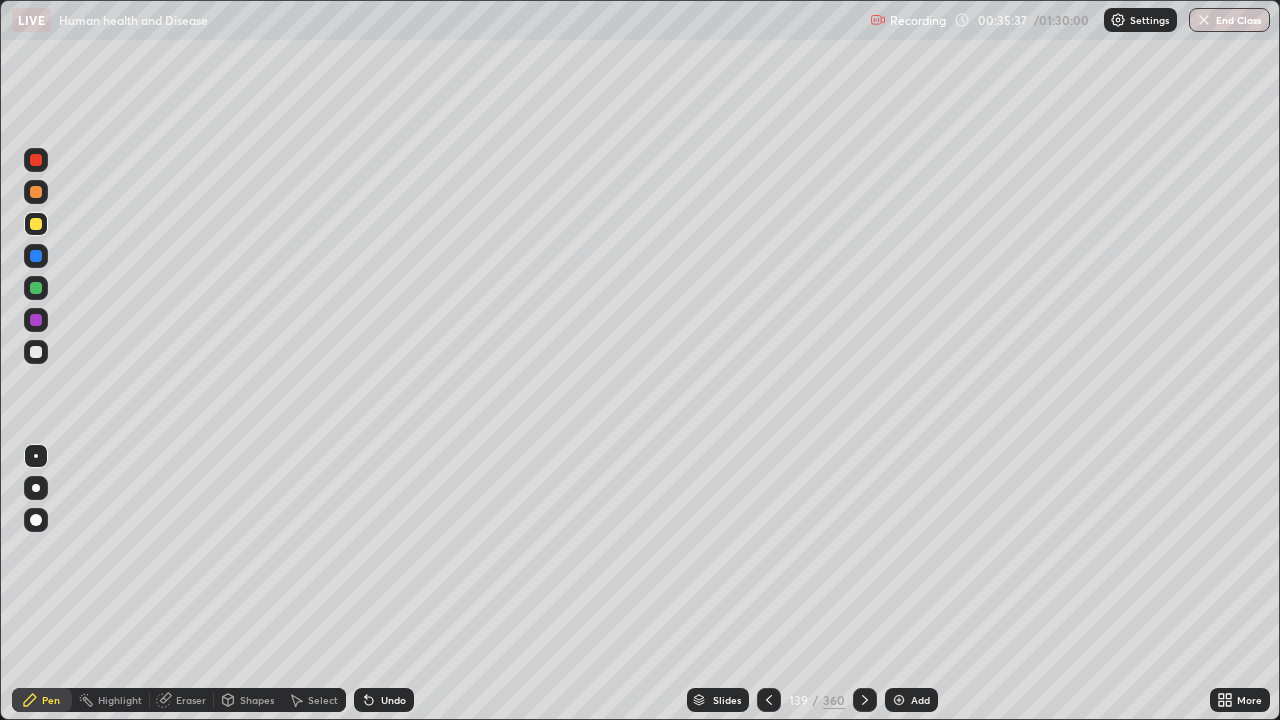 click 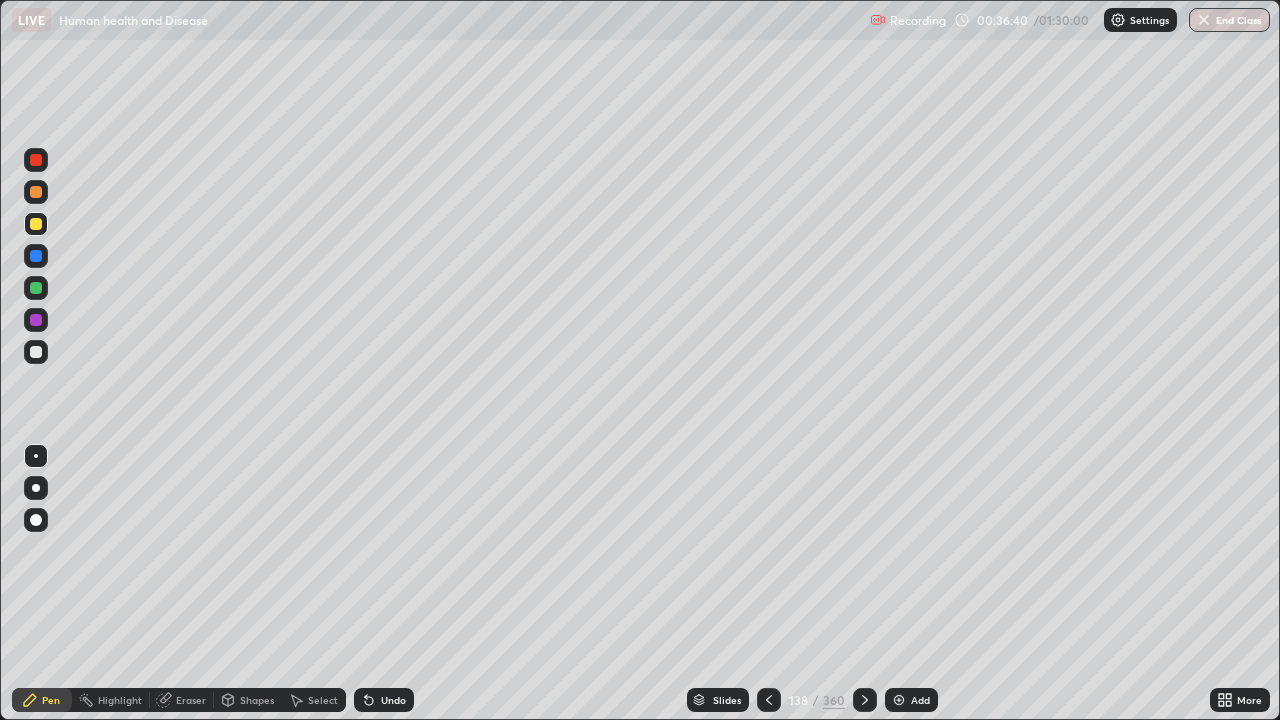 click 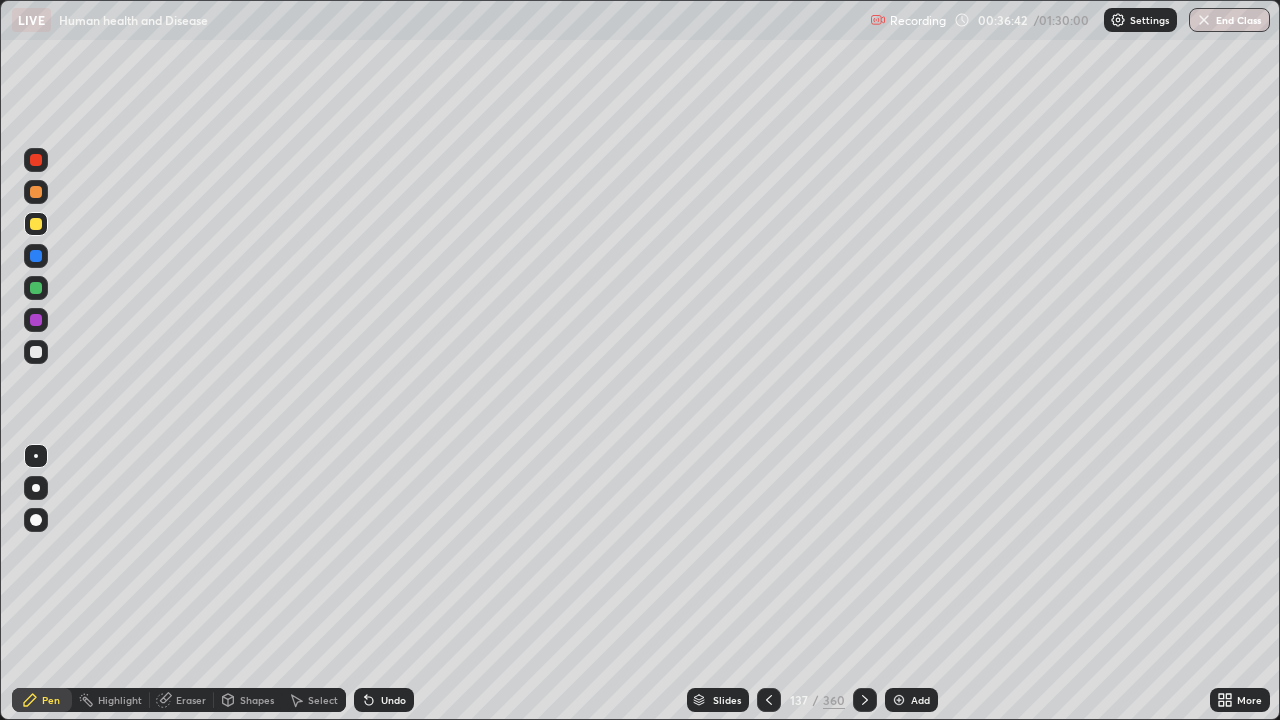 click 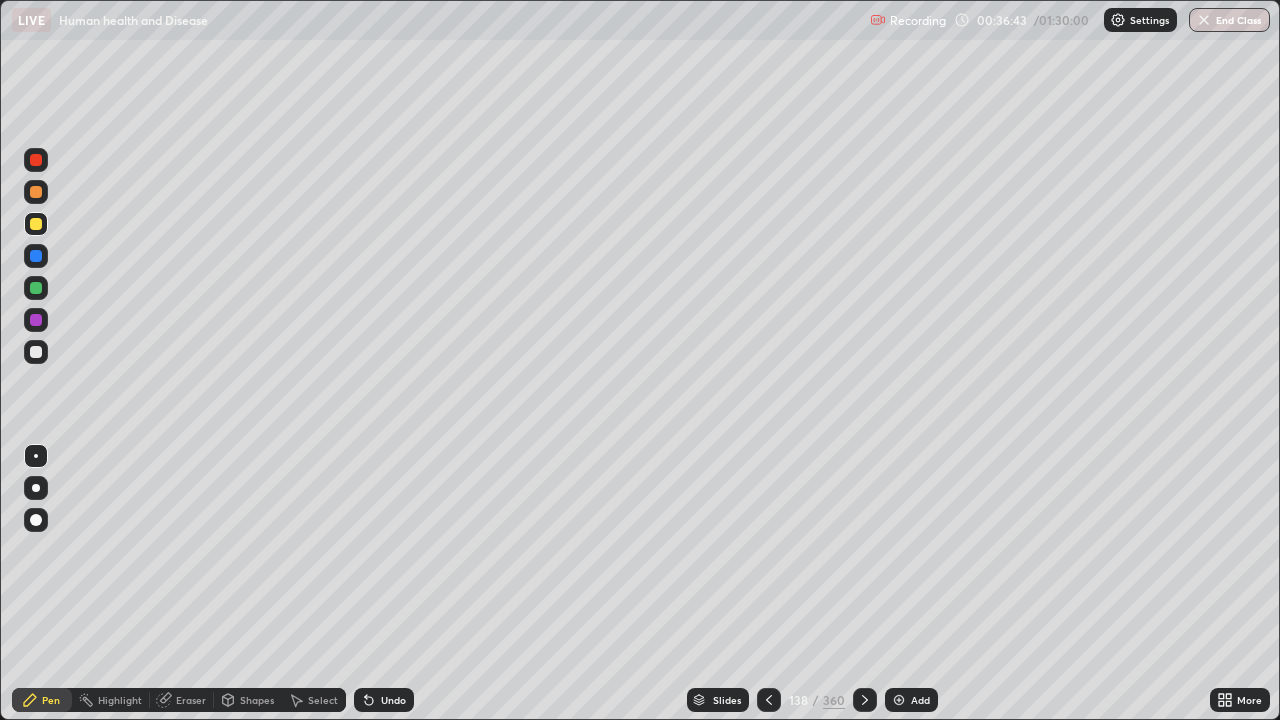 click 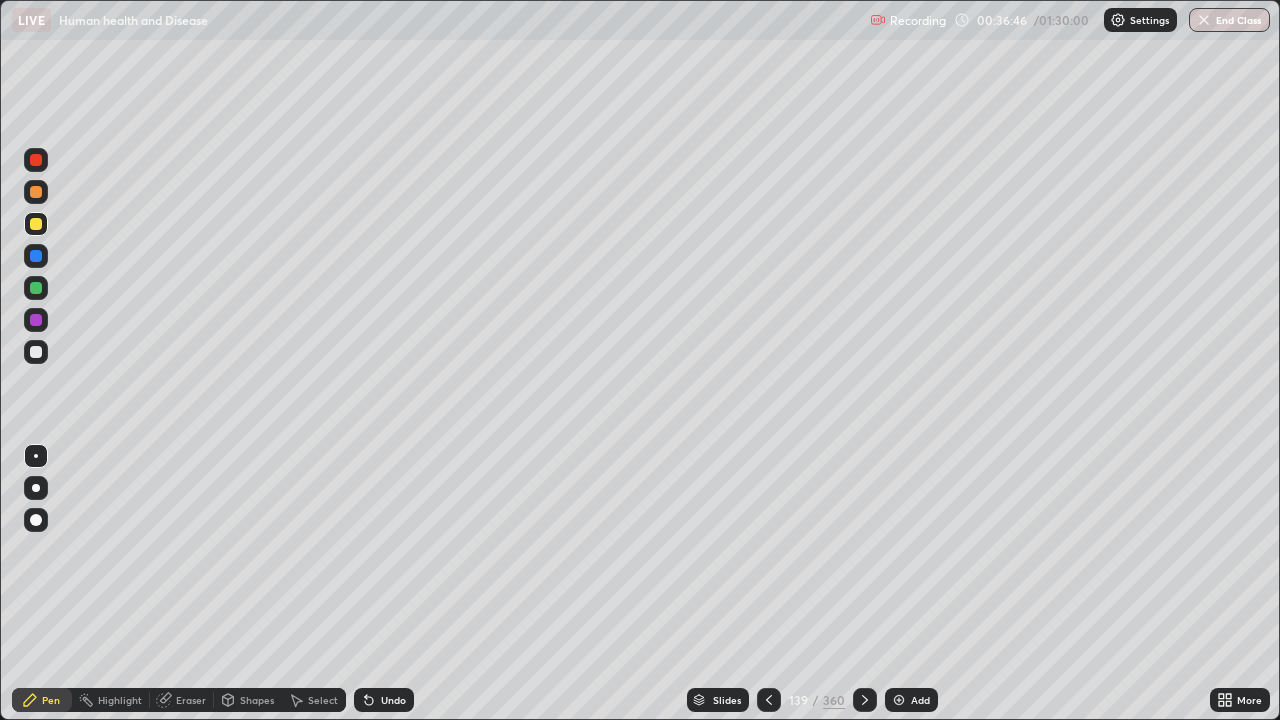click 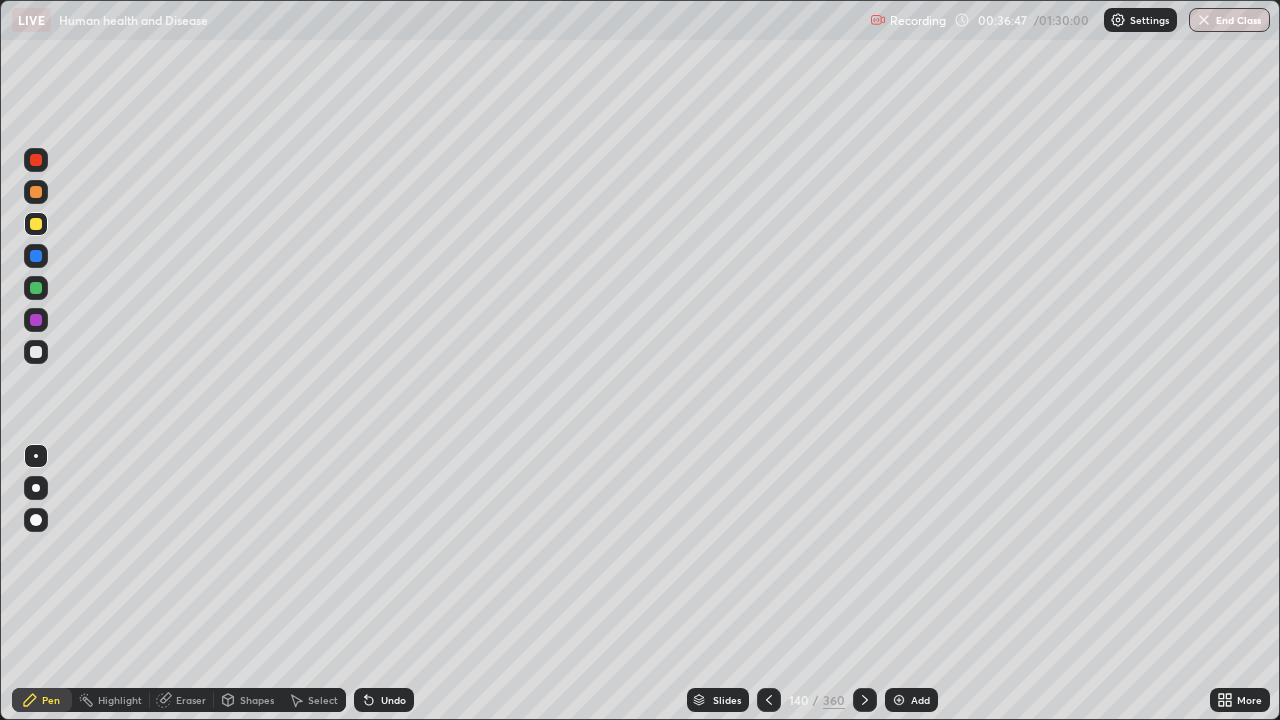 click 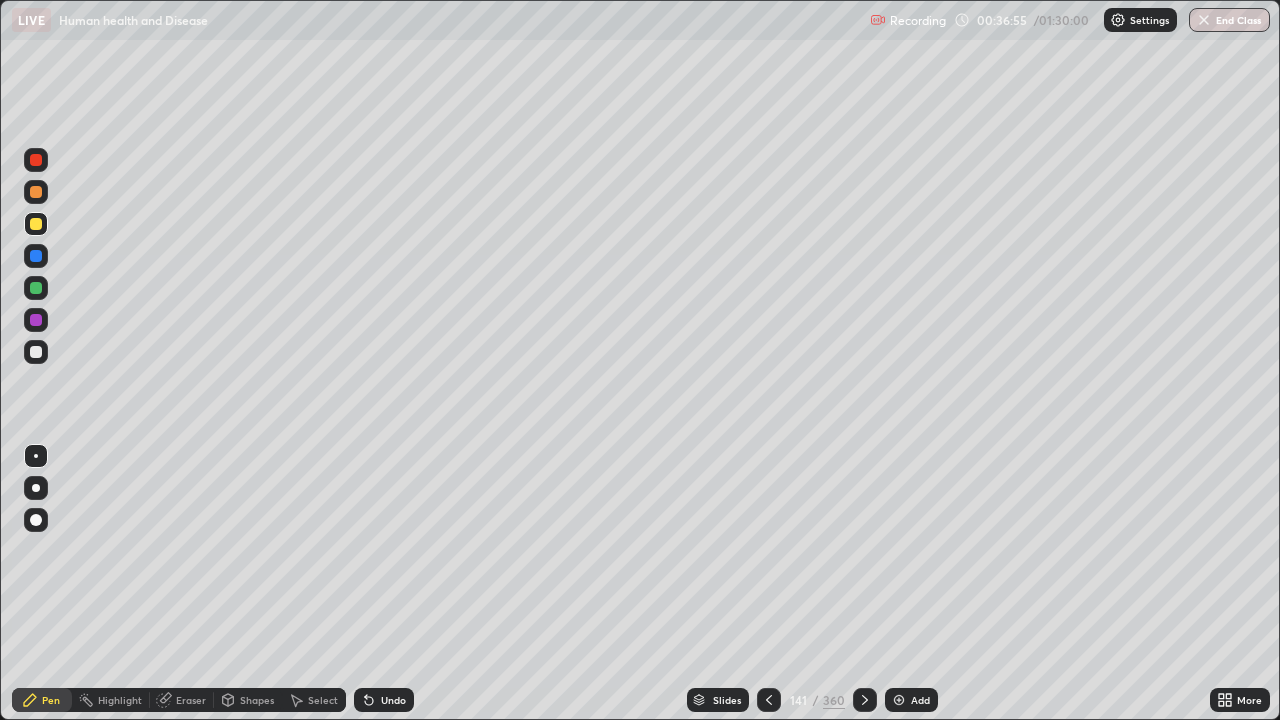 click on "Eraser" at bounding box center [191, 700] 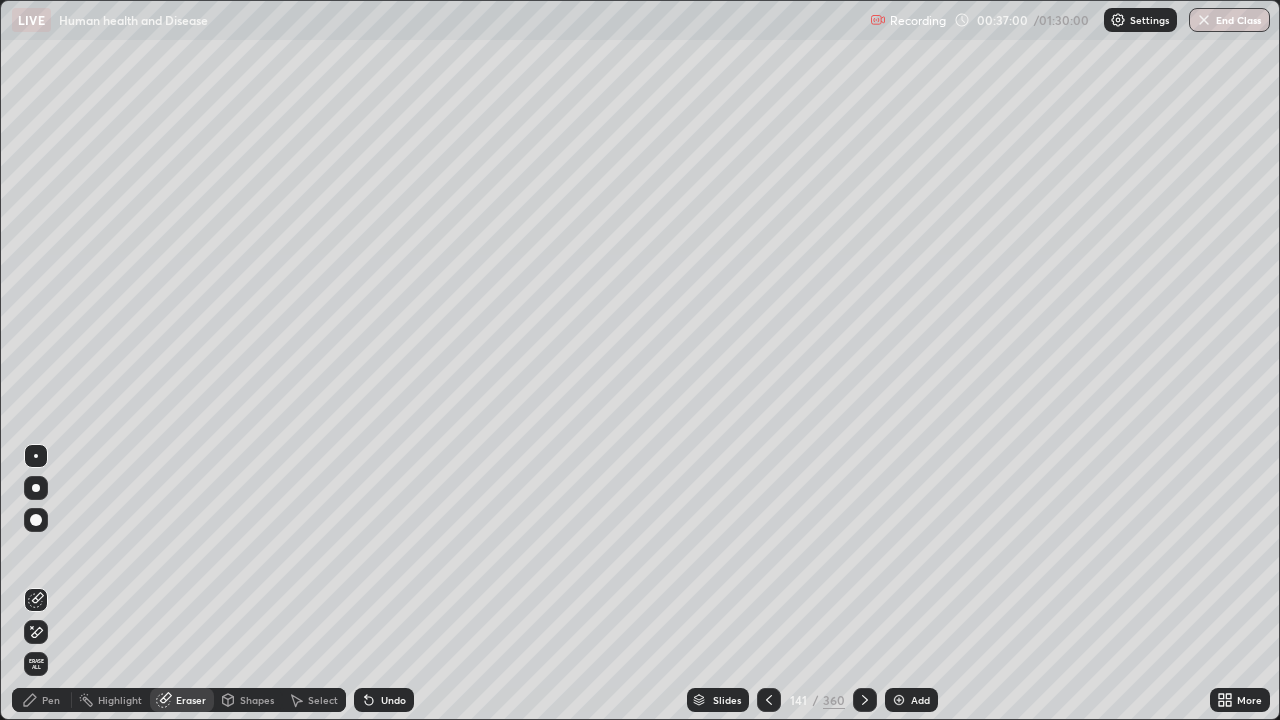 click on "Pen" at bounding box center (42, 700) 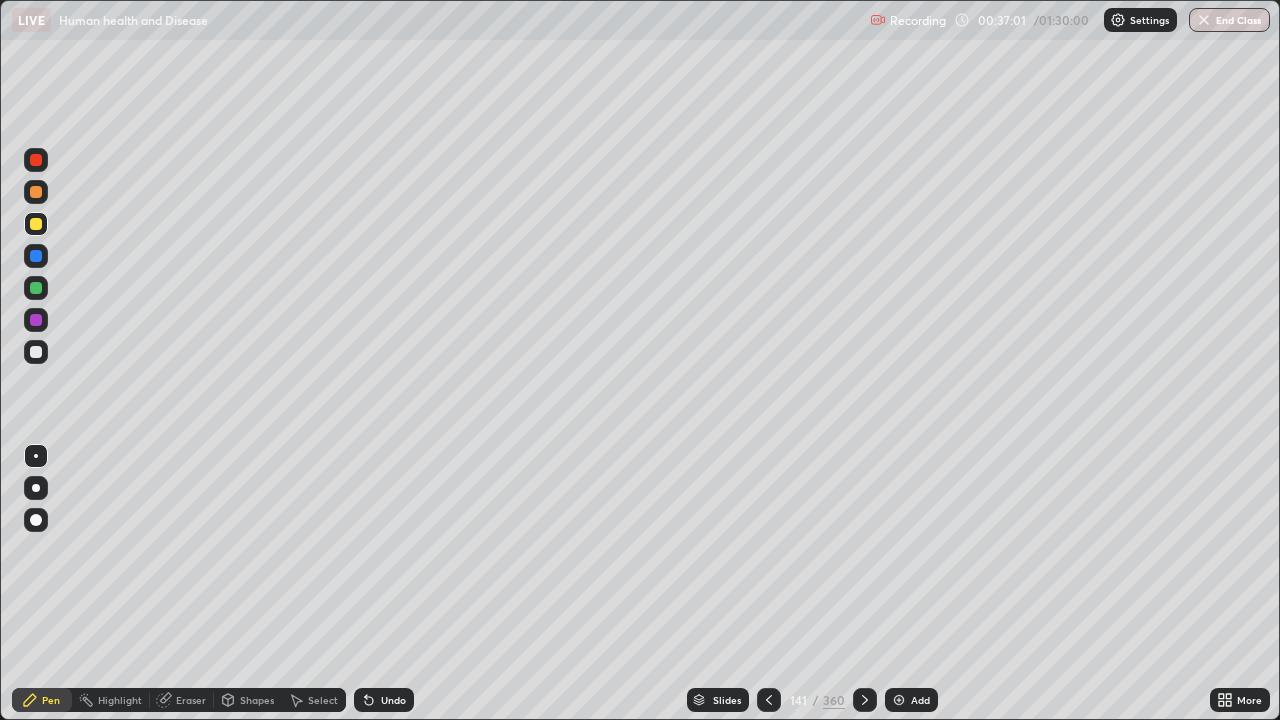 click at bounding box center (36, 488) 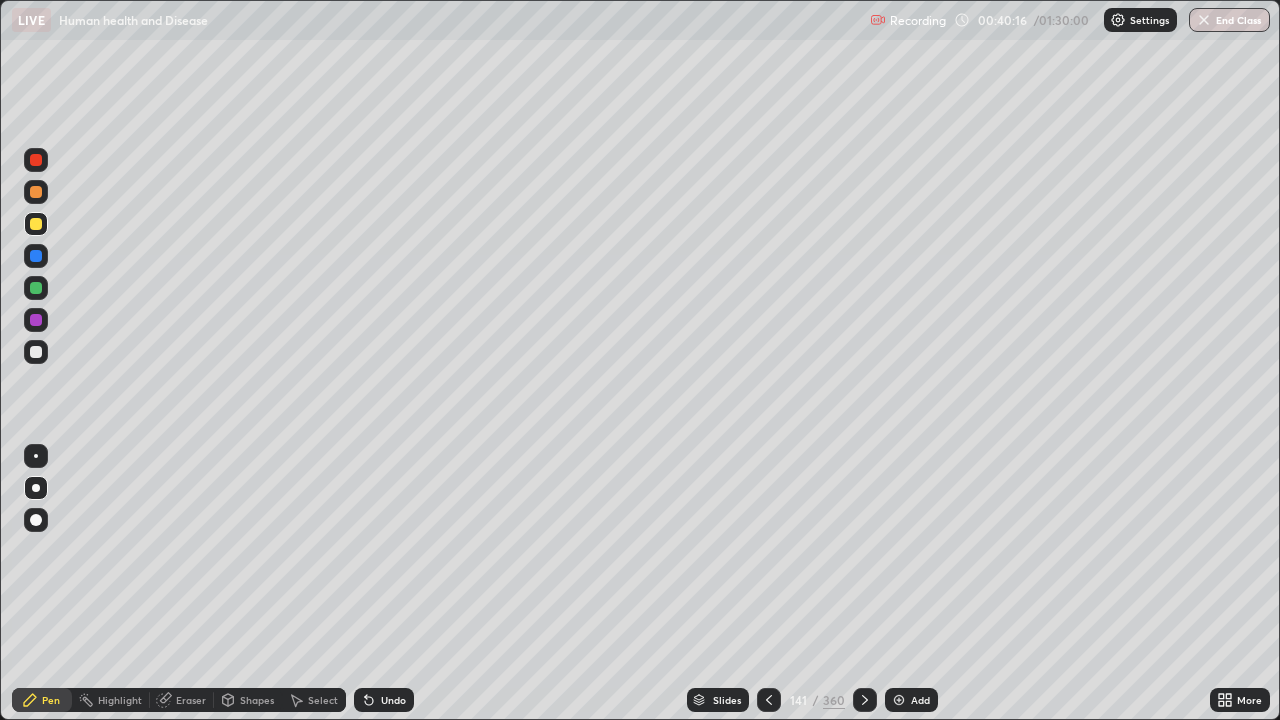 click 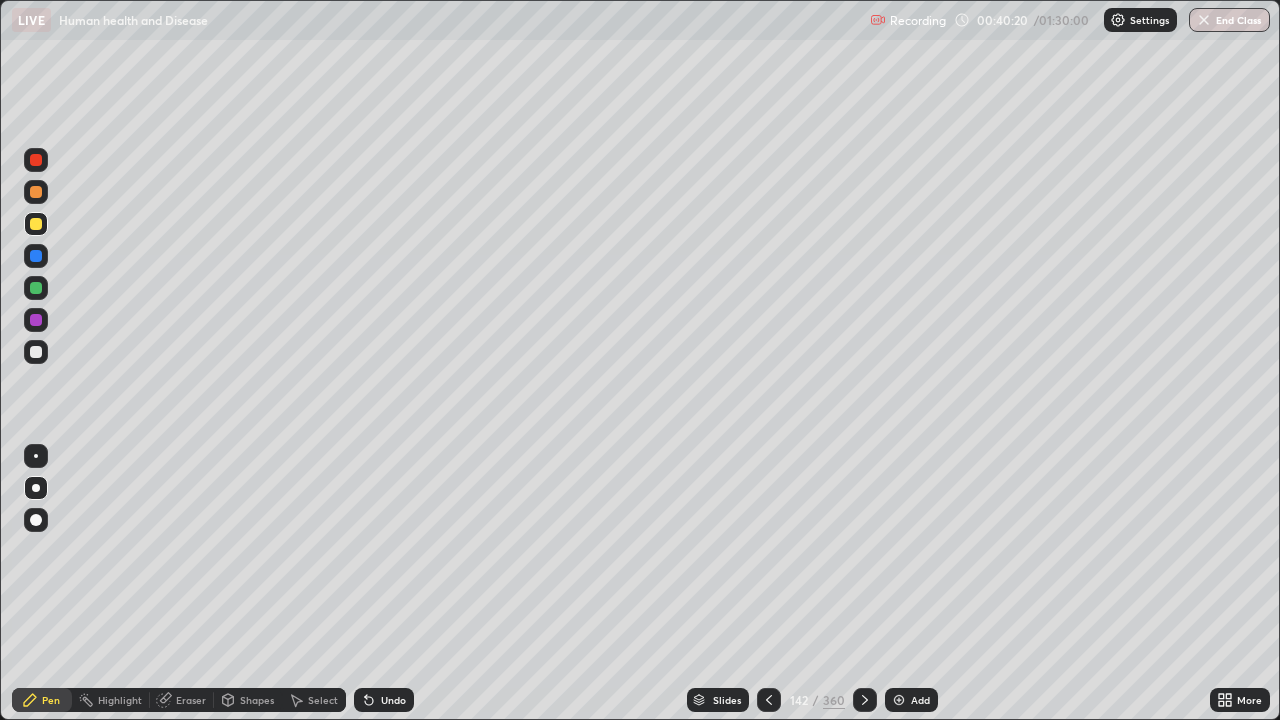 click on "Add" at bounding box center [911, 700] 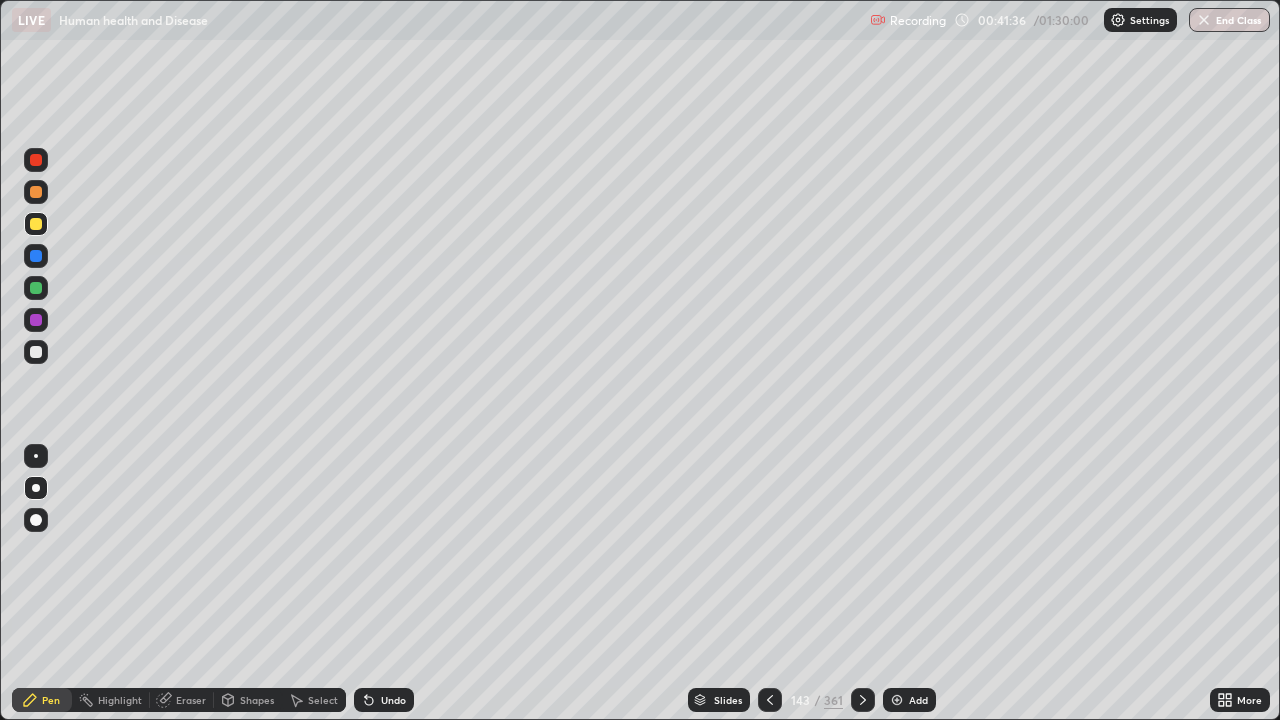 click 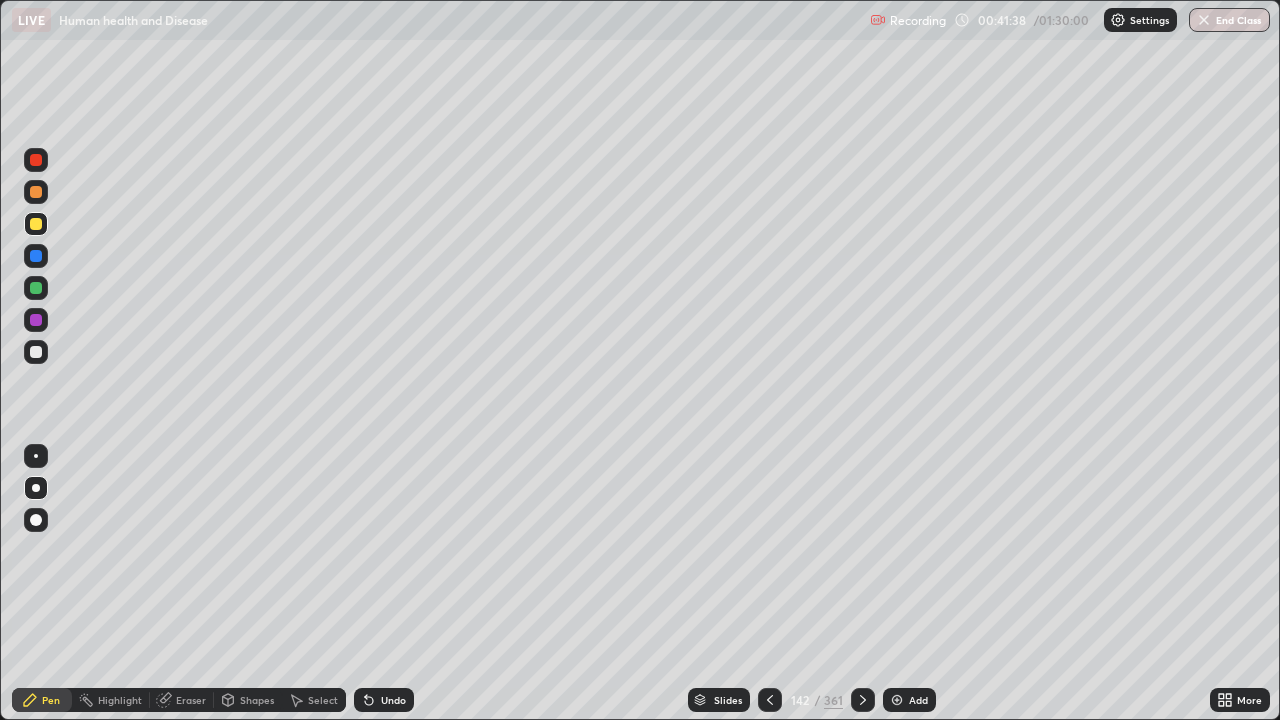 click on "Slides" at bounding box center (728, 700) 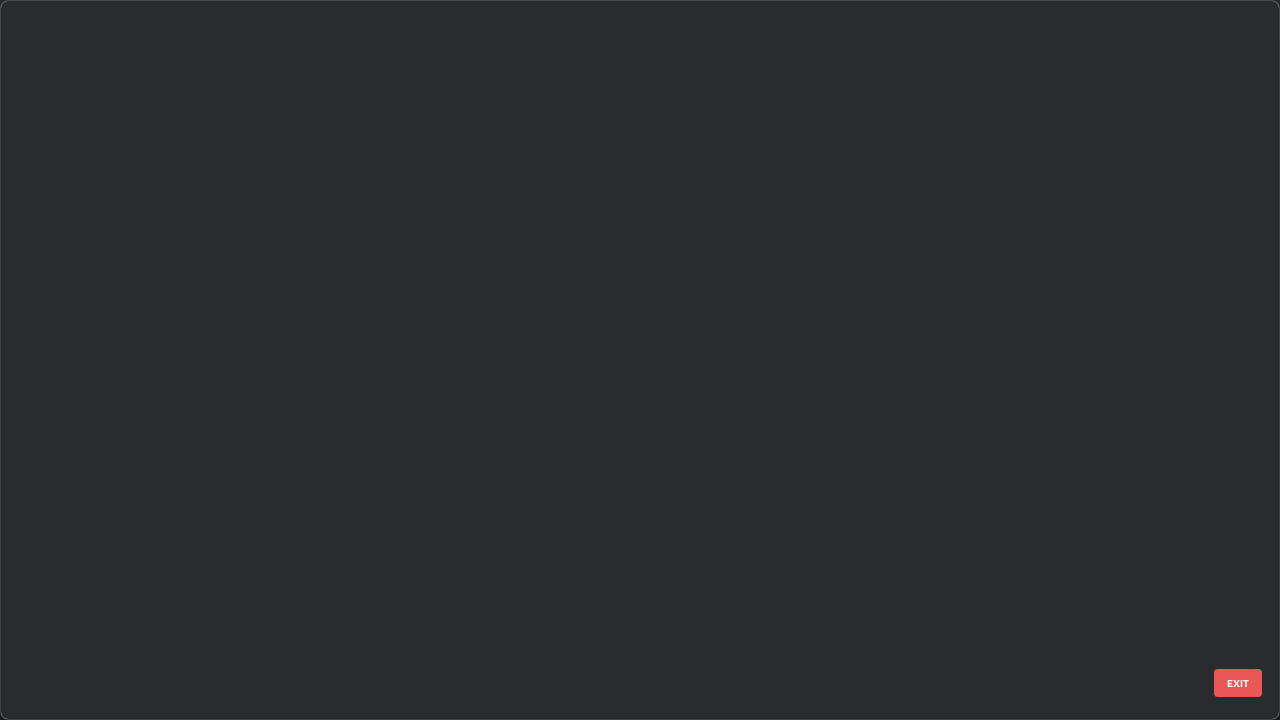 scroll, scrollTop: 10064, scrollLeft: 0, axis: vertical 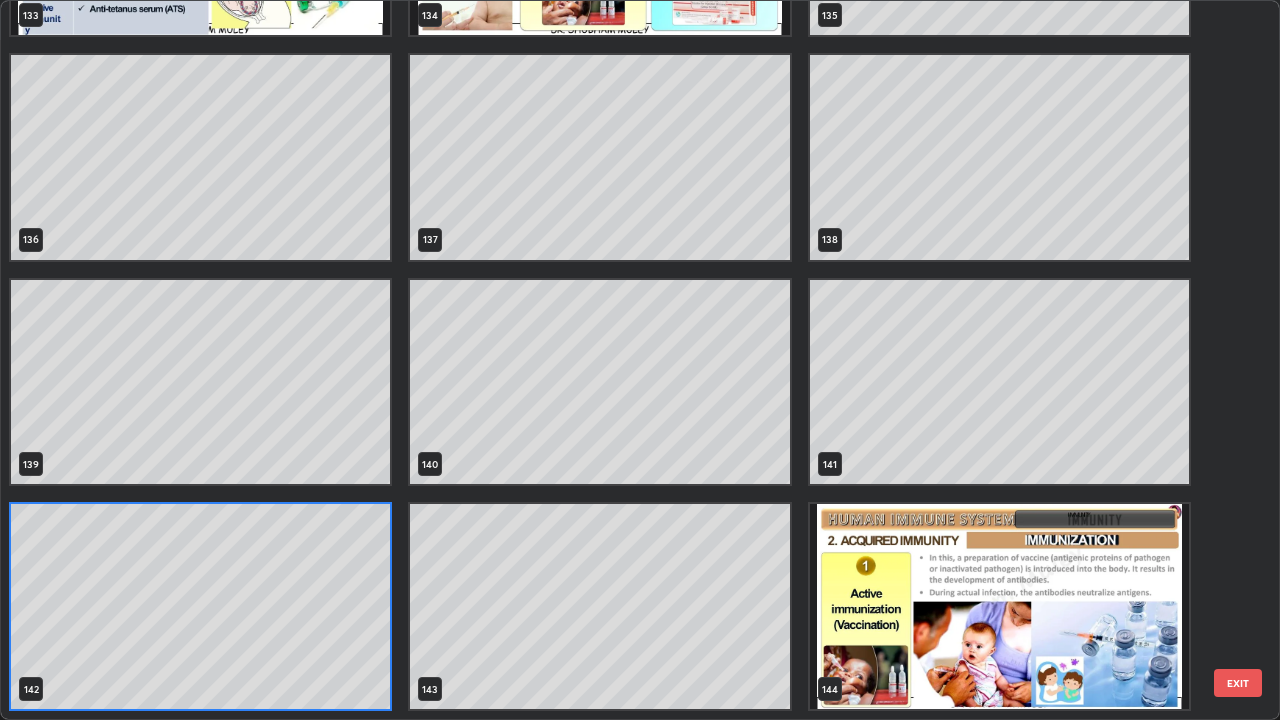 click at bounding box center [999, 606] 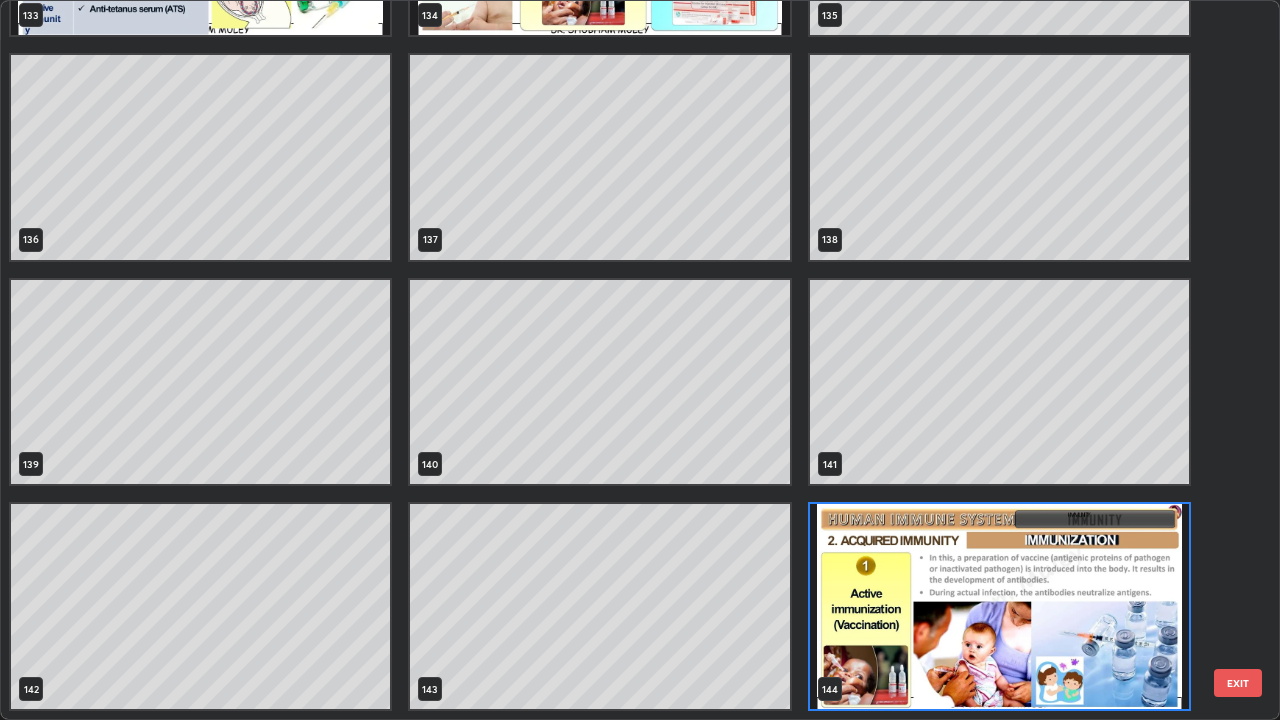 click at bounding box center (999, 606) 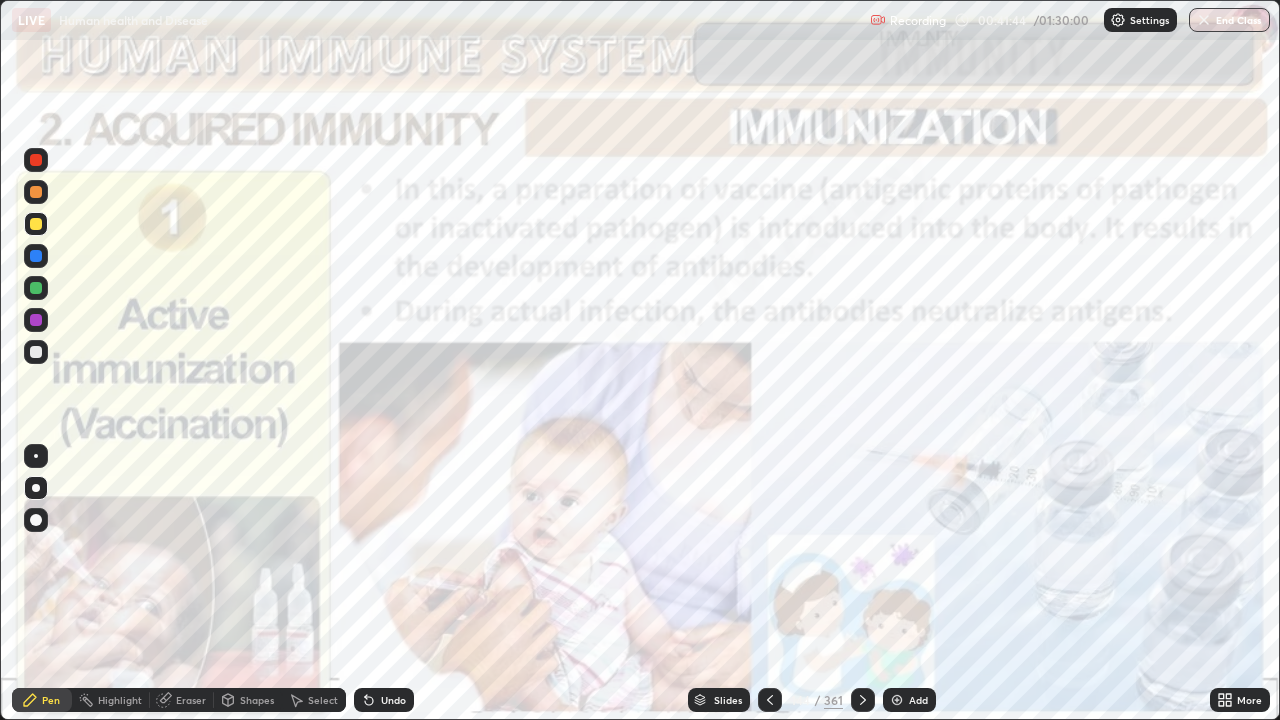 click 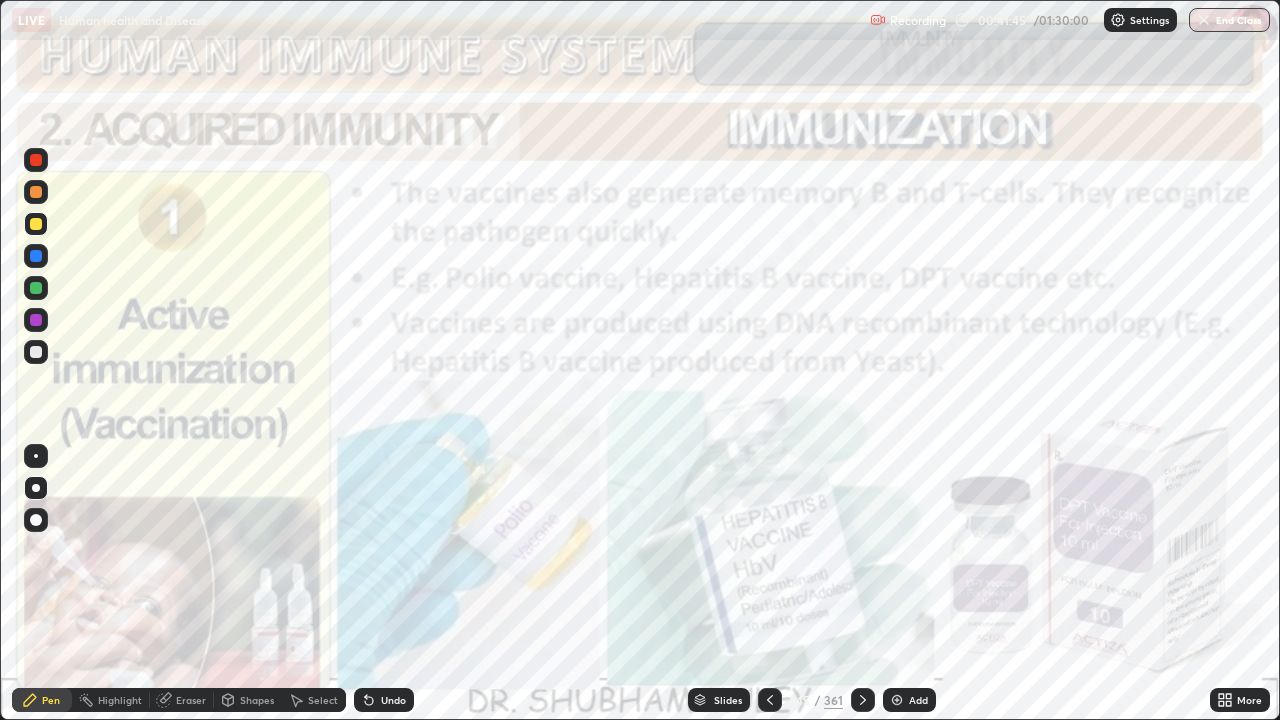 click 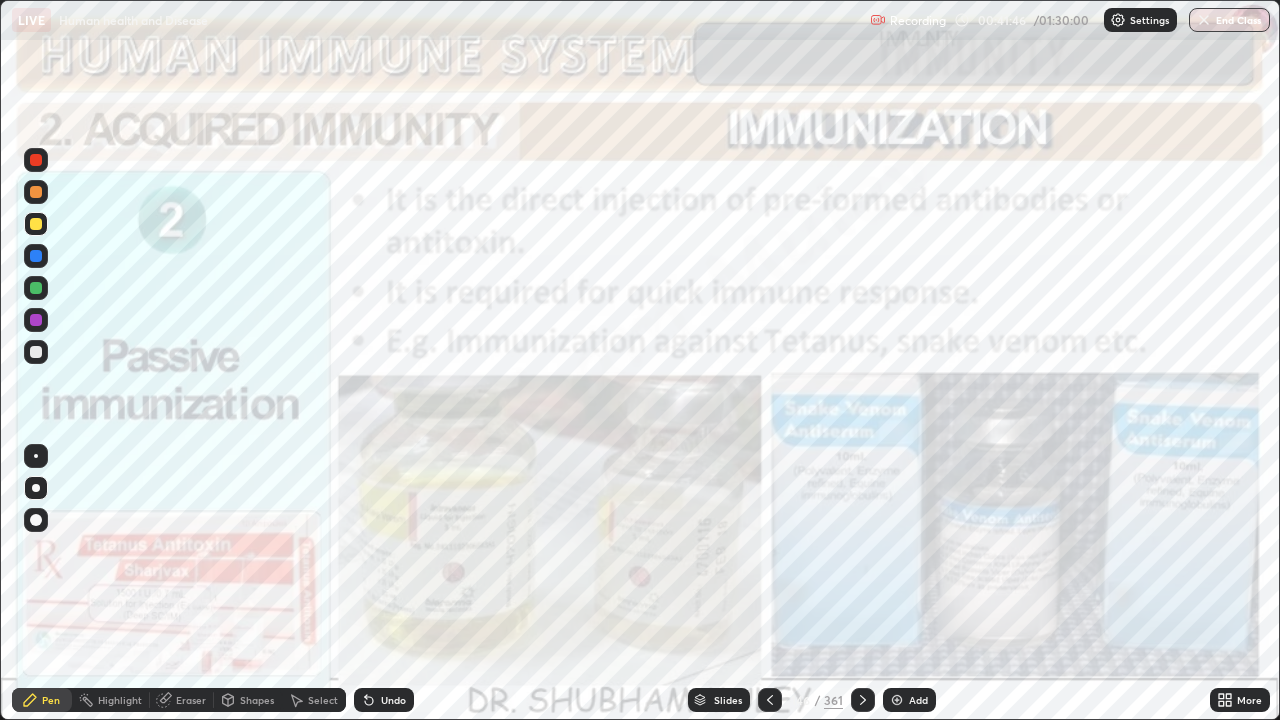 click 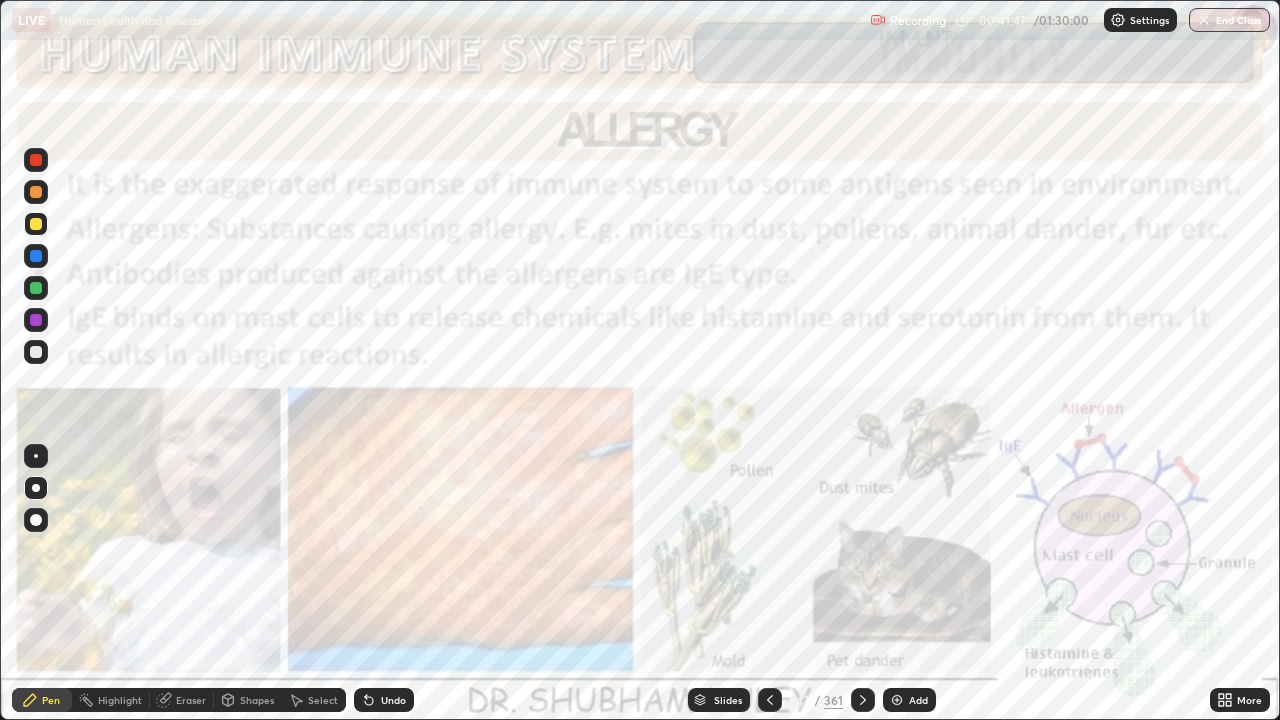 click 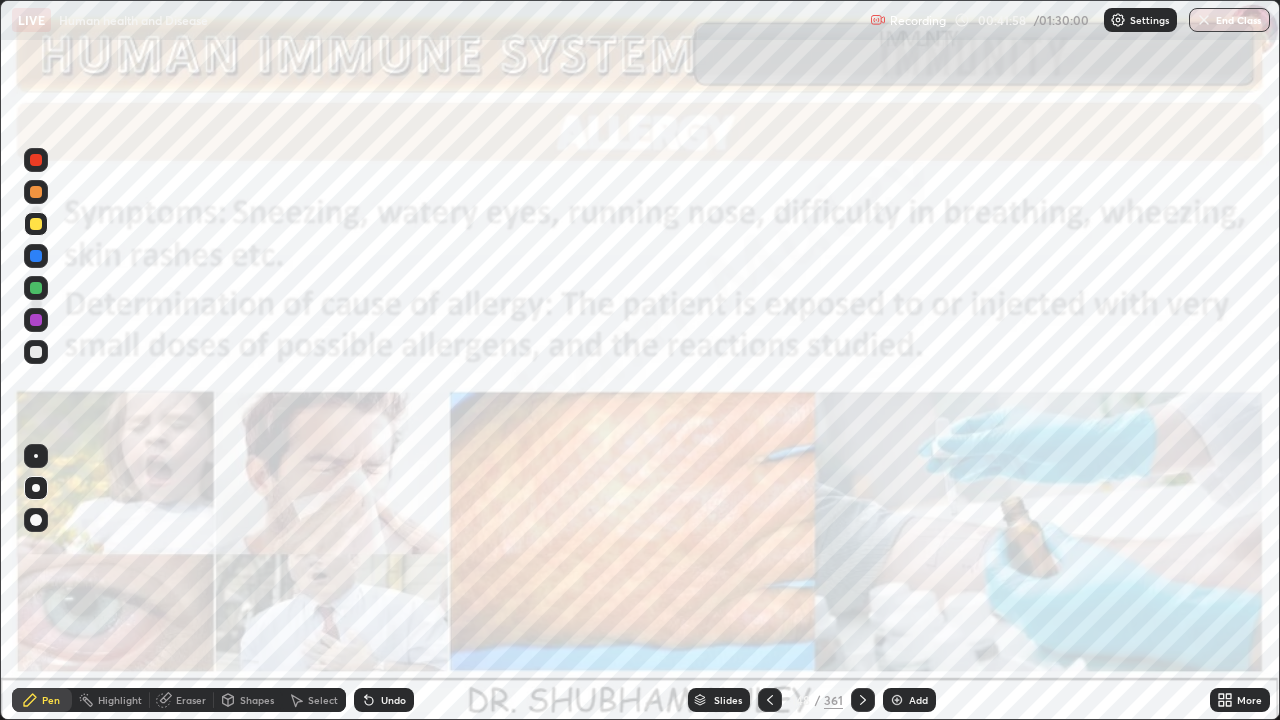 click 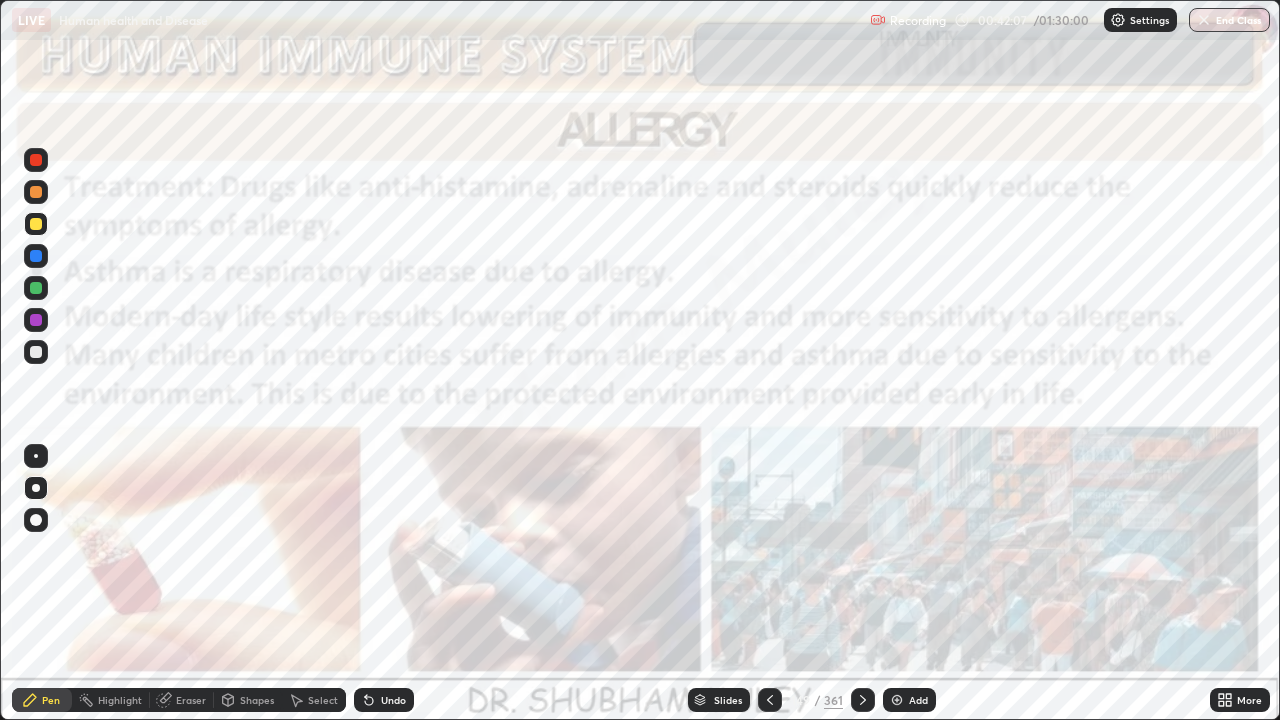 click 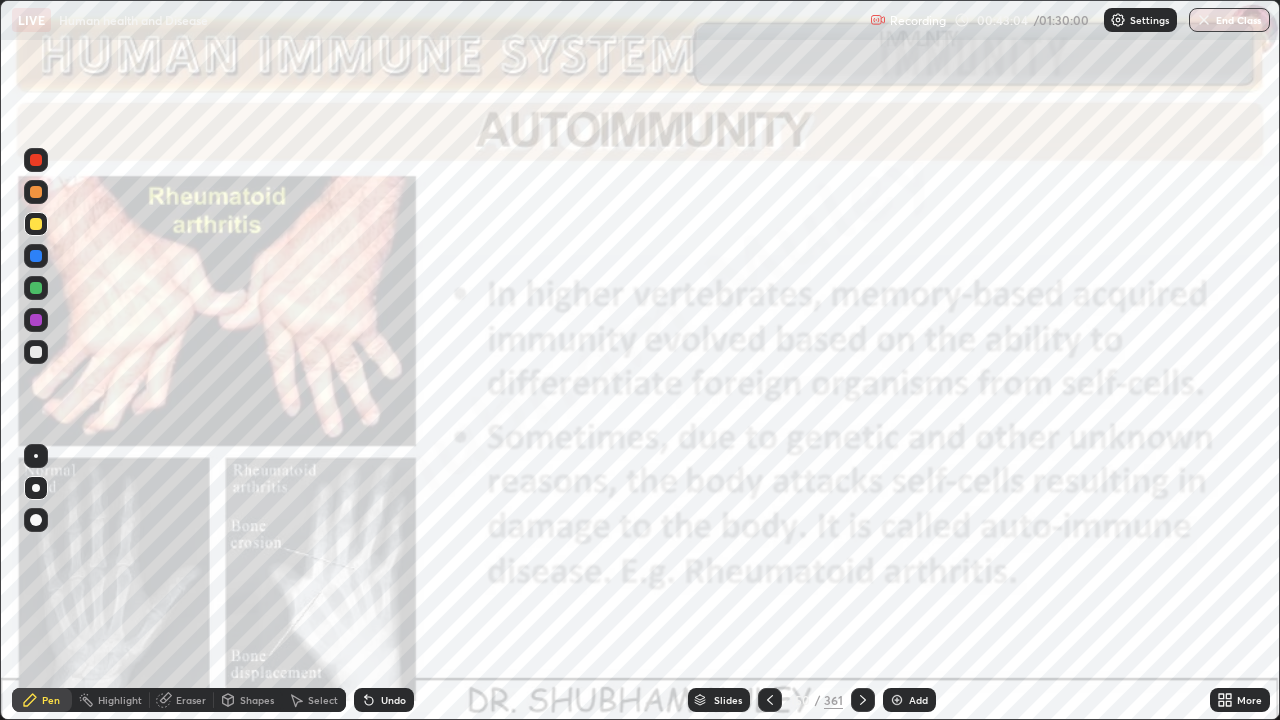 click 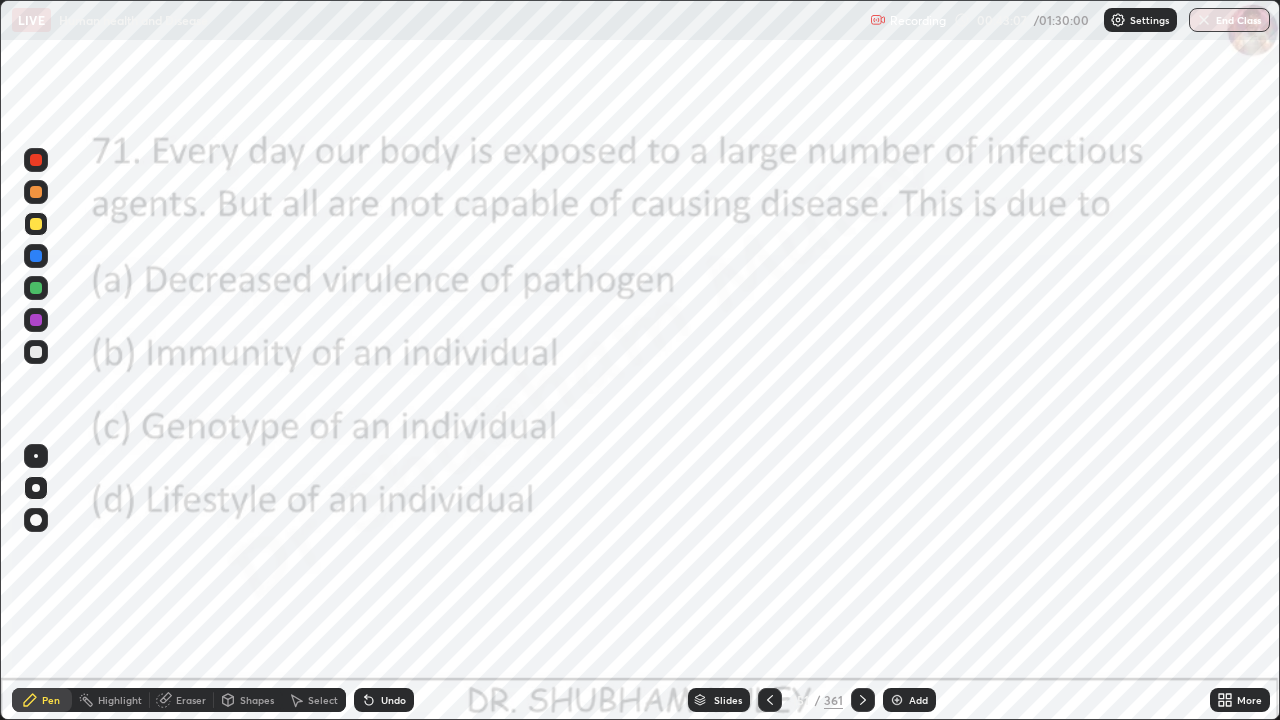 click 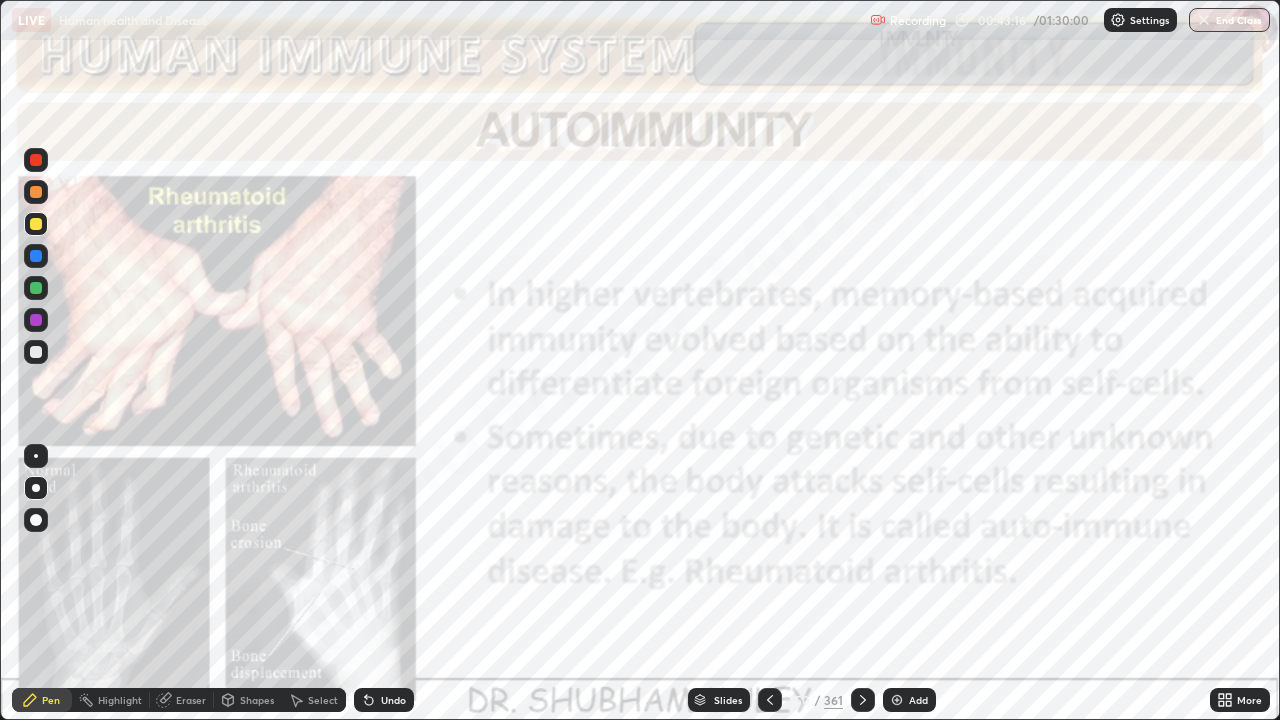 click on "Slides" at bounding box center (728, 700) 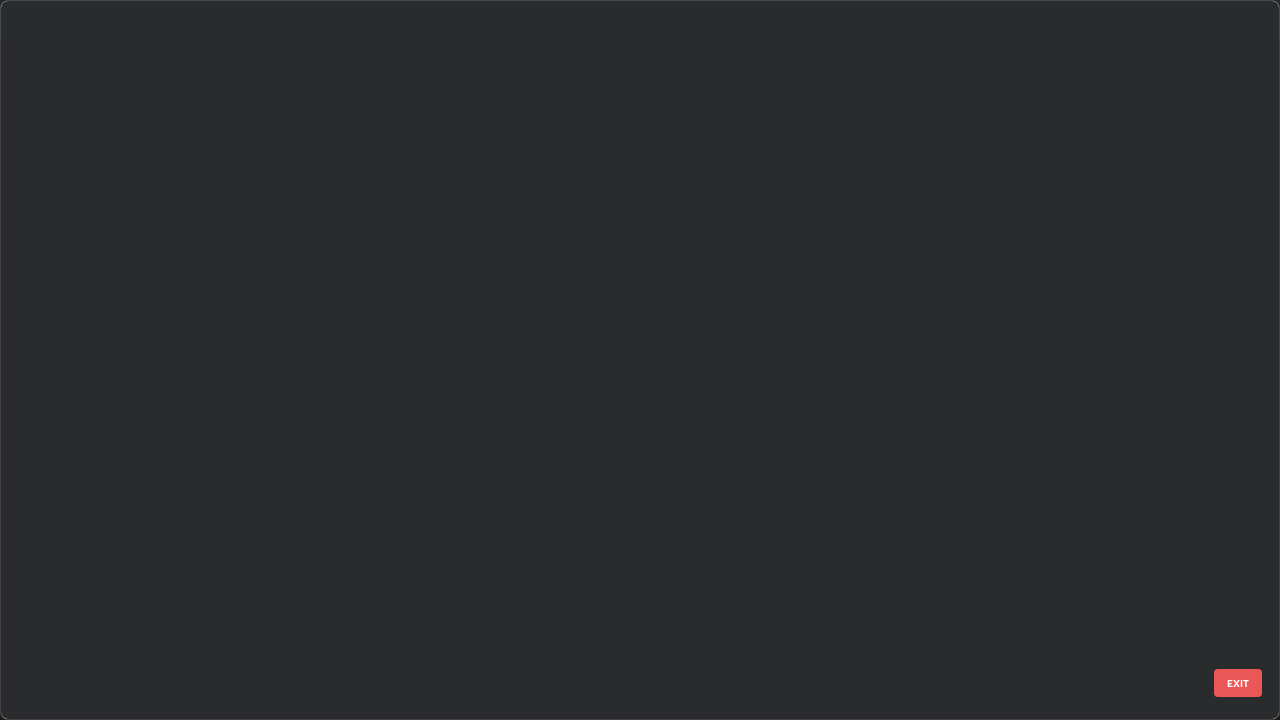 scroll, scrollTop: 10513, scrollLeft: 0, axis: vertical 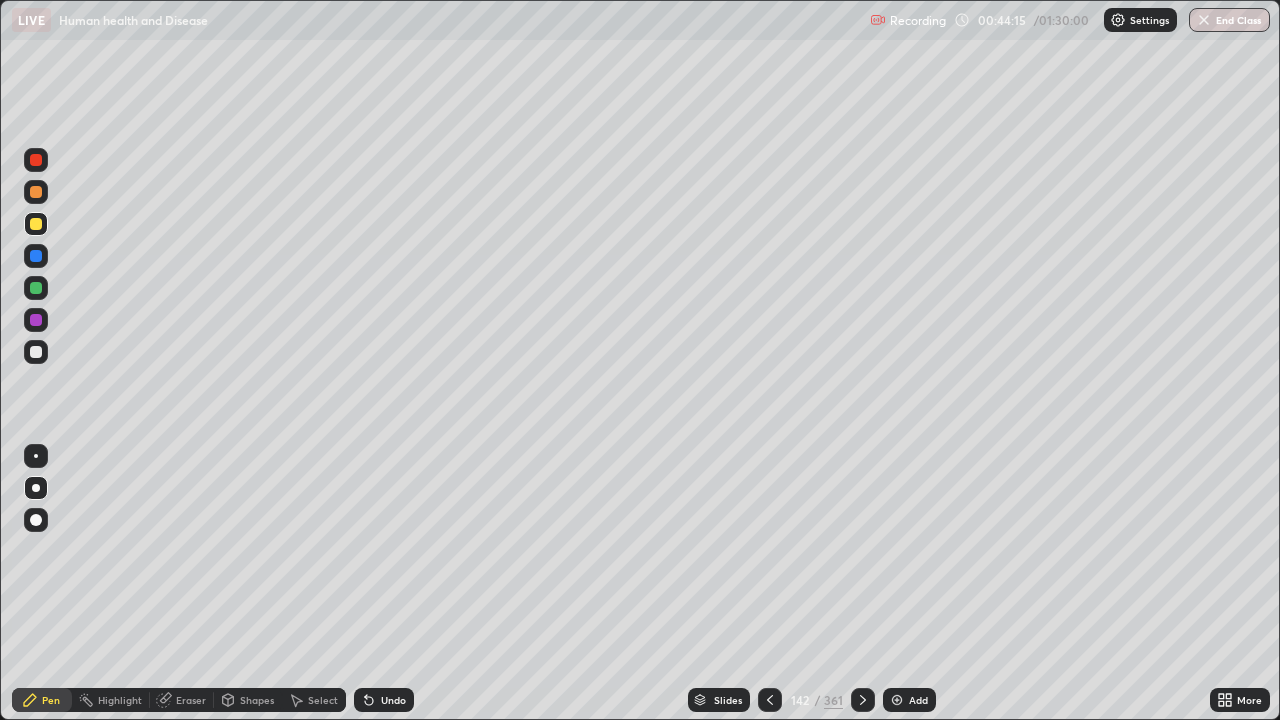 click at bounding box center (36, 520) 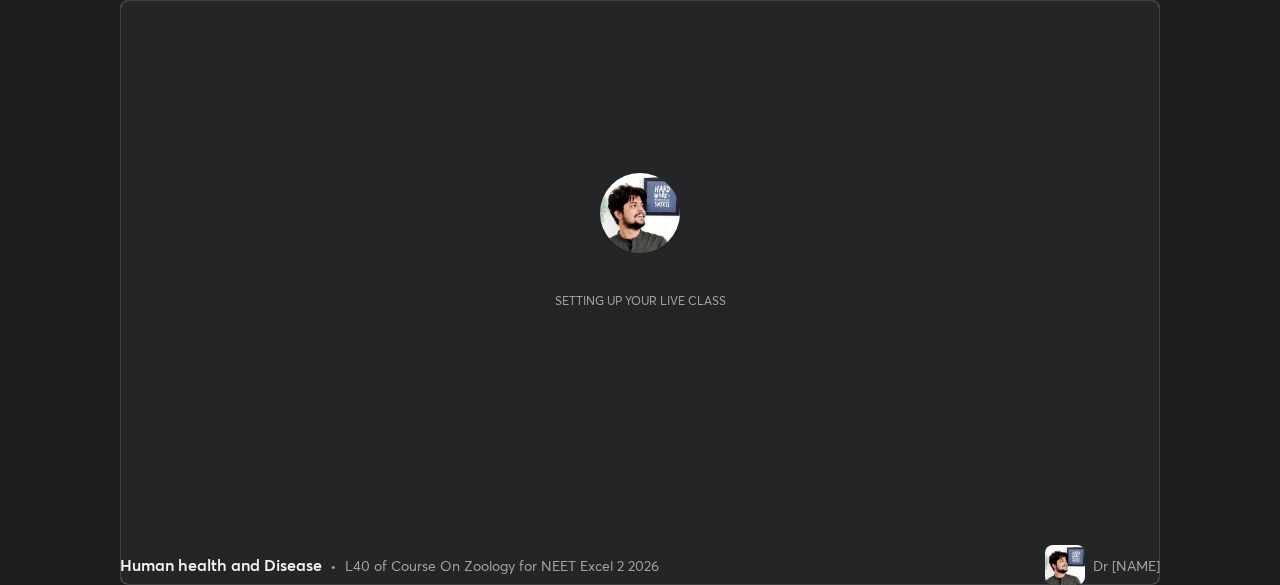 scroll, scrollTop: 0, scrollLeft: 0, axis: both 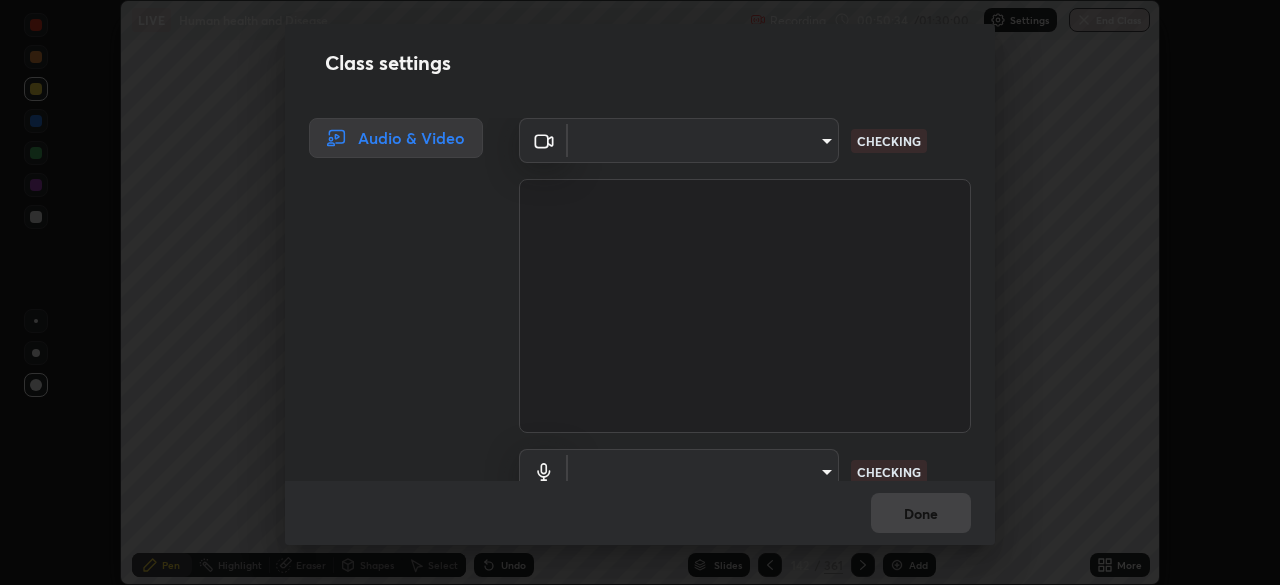 type on "ca2a7f33afe0fd030c916fdd2ec90d924ab41553388ee536aa1d754fc76036d0" 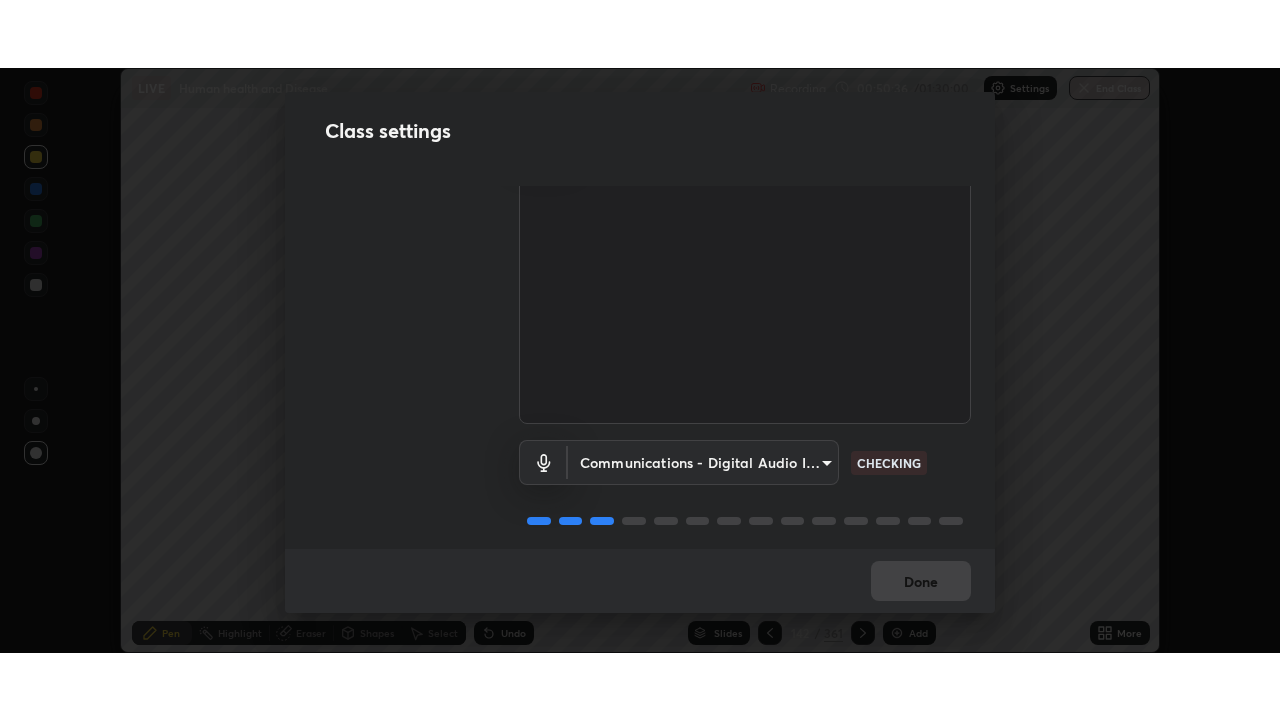 scroll, scrollTop: 91, scrollLeft: 0, axis: vertical 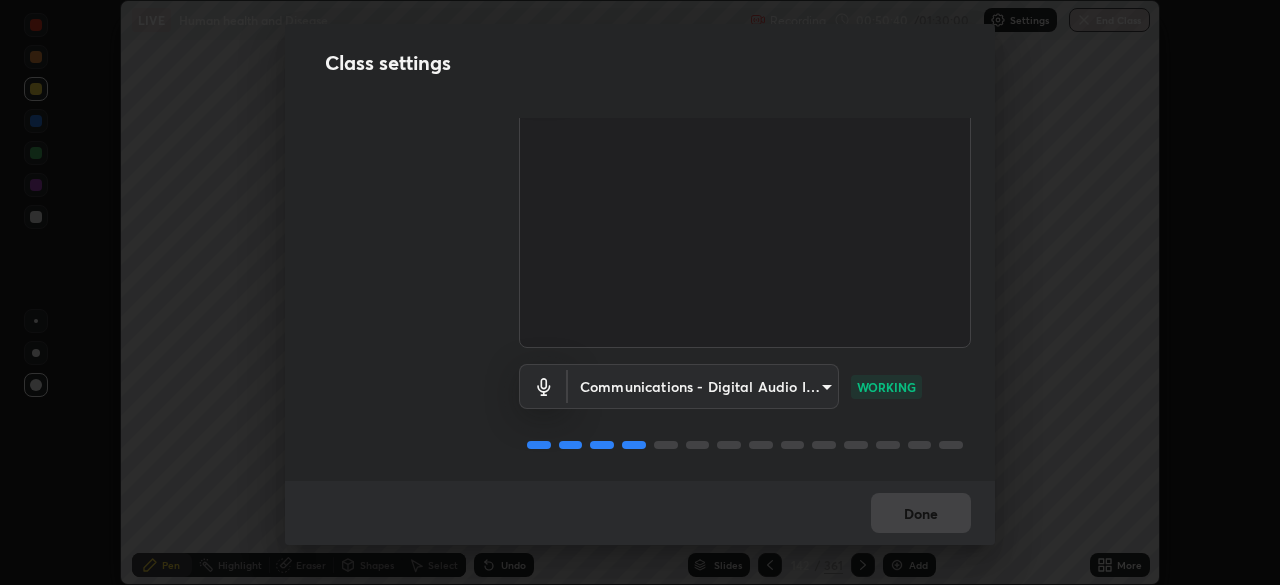click on "Done" at bounding box center (640, 513) 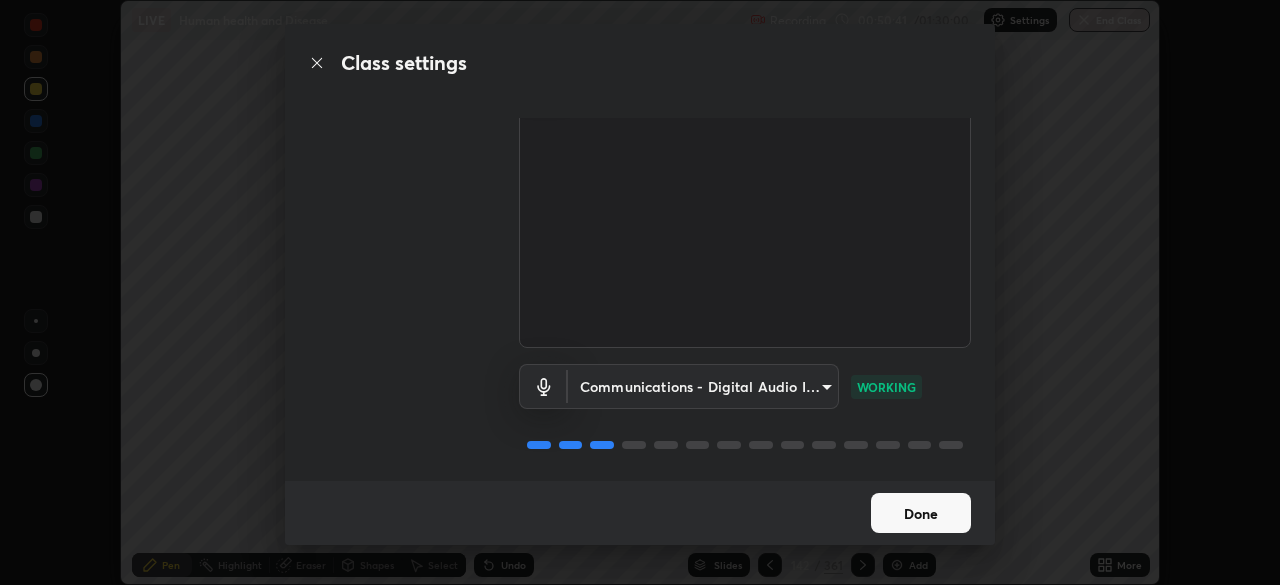 click on "Done" at bounding box center (921, 513) 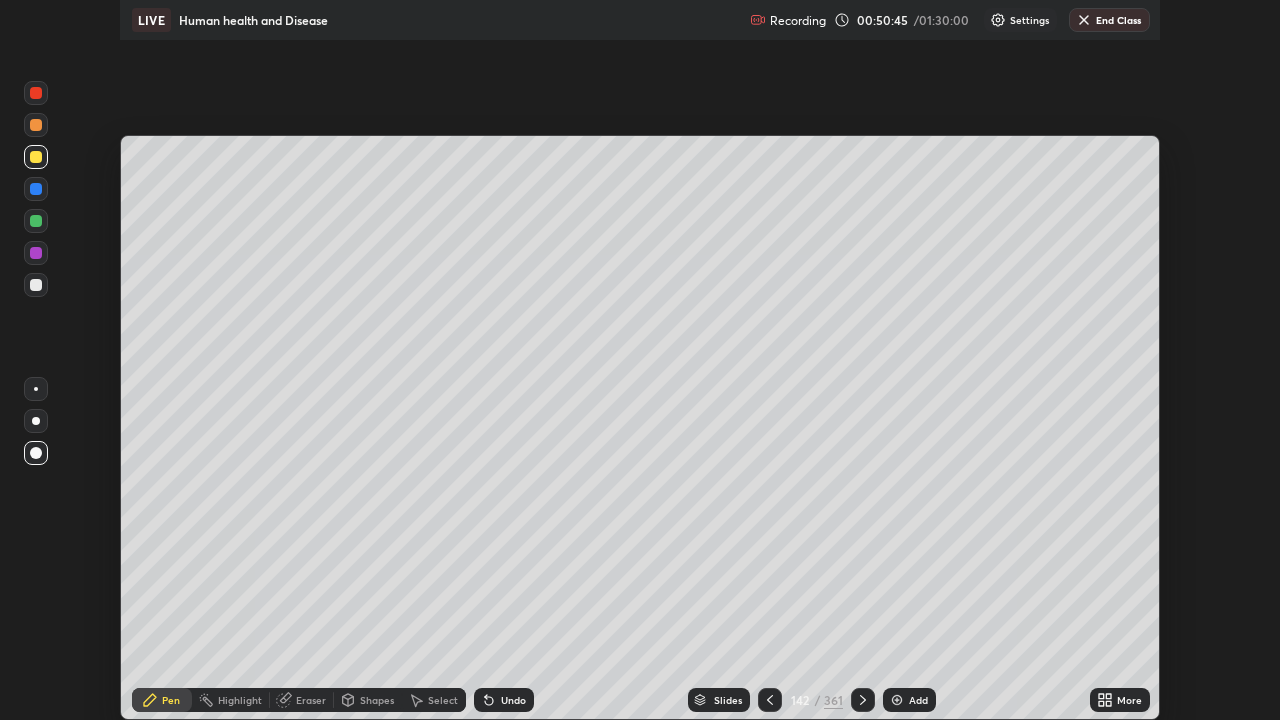 scroll, scrollTop: 99280, scrollLeft: 98720, axis: both 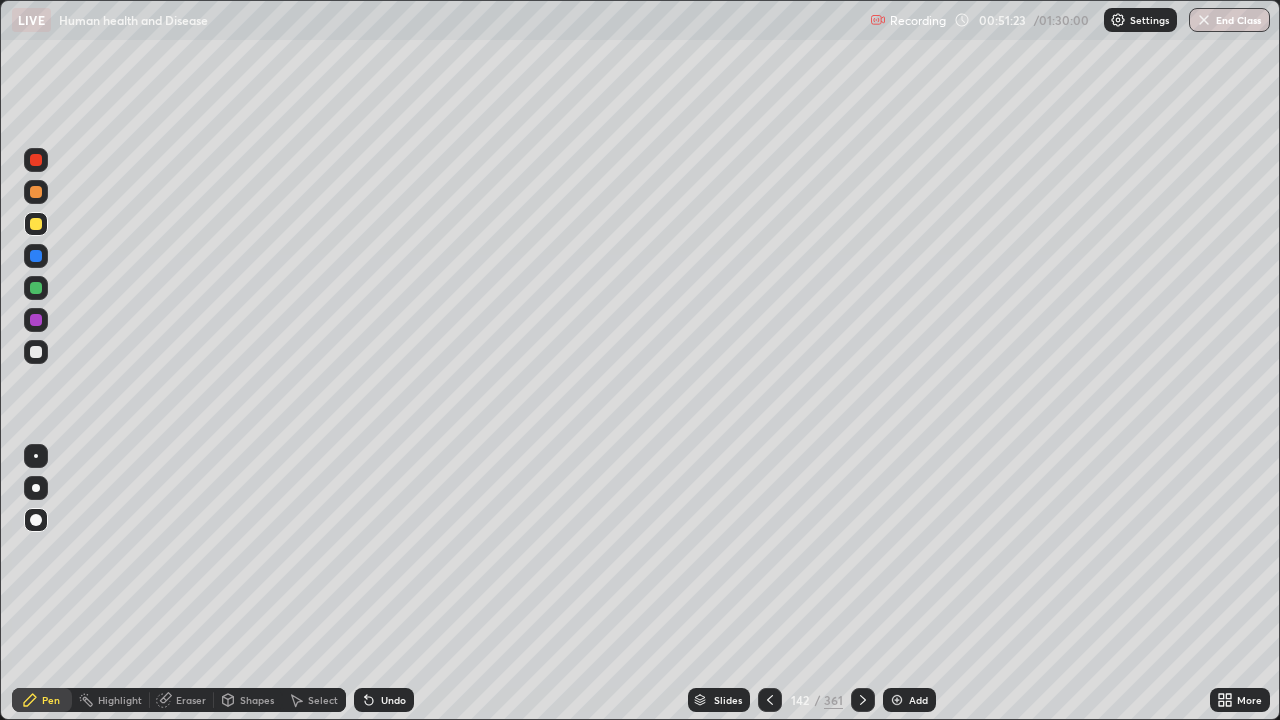 click 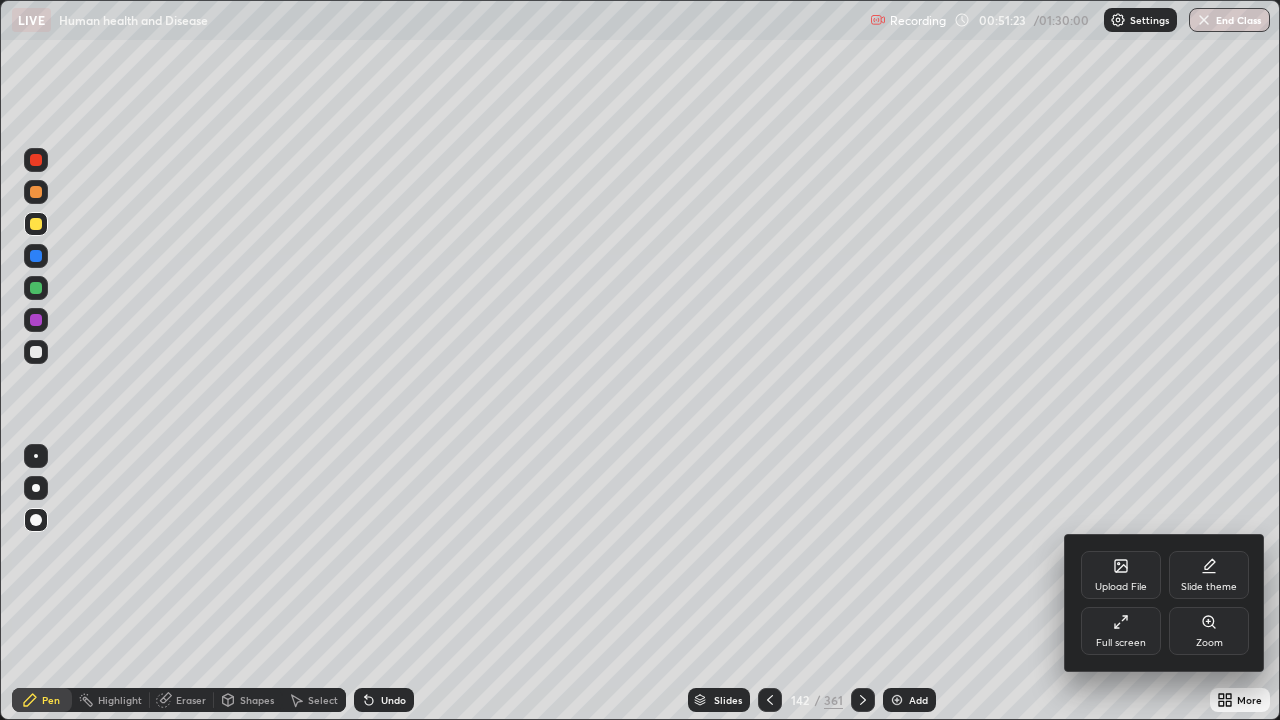 click on "Full screen" at bounding box center (1121, 631) 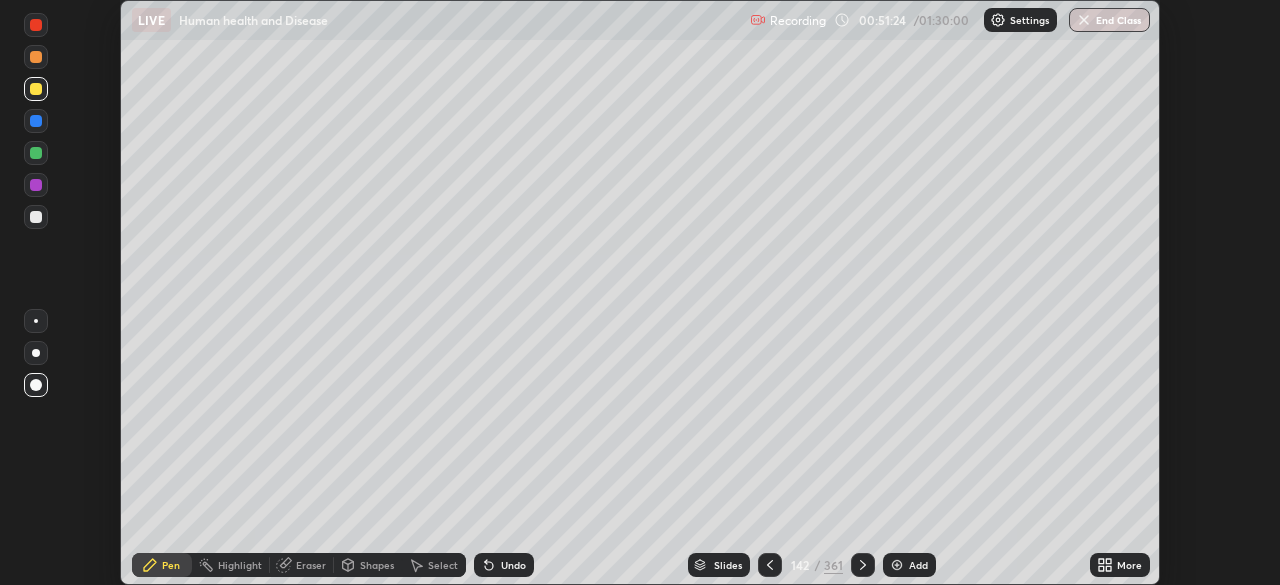 scroll, scrollTop: 585, scrollLeft: 1280, axis: both 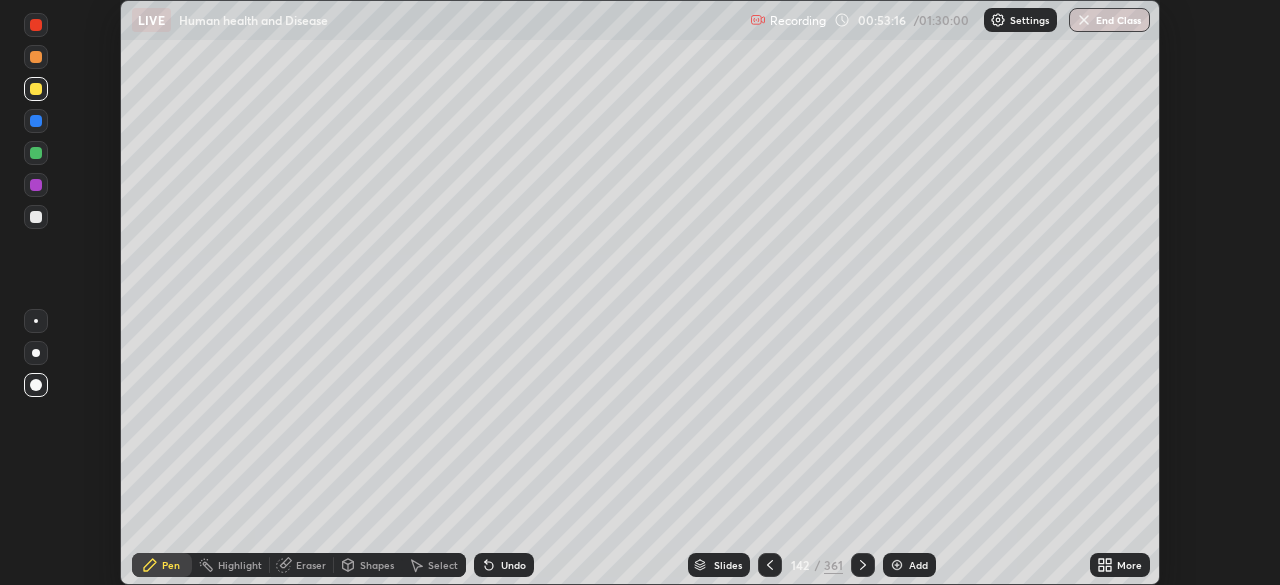 click at bounding box center (770, 565) 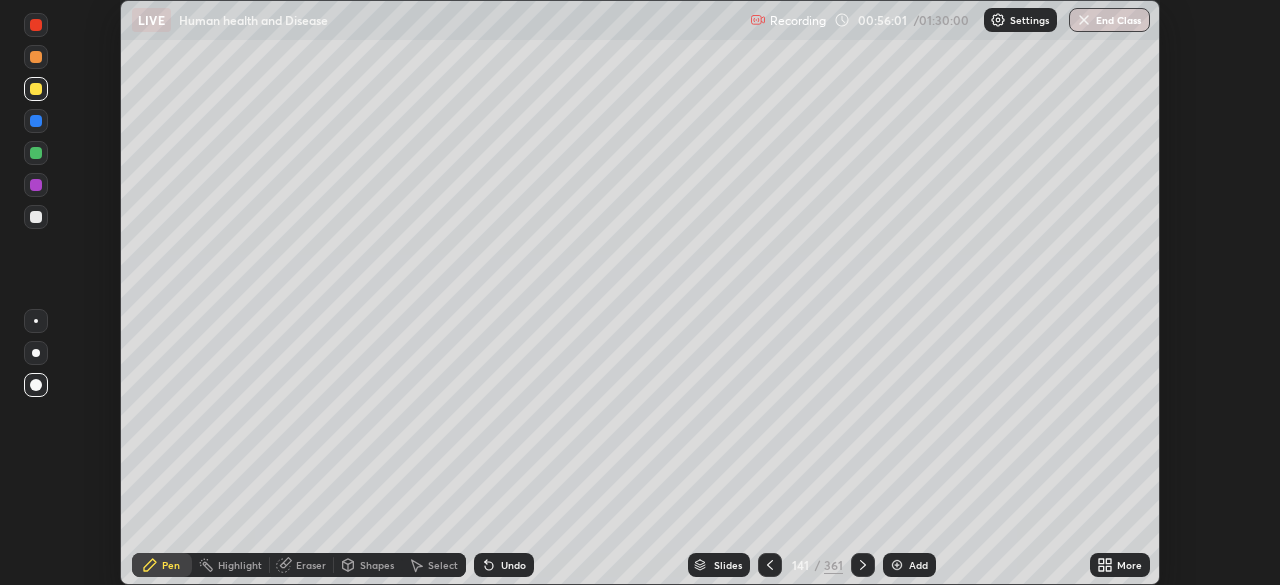click 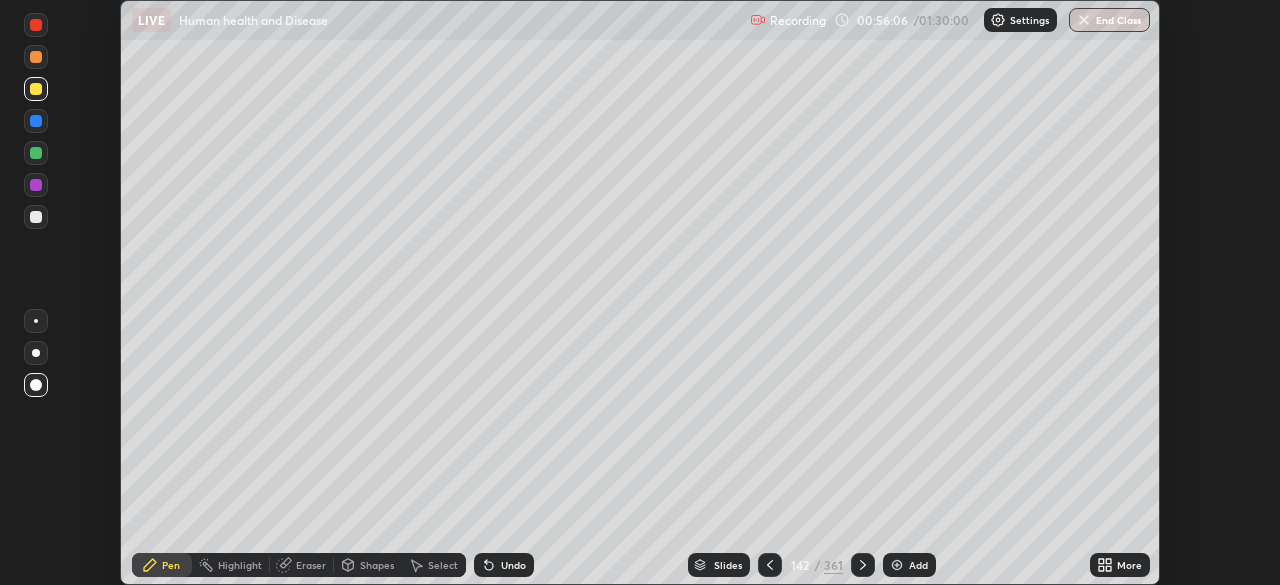click 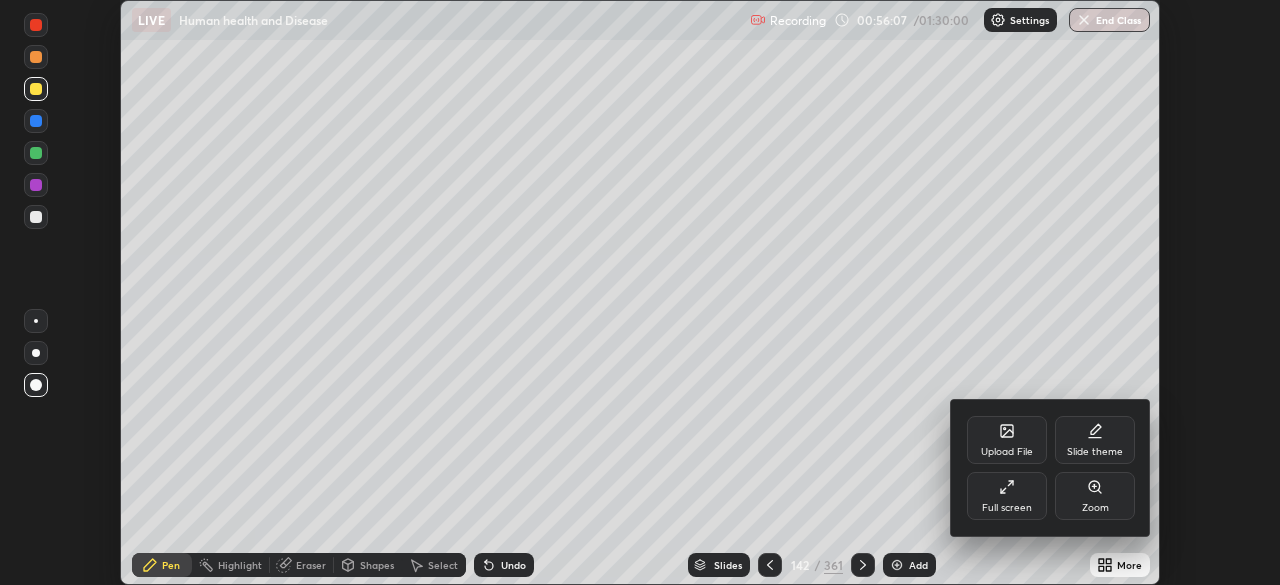 click on "Full screen" at bounding box center [1007, 508] 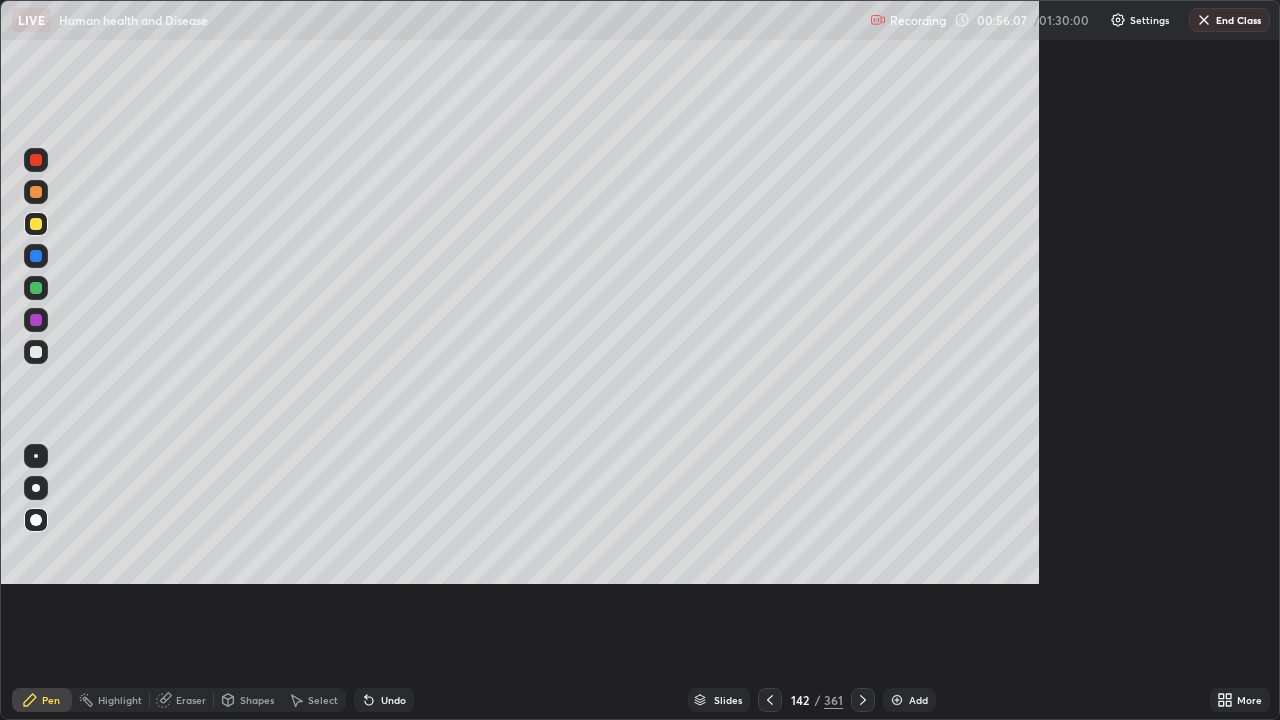 scroll, scrollTop: 99280, scrollLeft: 98720, axis: both 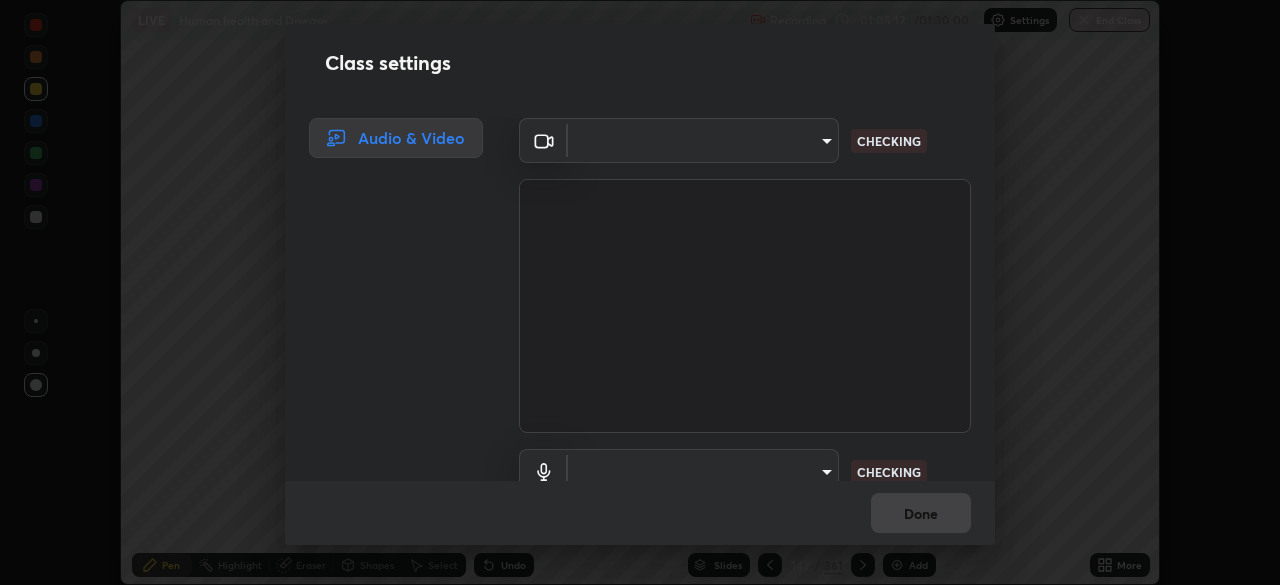 type on "ca2a7f33afe0fd030c916fdd2ec90d924ab41553388ee536aa1d754fc76036d0" 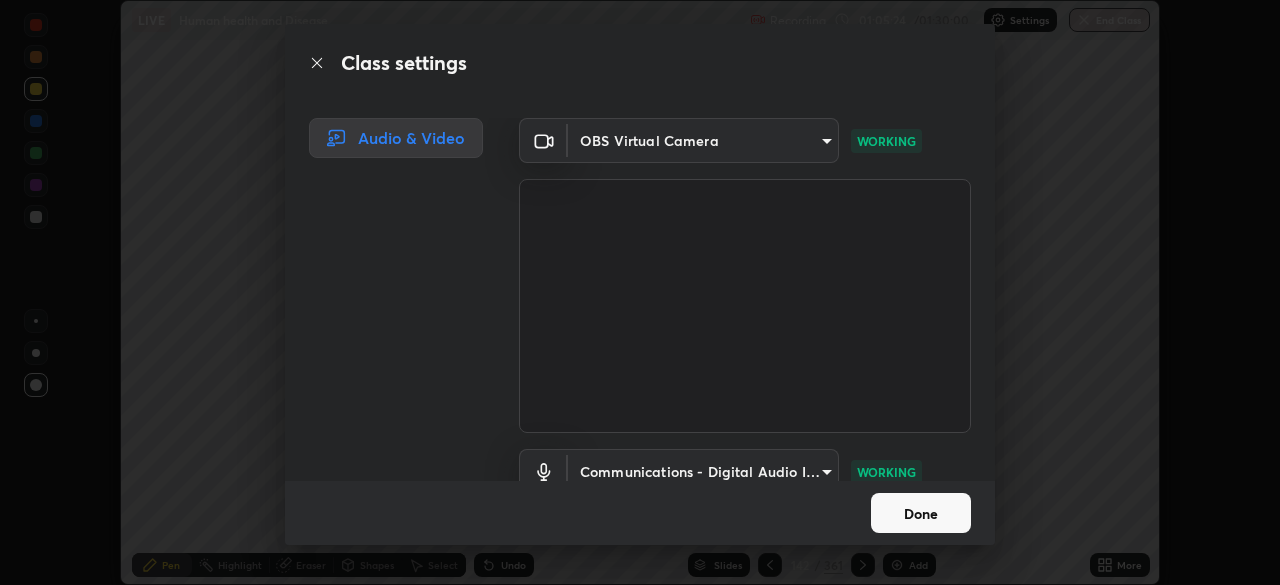 click on "Done" at bounding box center (921, 513) 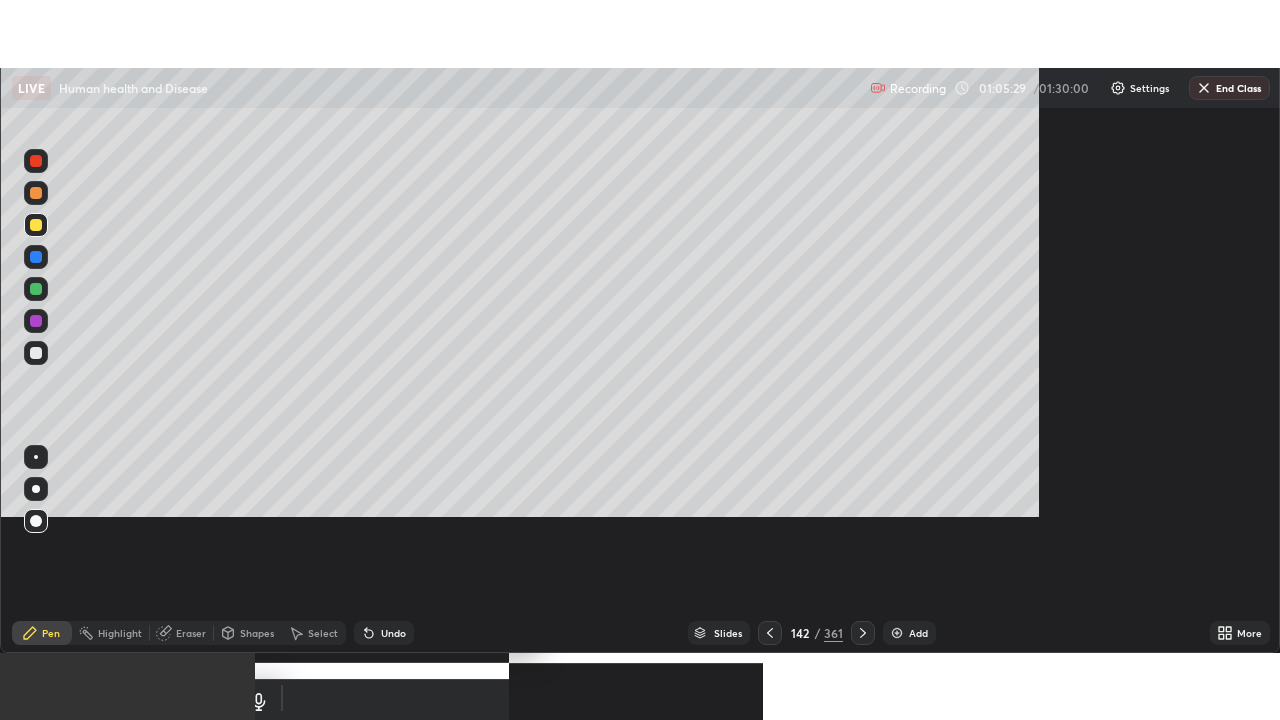 scroll, scrollTop: 99280, scrollLeft: 98720, axis: both 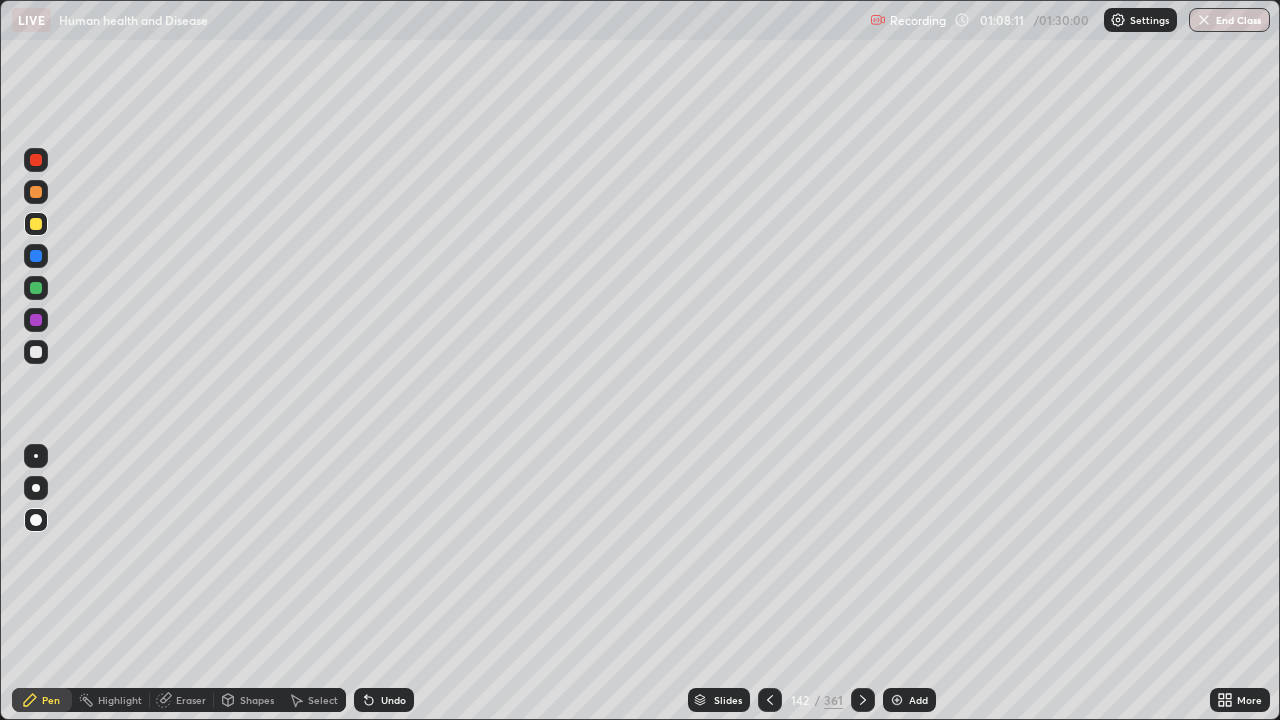 click 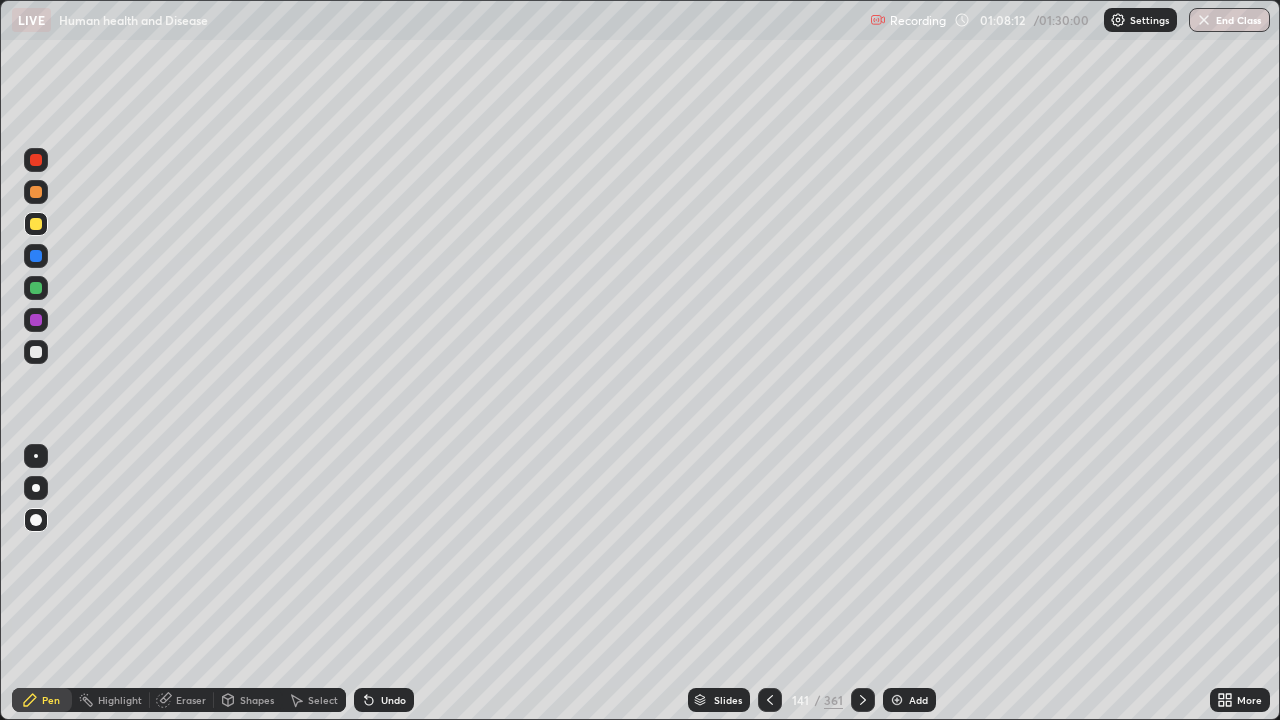 click 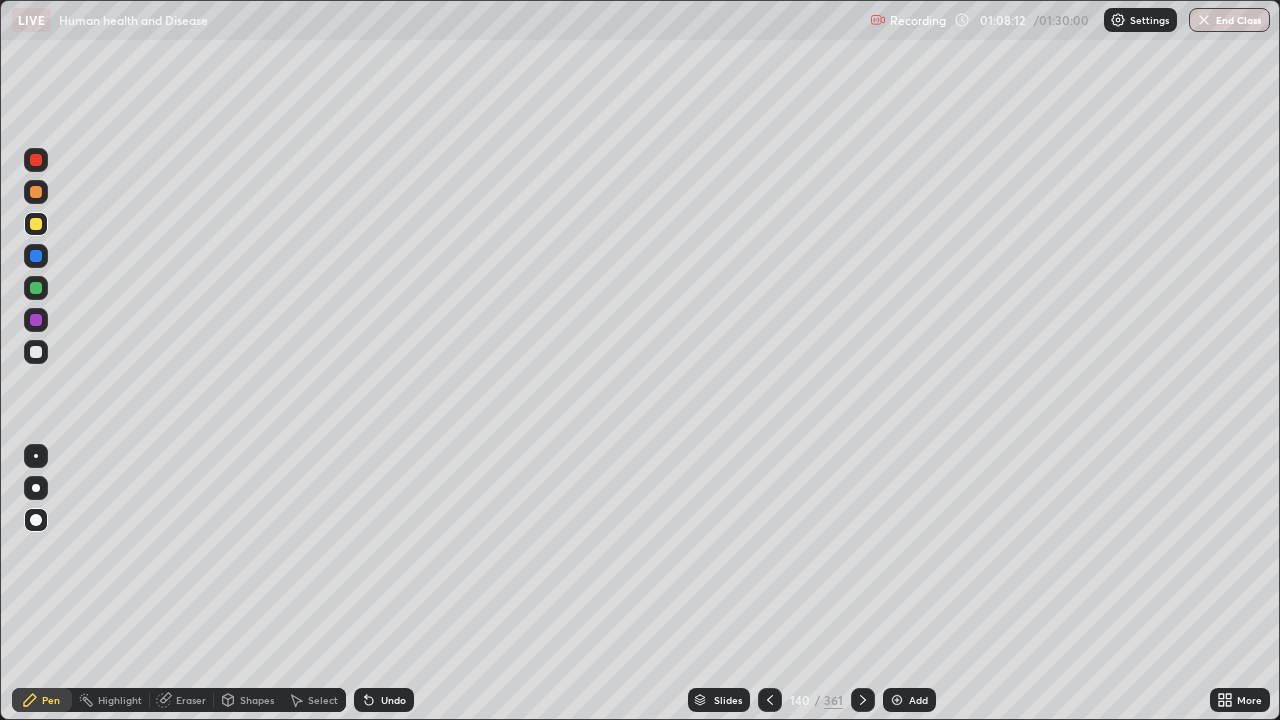 click 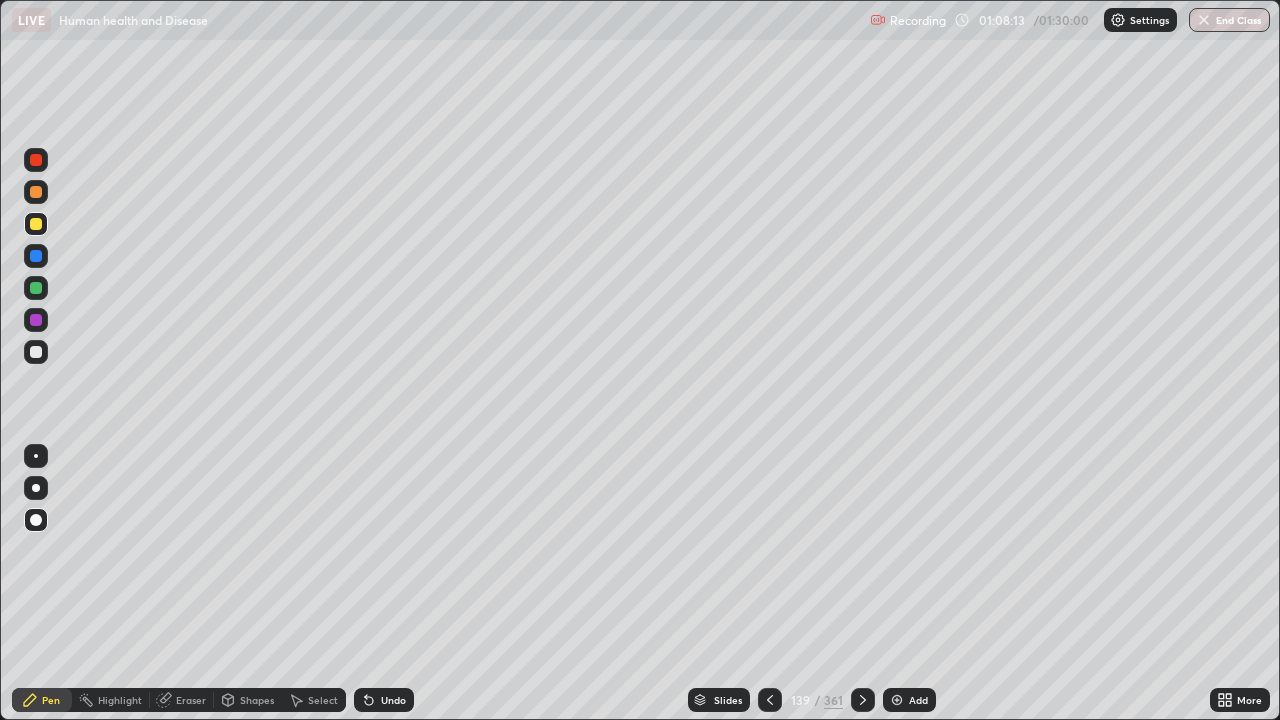 click 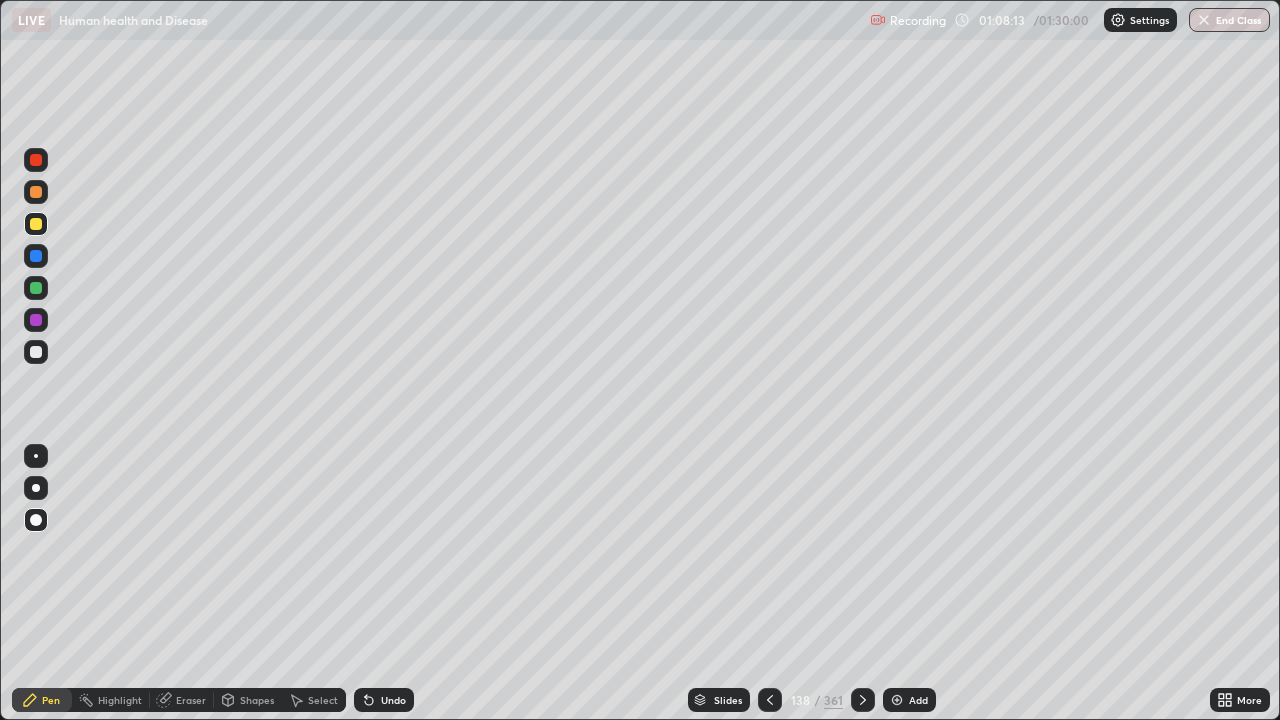 click 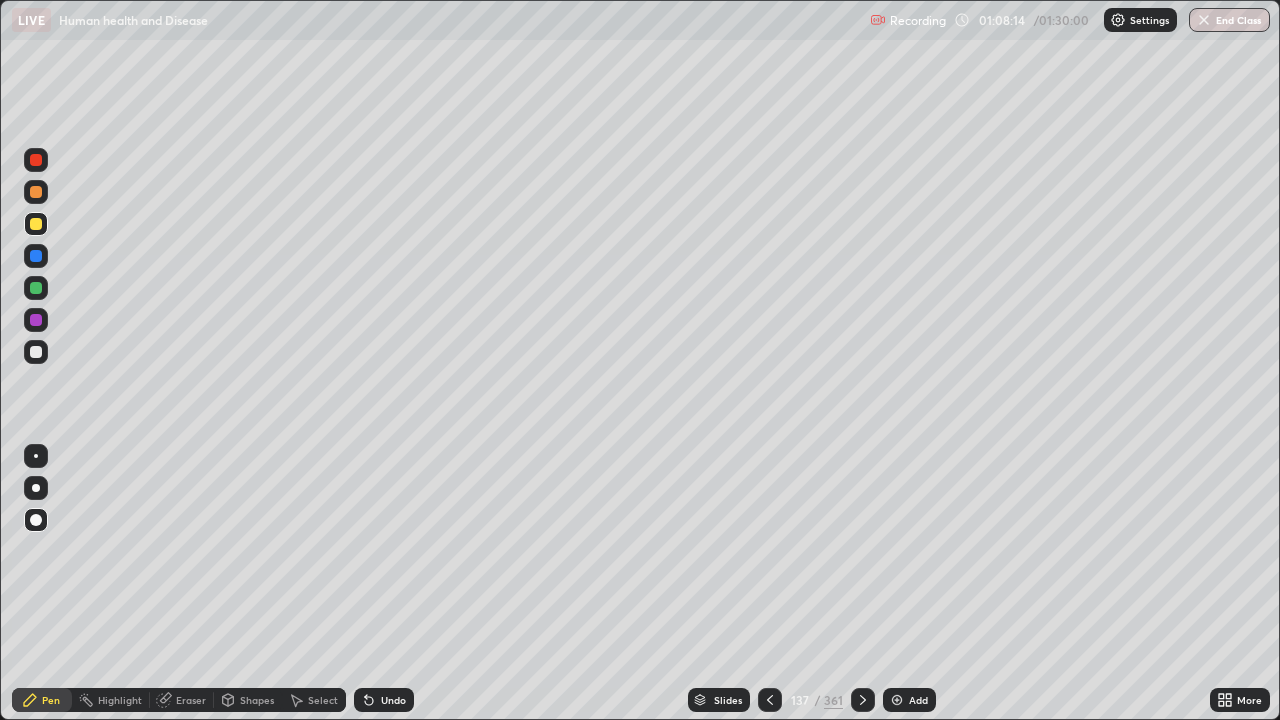 click 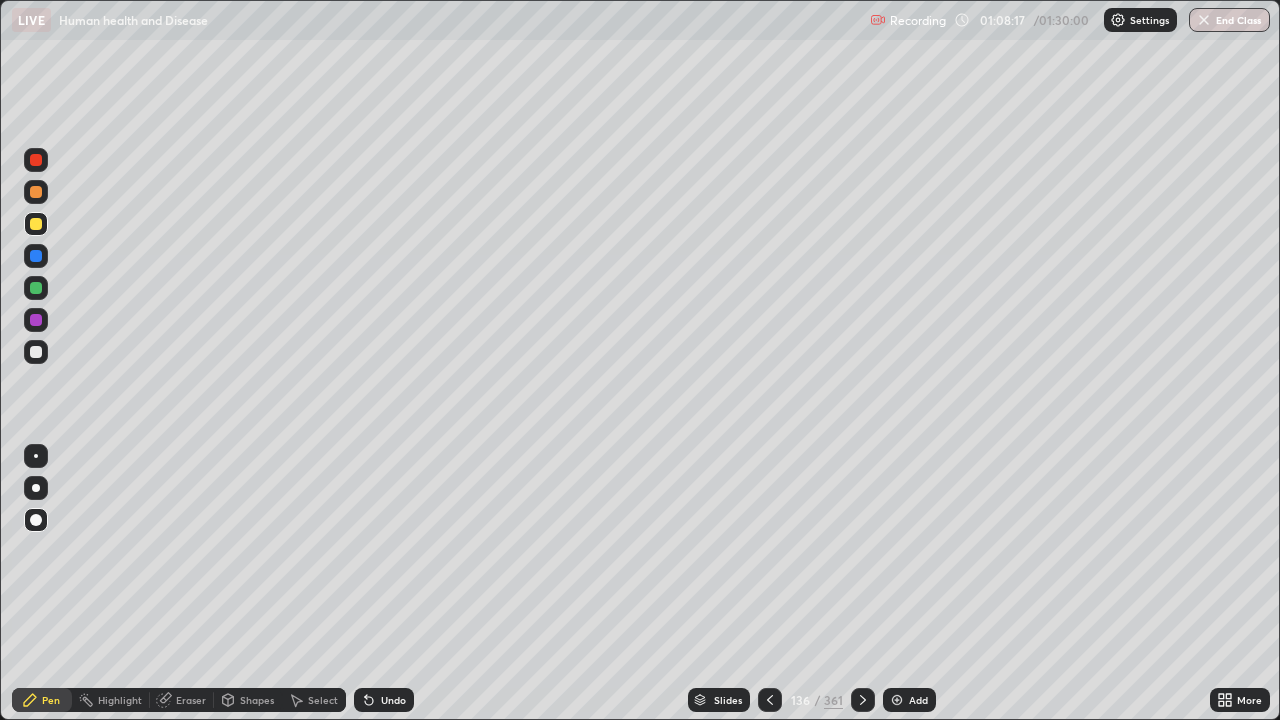 click 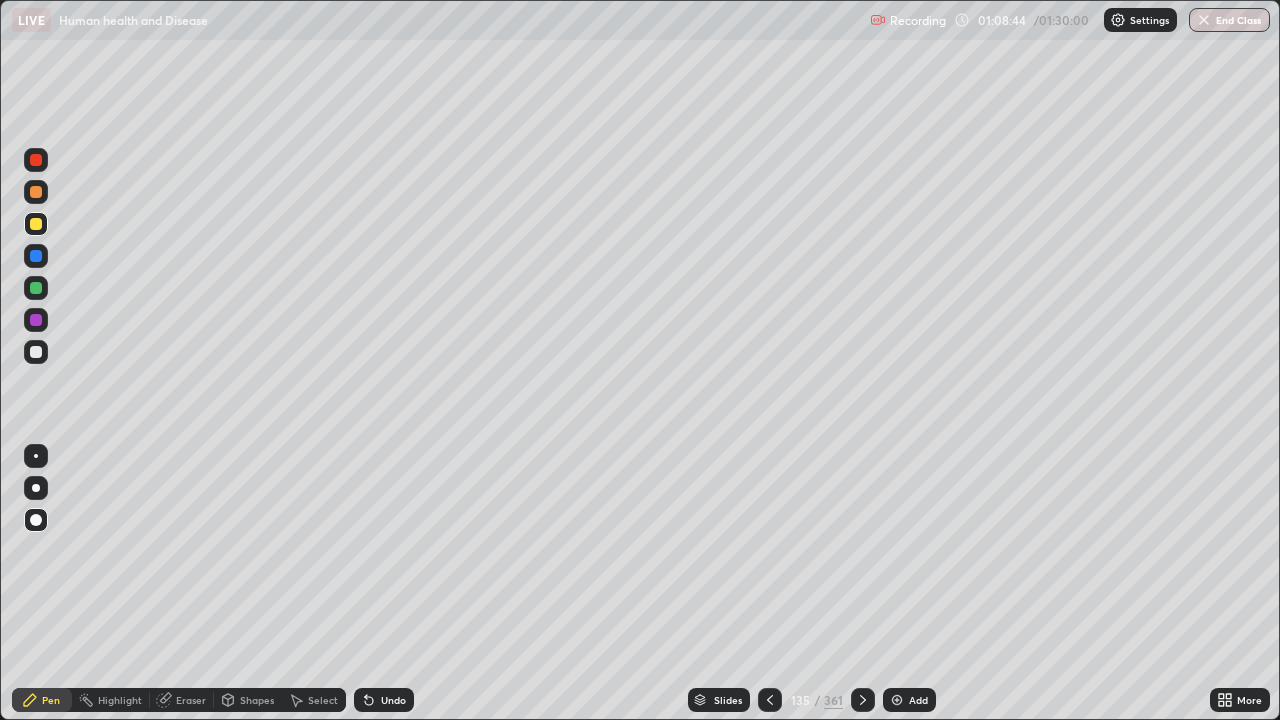 click on "Undo" at bounding box center [393, 700] 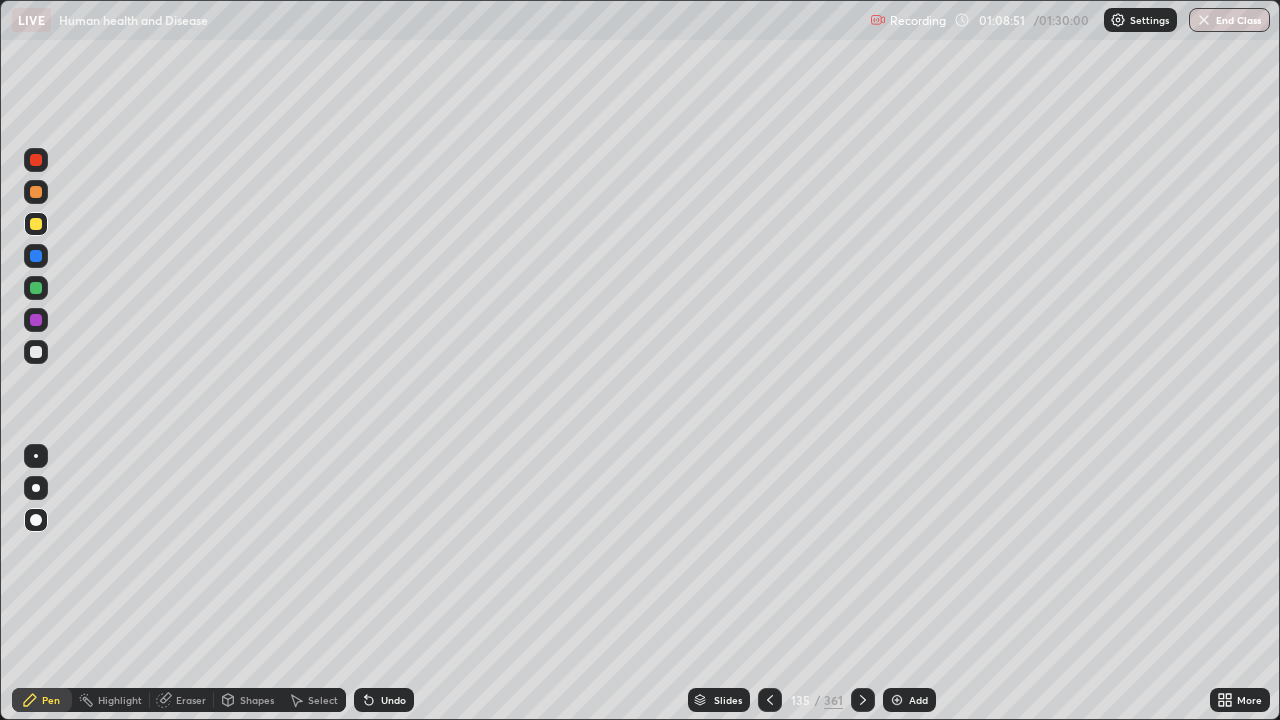 click 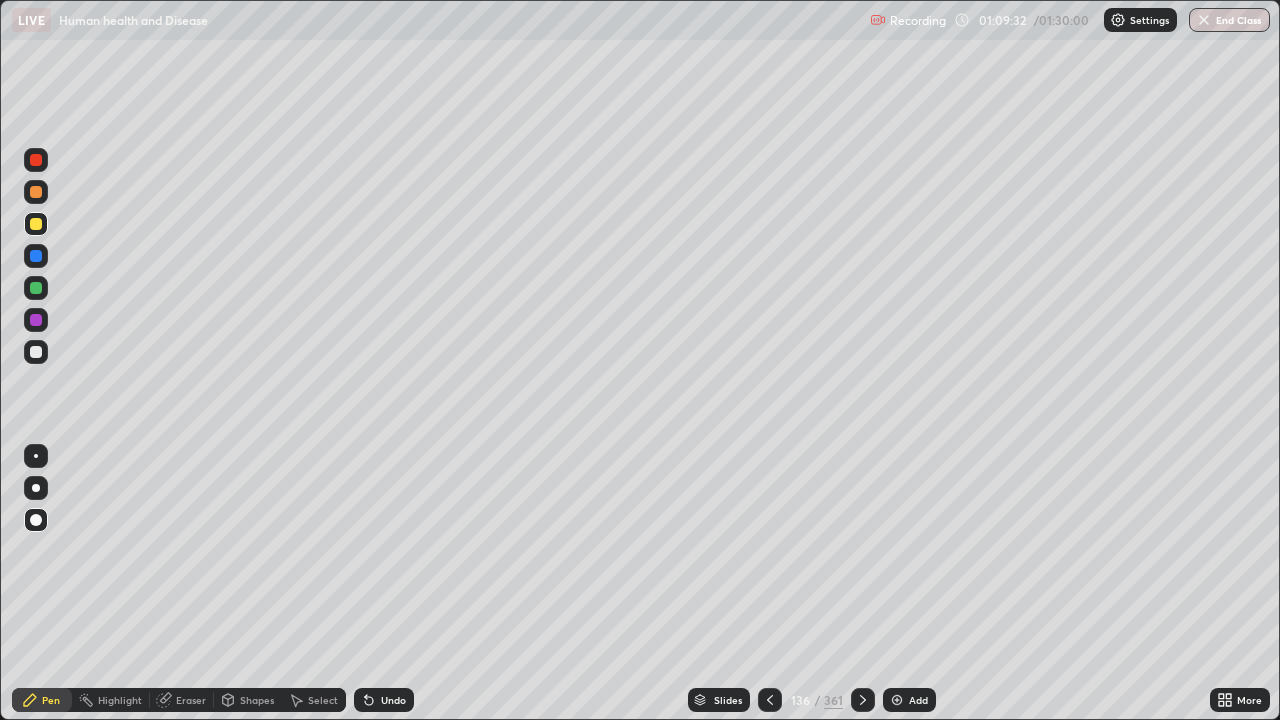 click 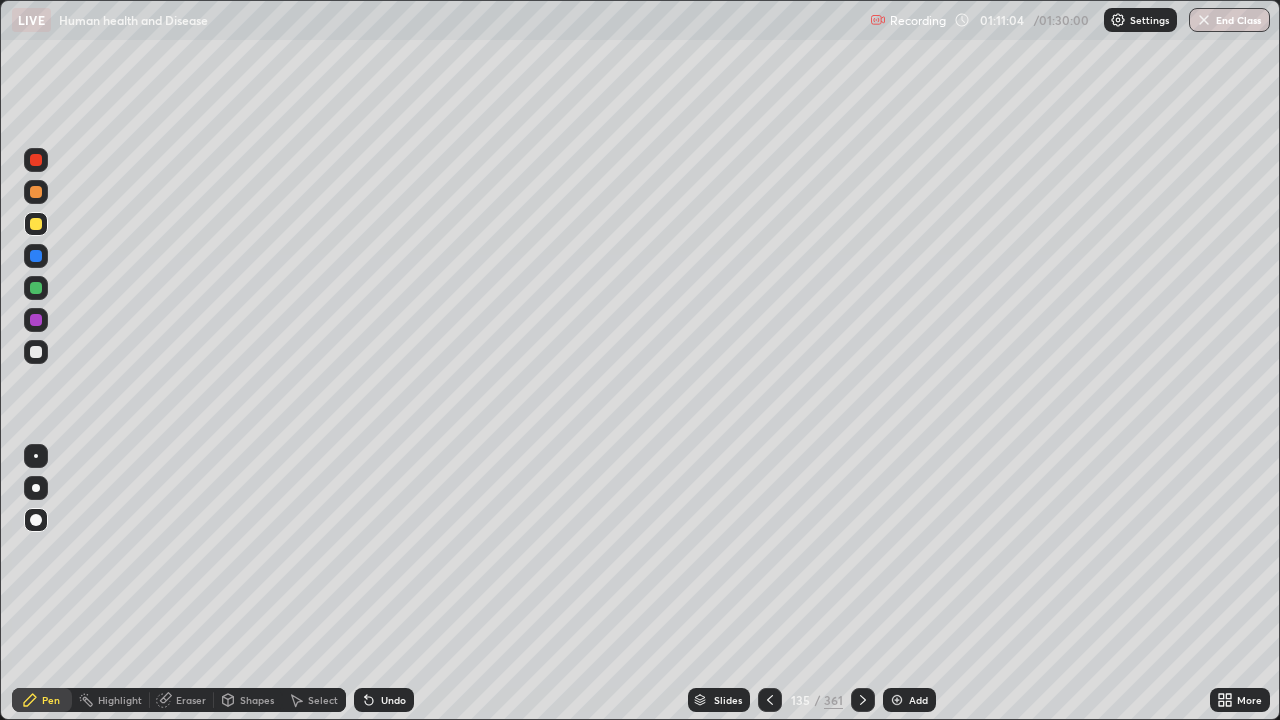 click 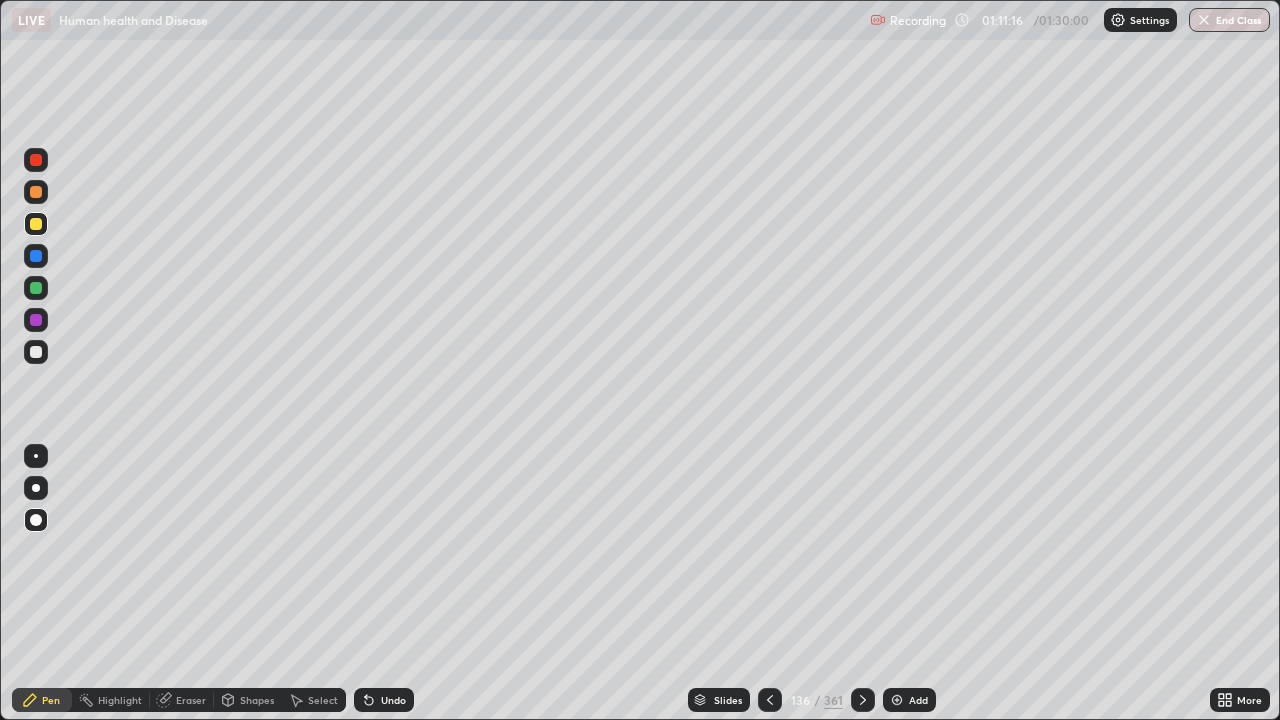 click 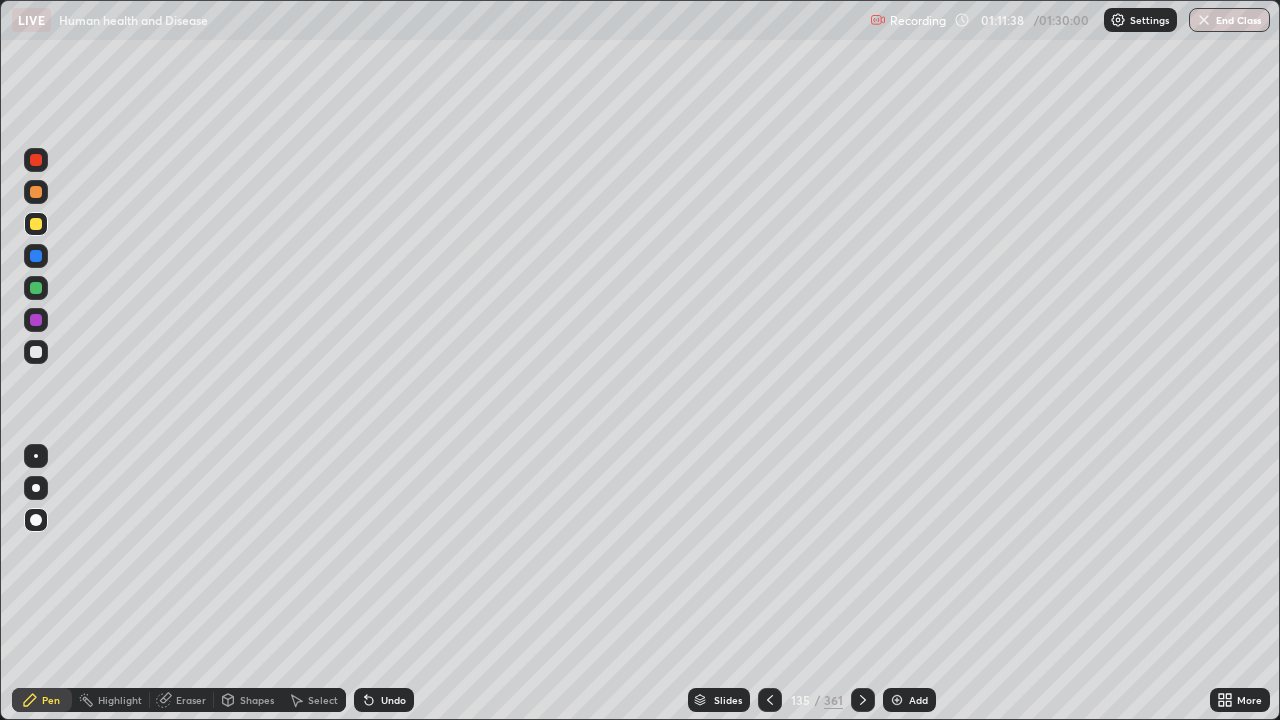 click at bounding box center (863, 700) 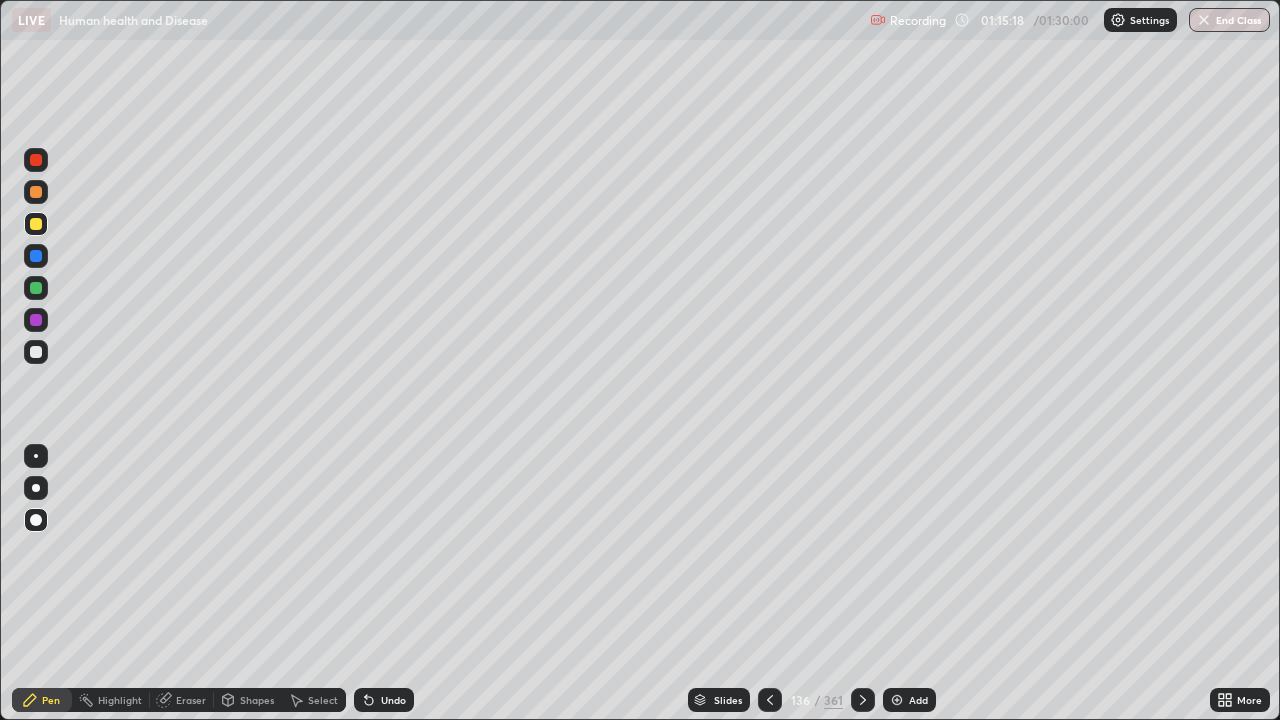 click 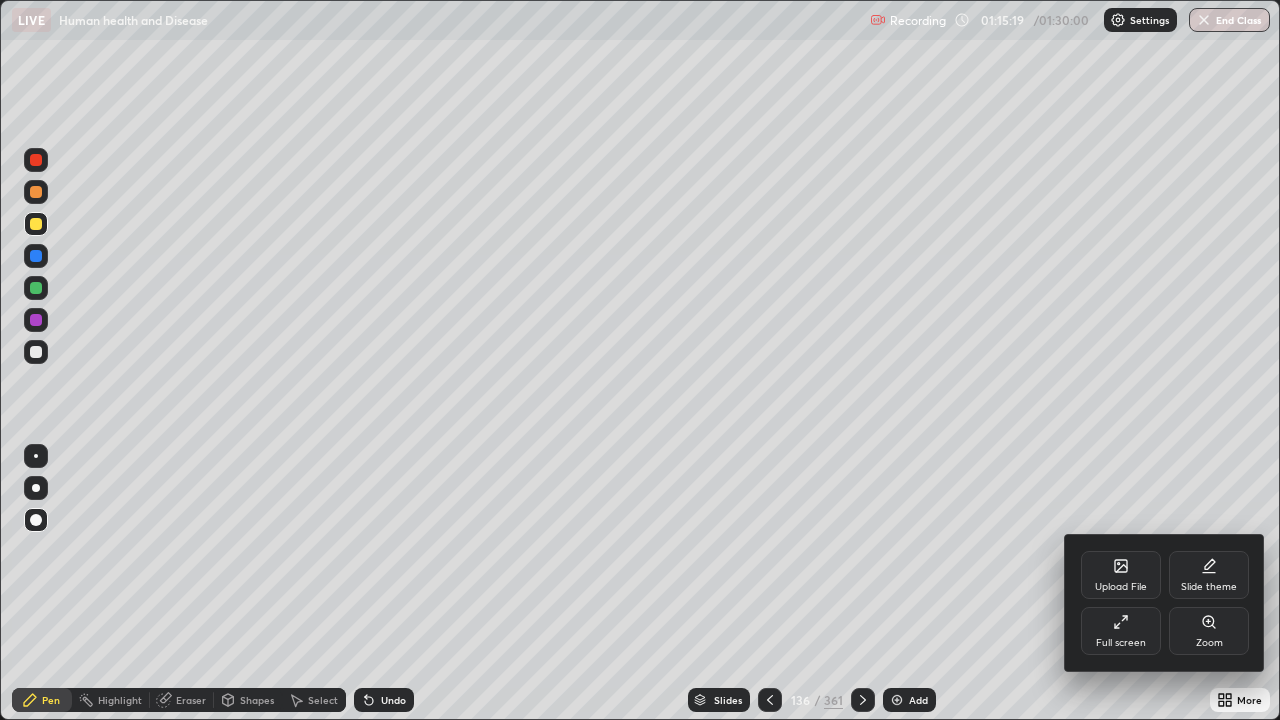 click on "Full screen" at bounding box center (1121, 631) 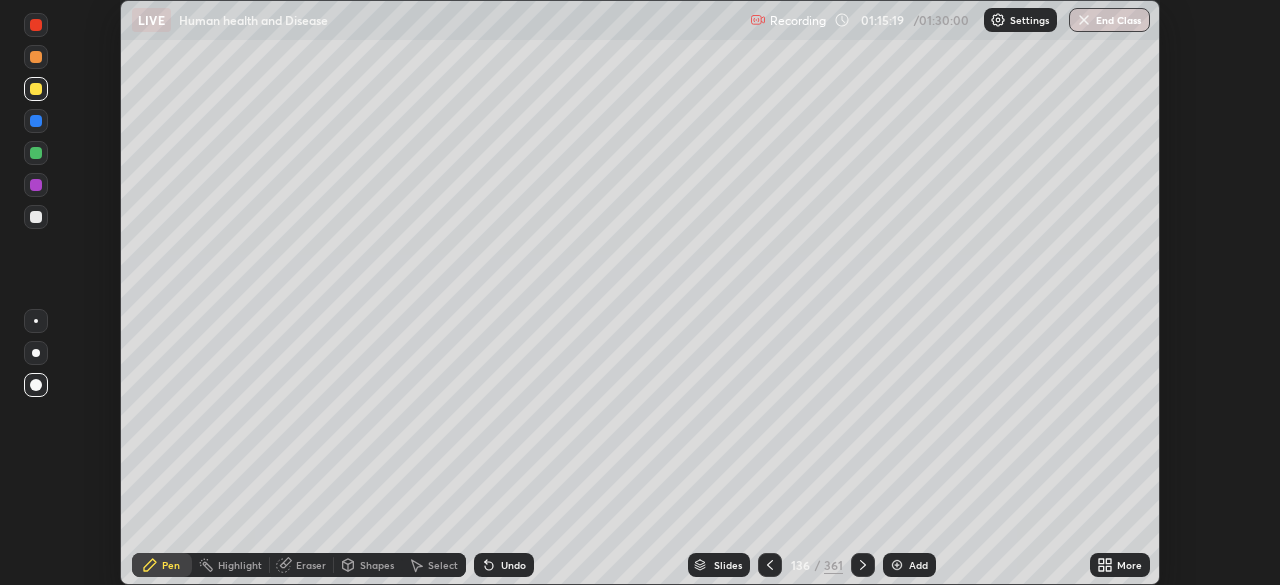 scroll, scrollTop: 585, scrollLeft: 1280, axis: both 